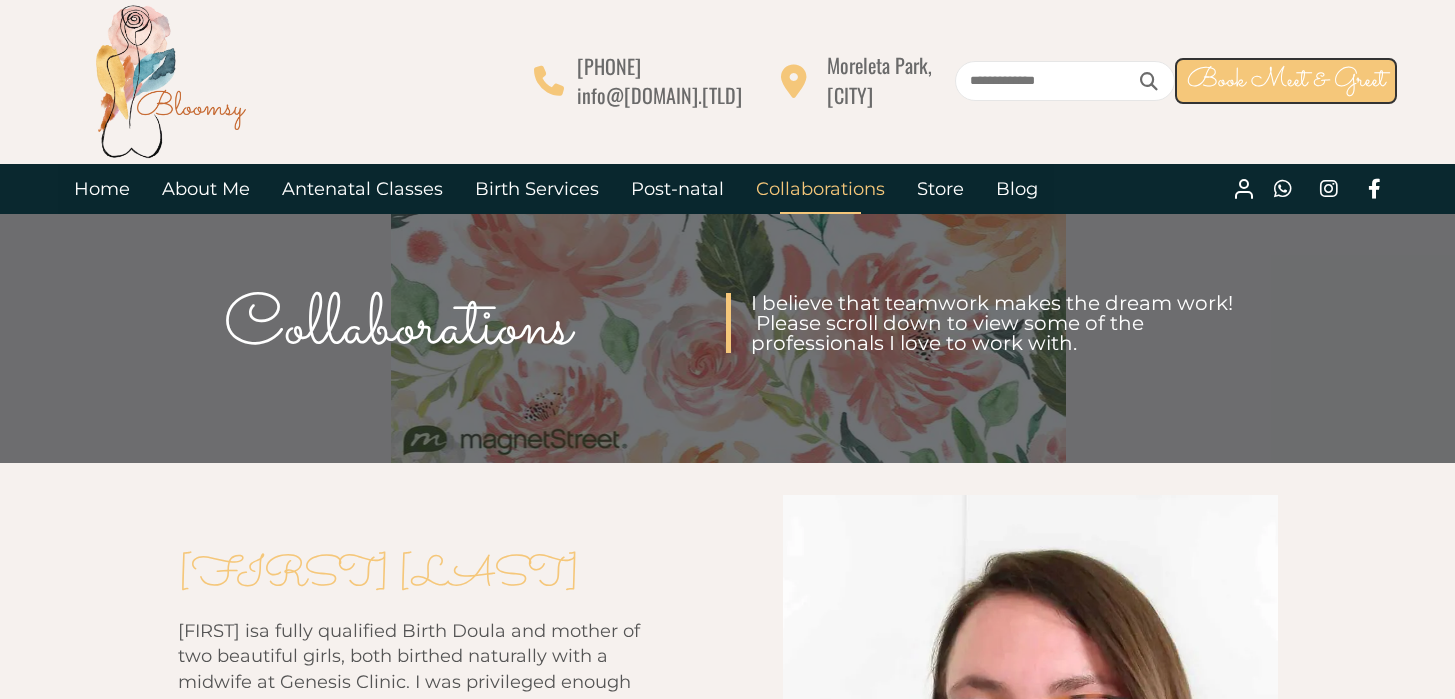 scroll, scrollTop: 0, scrollLeft: 0, axis: both 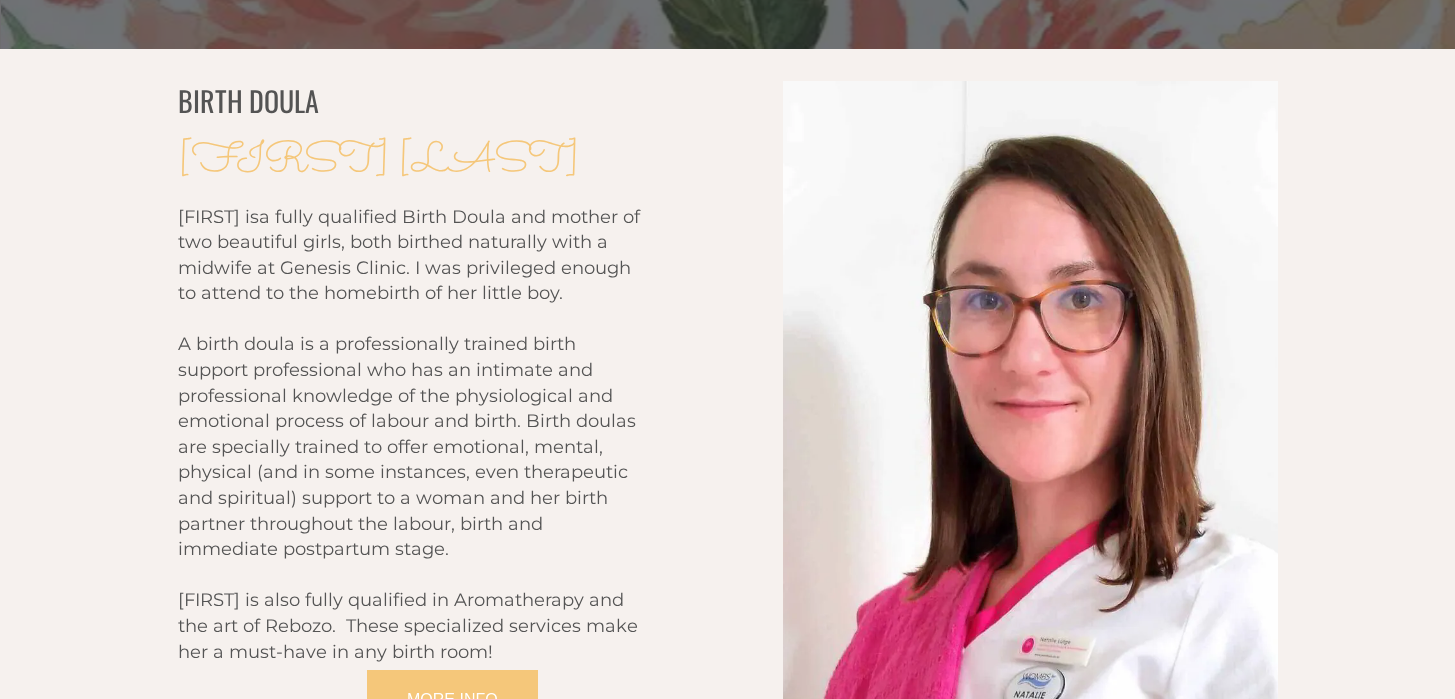 click on "a fully qualified Birth Doula and mother of two beautiful girls, both birthed naturally with a midwife at Genesis Clinic. I was privileged enough to attend to the homebirth of her little boy." at bounding box center [409, 255] 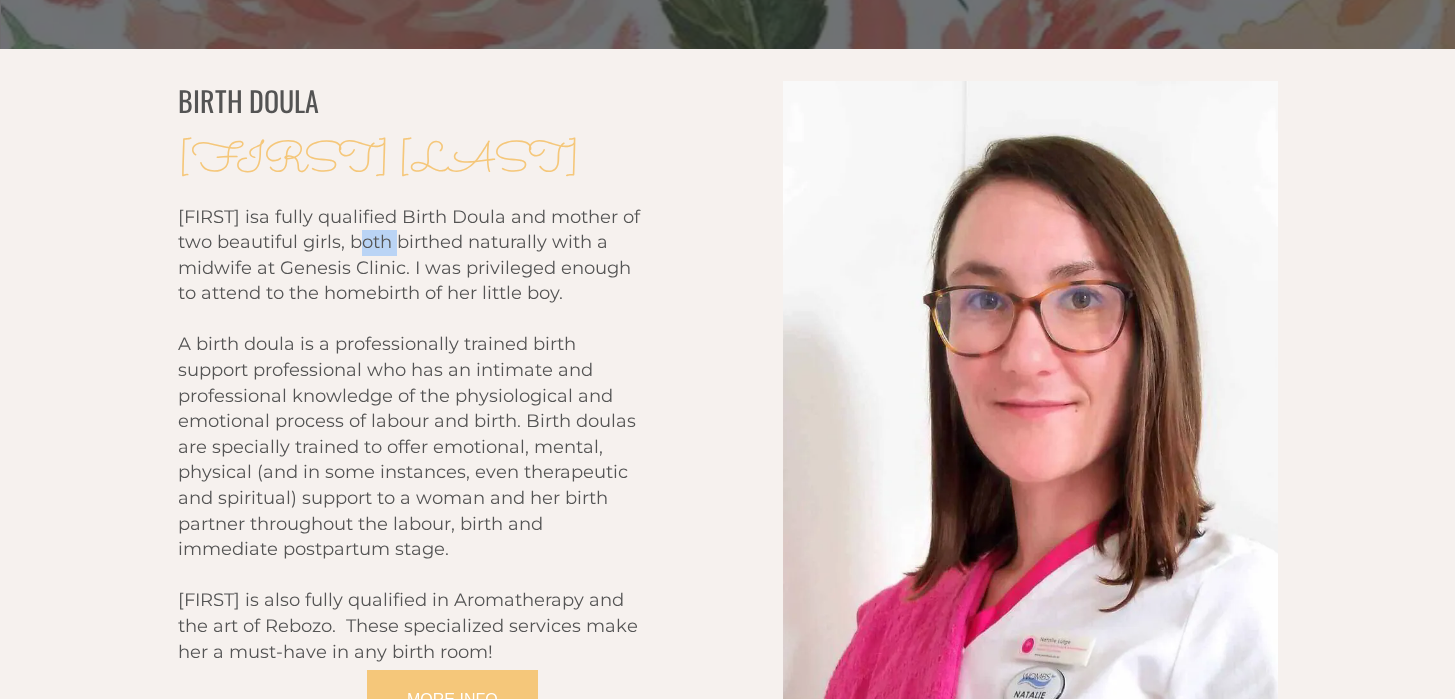 click on "a fully qualified Birth Doula and mother of two beautiful girls, both birthed naturally with a midwife at Genesis Clinic. I was privileged enough to attend to the homebirth of her little boy." at bounding box center (409, 255) 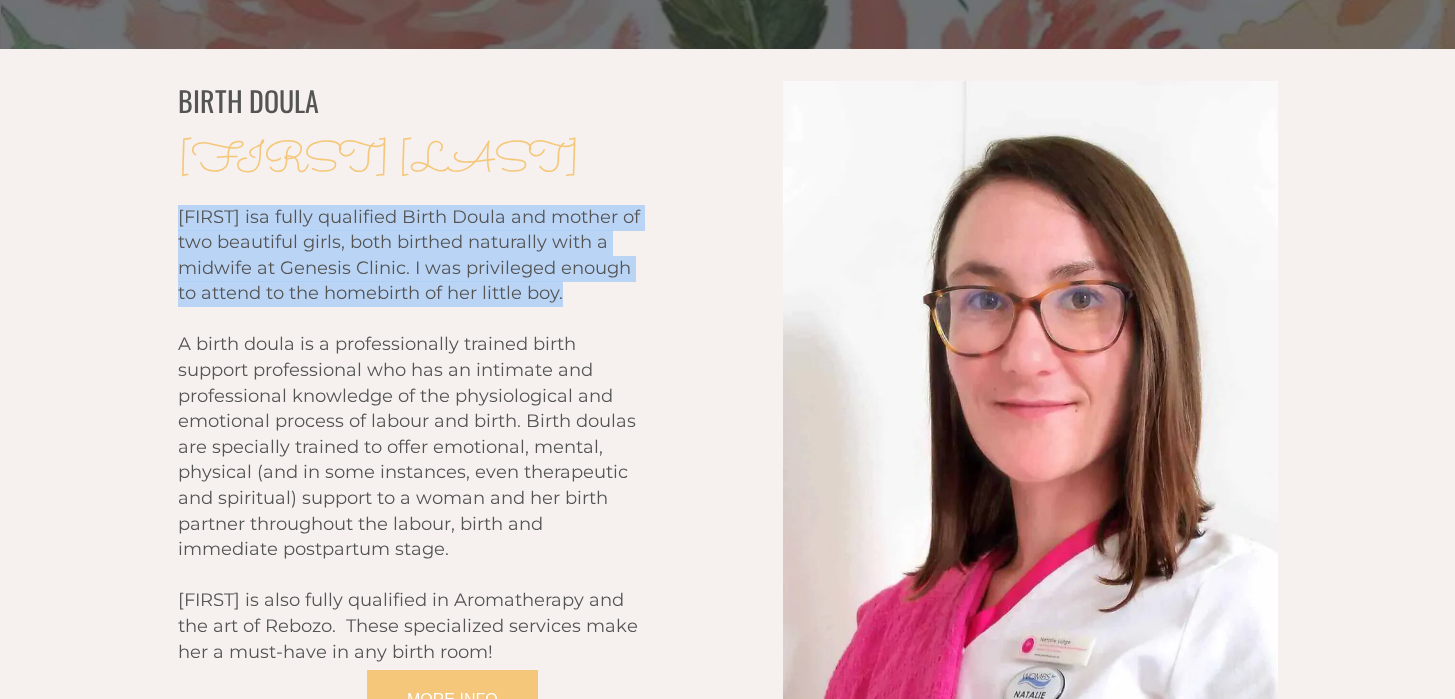 click on "a fully qualified Birth Doula and mother of two beautiful girls, both birthed naturally with a midwife at Genesis Clinic. I was privileged enough to attend to the homebirth of her little boy." at bounding box center [409, 255] 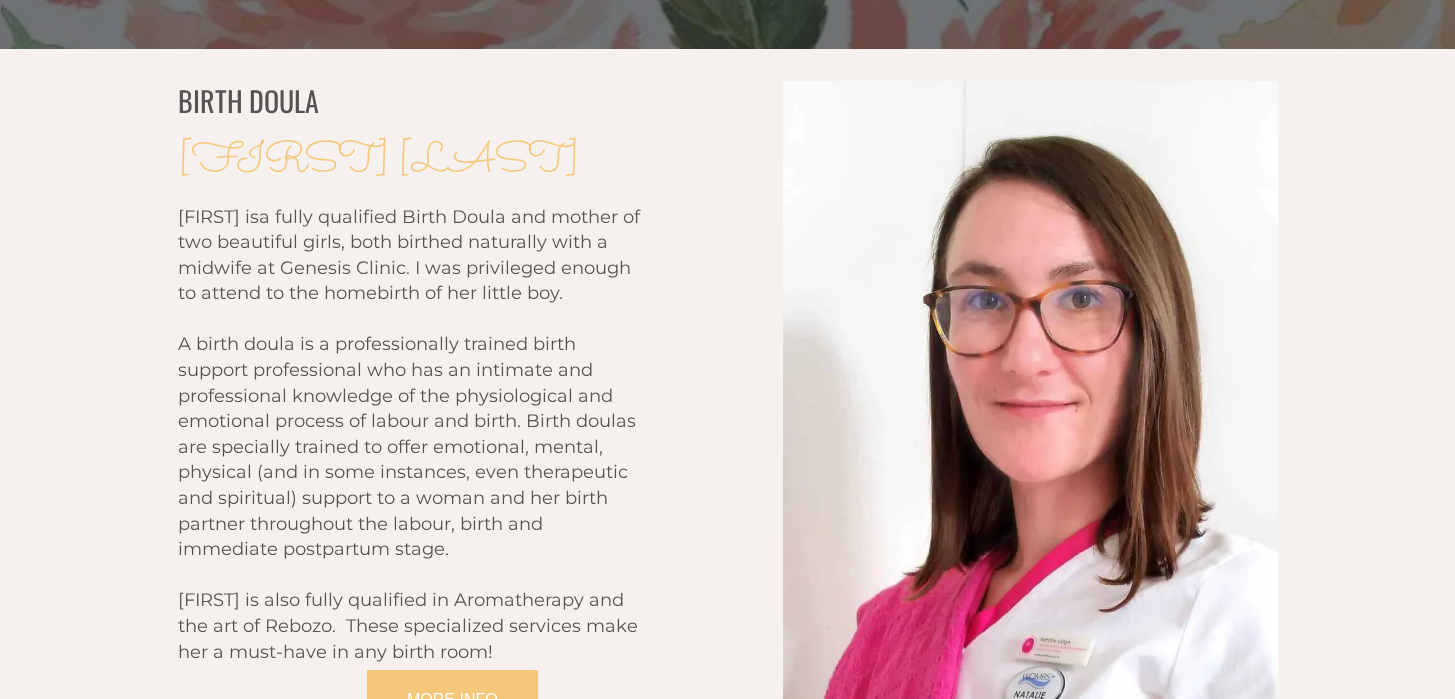 click on "BIRTH DOULA
[FIRST] [LAST]
A birth doula is a professionally trained birth support professional who has an intimate and professional knowledge of the physiological and emotional process of labour and birth. Birth doulas are specially trained to offer emotional, mental, physical (and in some instances, even therapeutic and spiritual) support to a woman and her birth partner throughout the labour, birth and immediate postpartum stage." at bounding box center (727, 465) 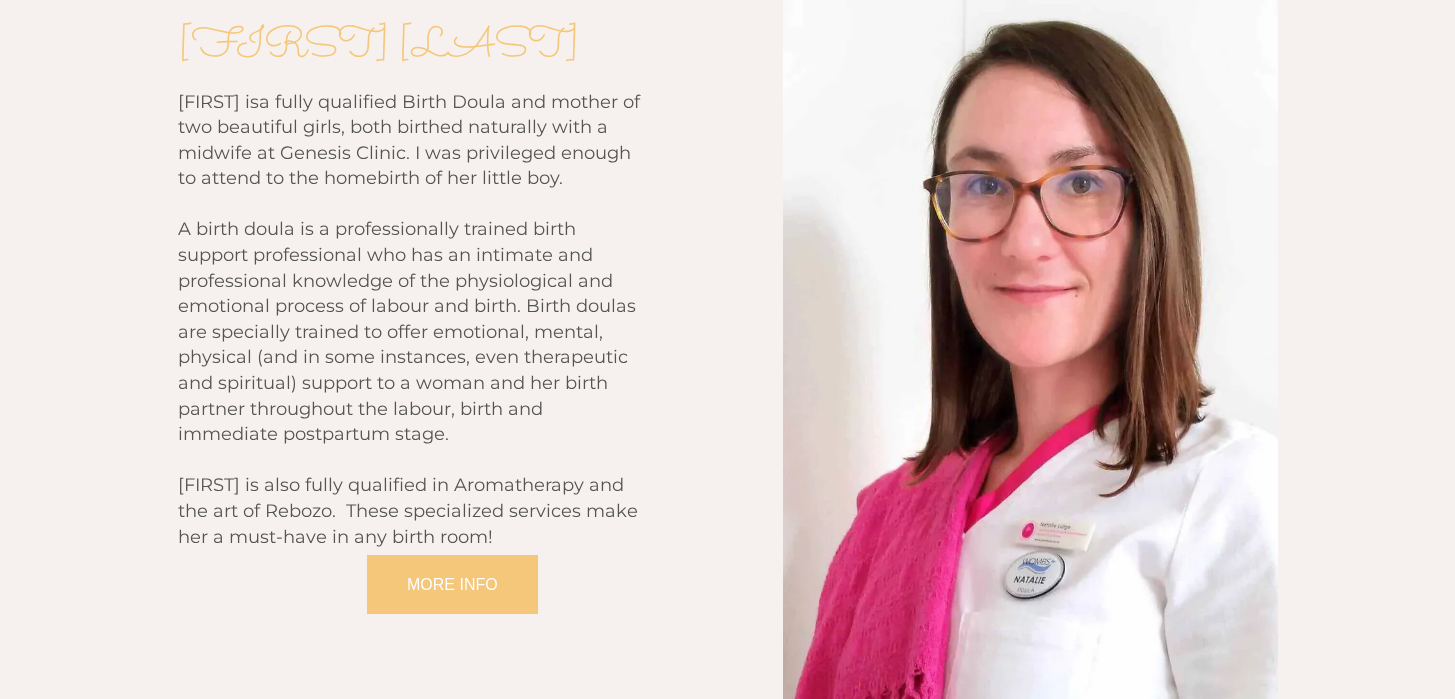 scroll, scrollTop: 747, scrollLeft: 0, axis: vertical 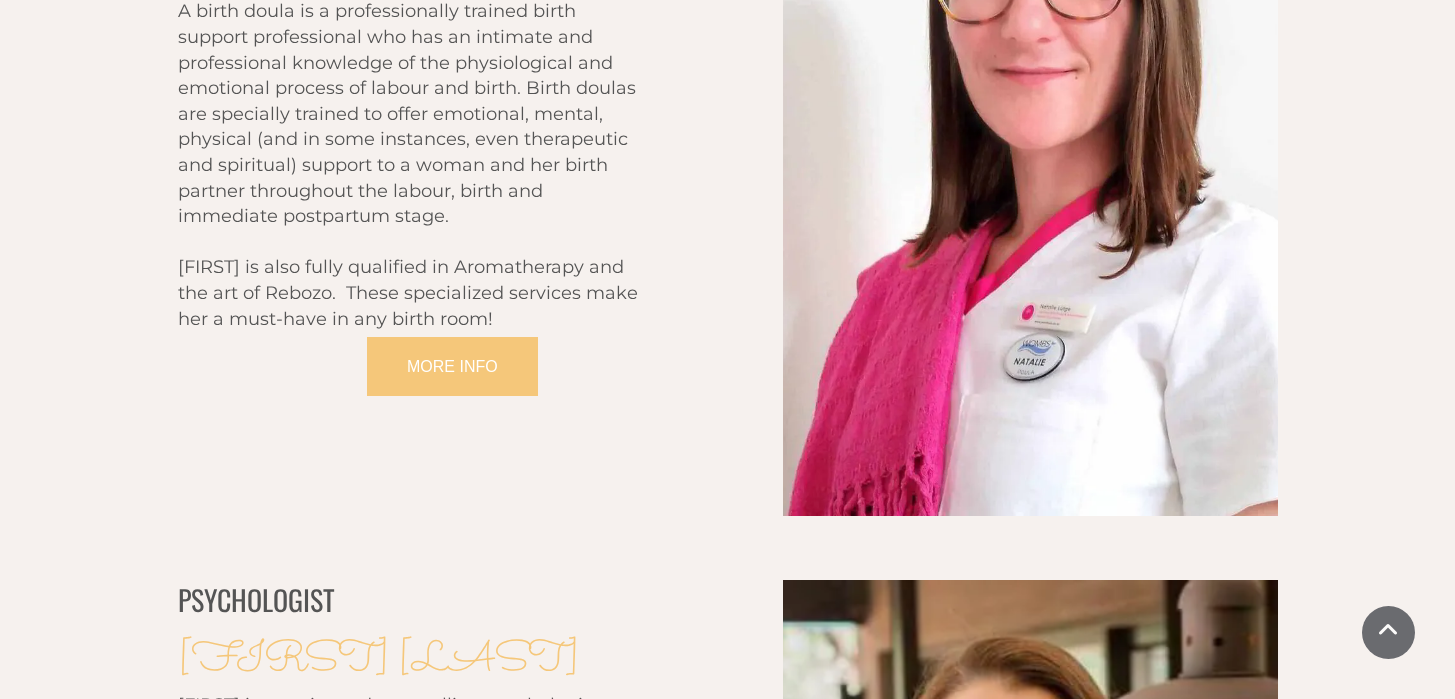 click on "[FIRST] is also fully qualified in Aromatherapy and the art of Rebozo.  These specialized services make her a must-have in any birth room!" at bounding box center (408, 292) 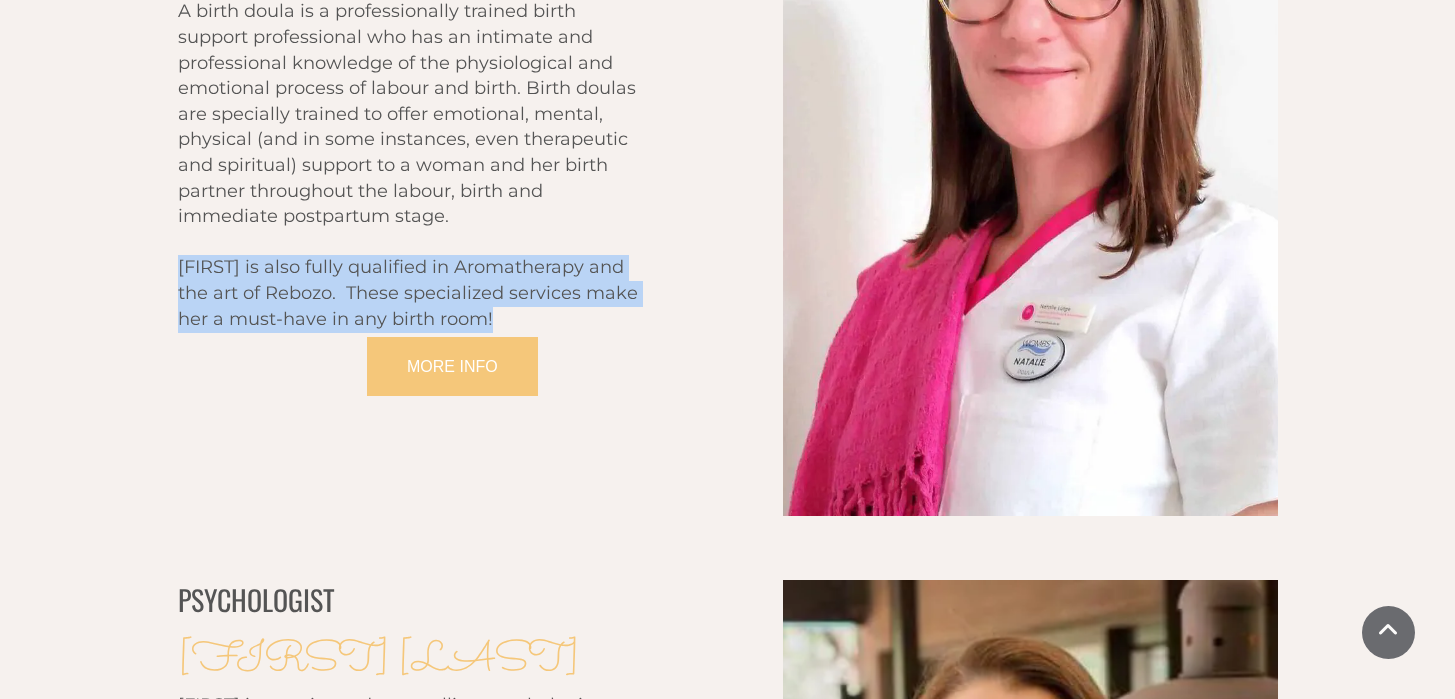 click on "[FIRST] is also fully qualified in Aromatherapy and the art of Rebozo.  These specialized services make her a must-have in any birth room!" at bounding box center [408, 292] 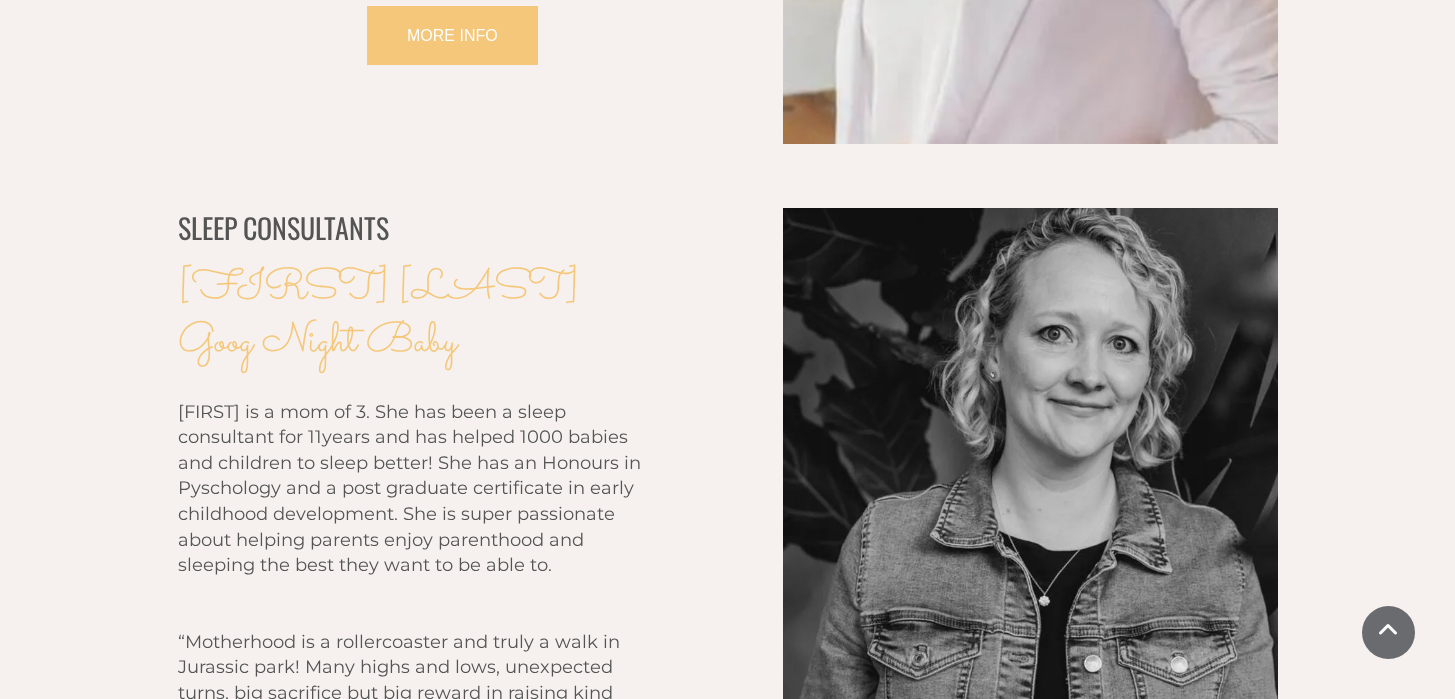 scroll, scrollTop: 2037, scrollLeft: 0, axis: vertical 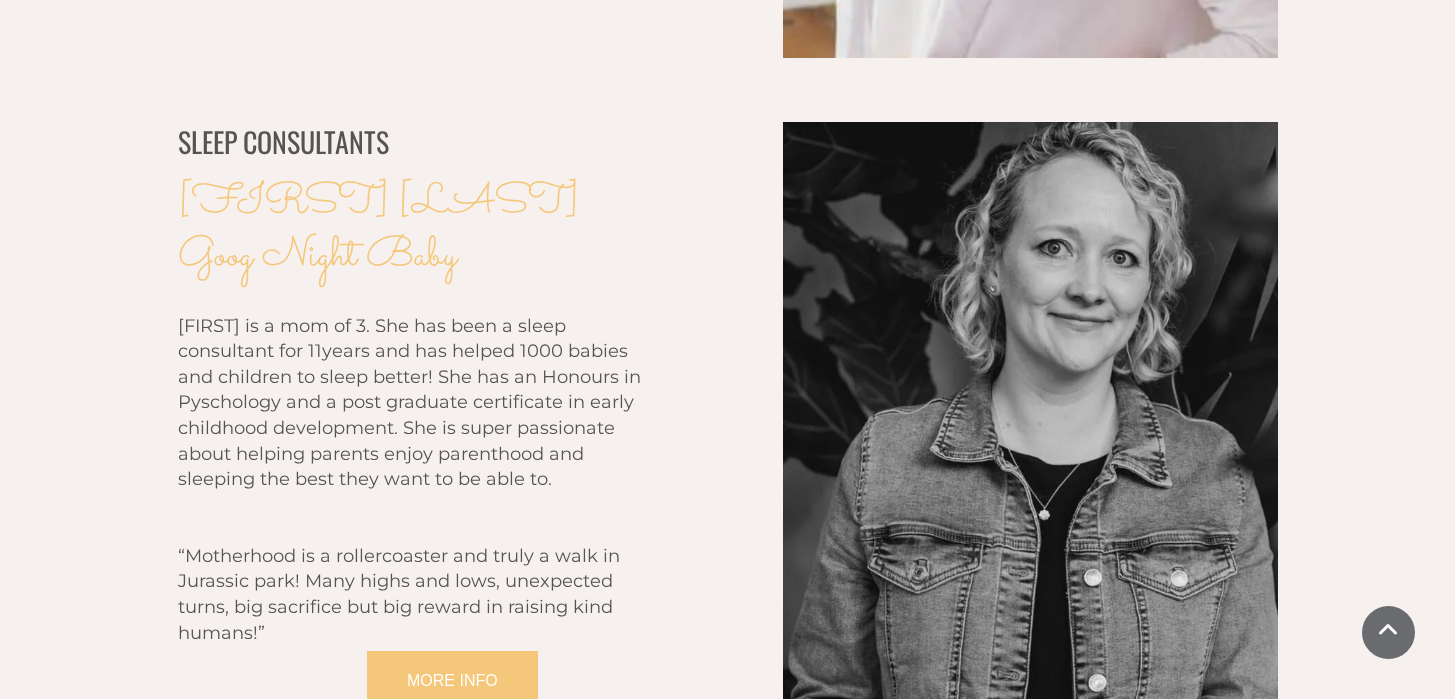 click on "[FIRST] is a mom of 3. She has been a sleep consultant for 11years and has helped 1000 babies and children to sleep better! She has an Honours in Pyschology and a post graduate certificate in early childhood development. She is super passionate about helping parents enjoy parenthood and sleeping the best they want to be able to." at bounding box center [409, 403] 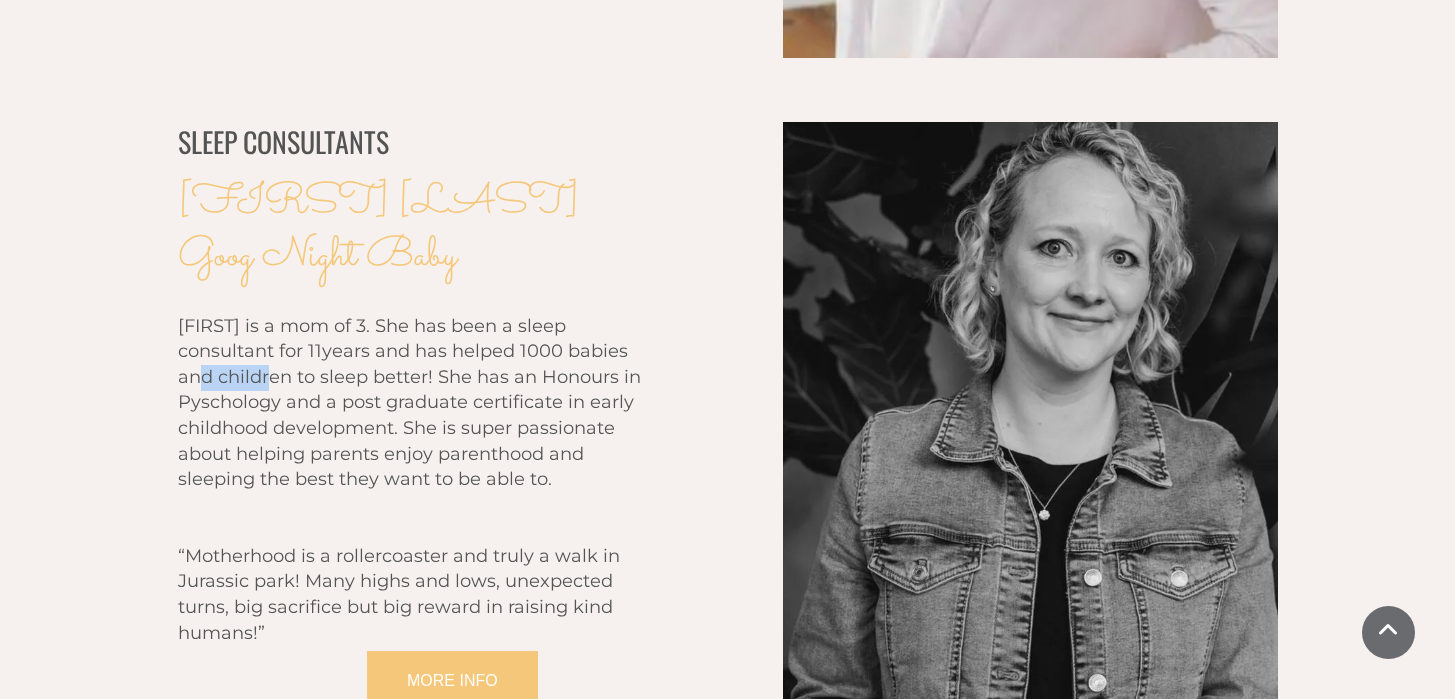 click on "[FIRST] is a mom of 3. She has been a sleep consultant for 11years and has helped 1000 babies and children to sleep better! She has an Honours in Pyschology and a post graduate certificate in early childhood development. She is super passionate about helping parents enjoy parenthood and sleeping the best they want to be able to." at bounding box center (409, 403) 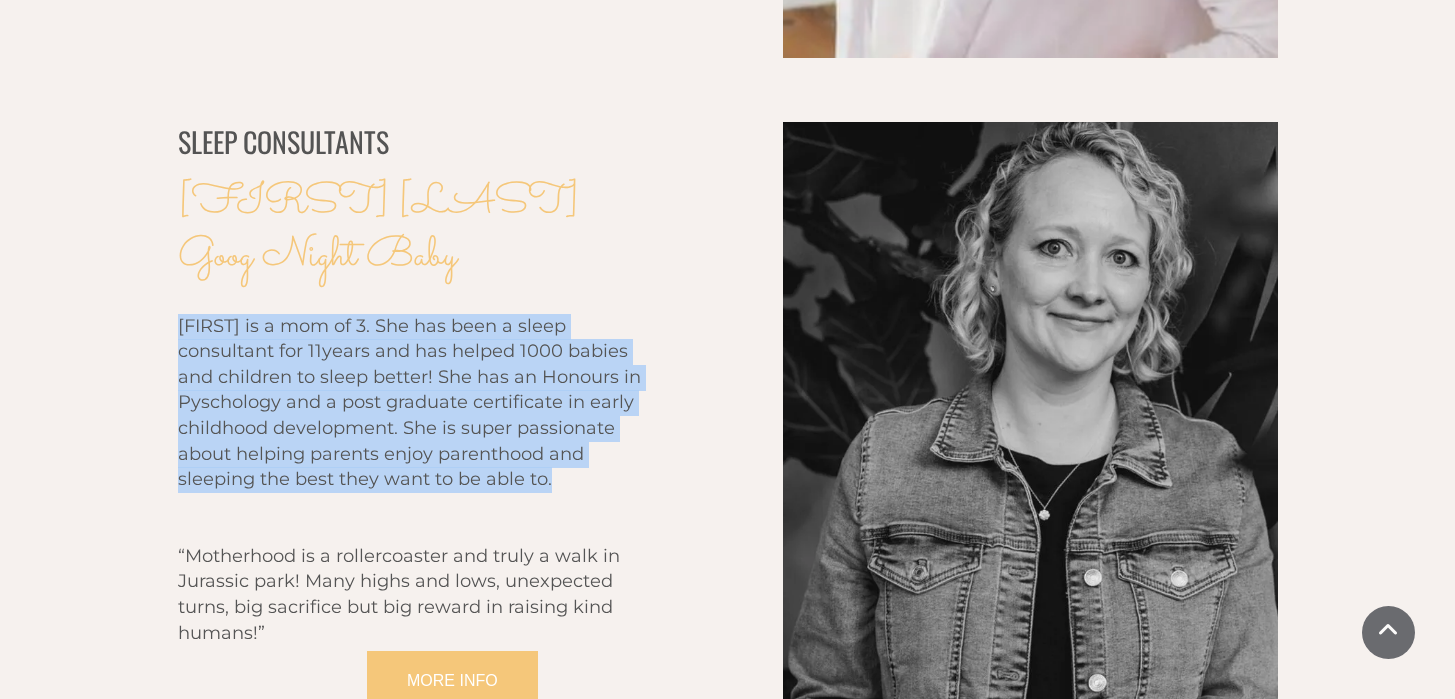 click on "[FIRST] is a mom of 3. She has been a sleep consultant for 11years and has helped 1000 babies and children to sleep better! She has an Honours in Pyschology and a post graduate certificate in early childhood development. She is super passionate about helping parents enjoy parenthood and sleeping the best they want to be able to." at bounding box center (409, 403) 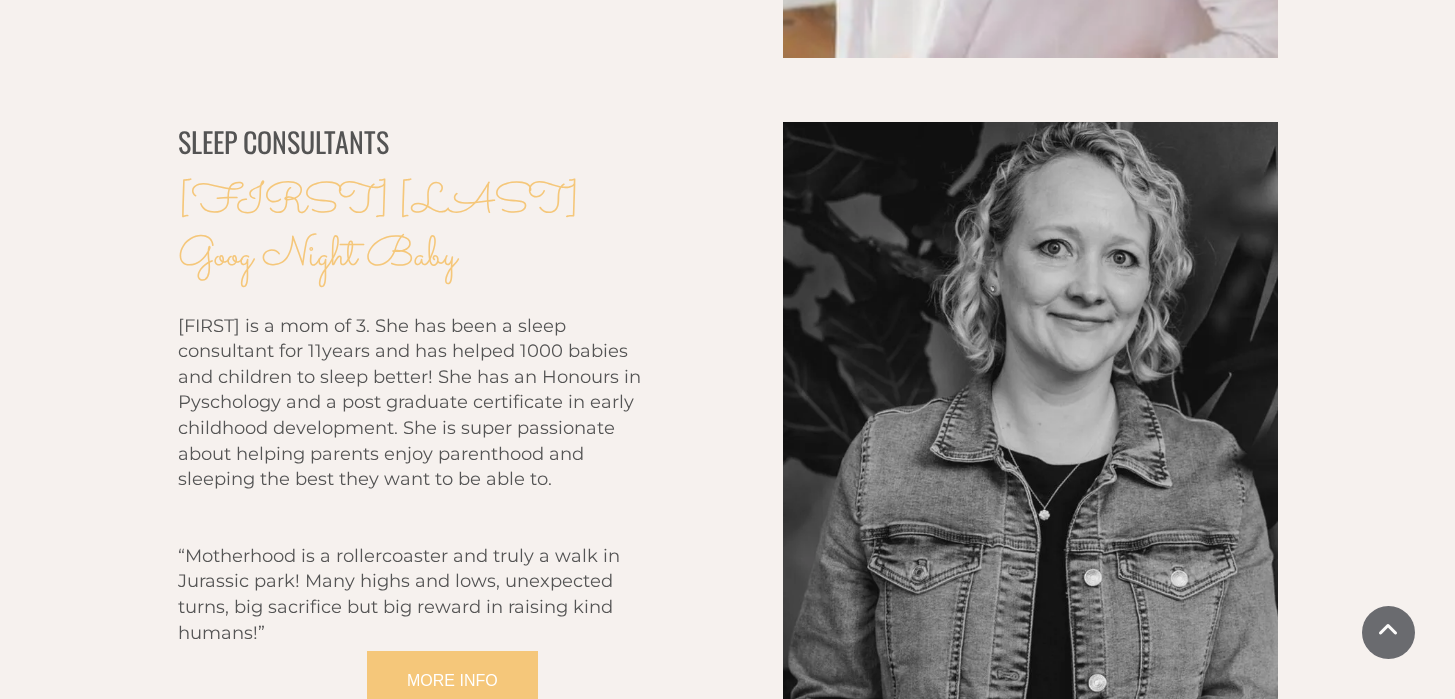 click on "SLEEP CONSULTANTS
[FIRST] [LAST] [PRODUCT NAME]
[FIRST] is a mom of 3. She has been a sleep consultant for 11years and has helped 1000 babies and children to sleep better! She has an Honours in Pyschology and a post graduate certificate in early childhood development. She is super passionate about helping parents enjoy parenthood and sleeping the best they want to be able to. “Motherhood is a rollercoaster and truly a walk in Jurassic park! Many highs and lows, unexpected turns, big sacrifice but big reward in raising kind humans!”
MORE INFO" at bounding box center (727, 506) 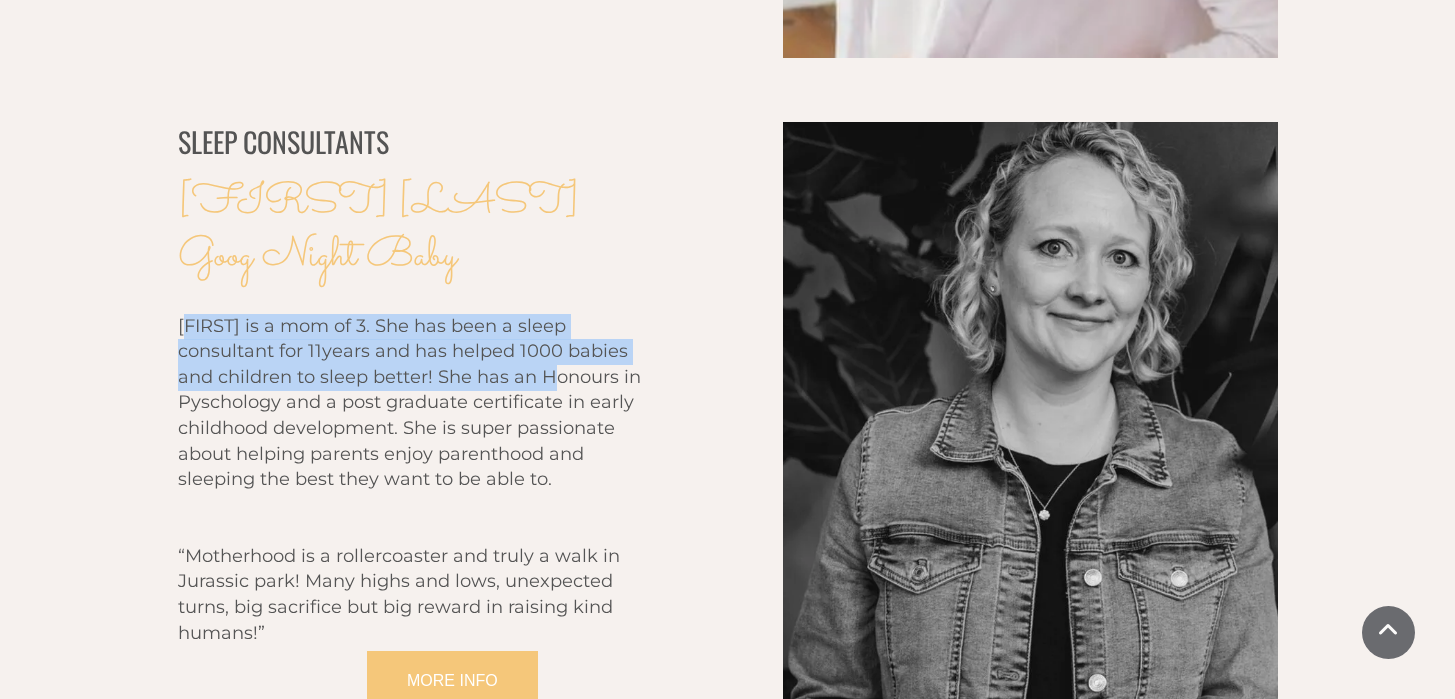 drag, startPoint x: 186, startPoint y: 321, endPoint x: 576, endPoint y: 390, distance: 396.05682 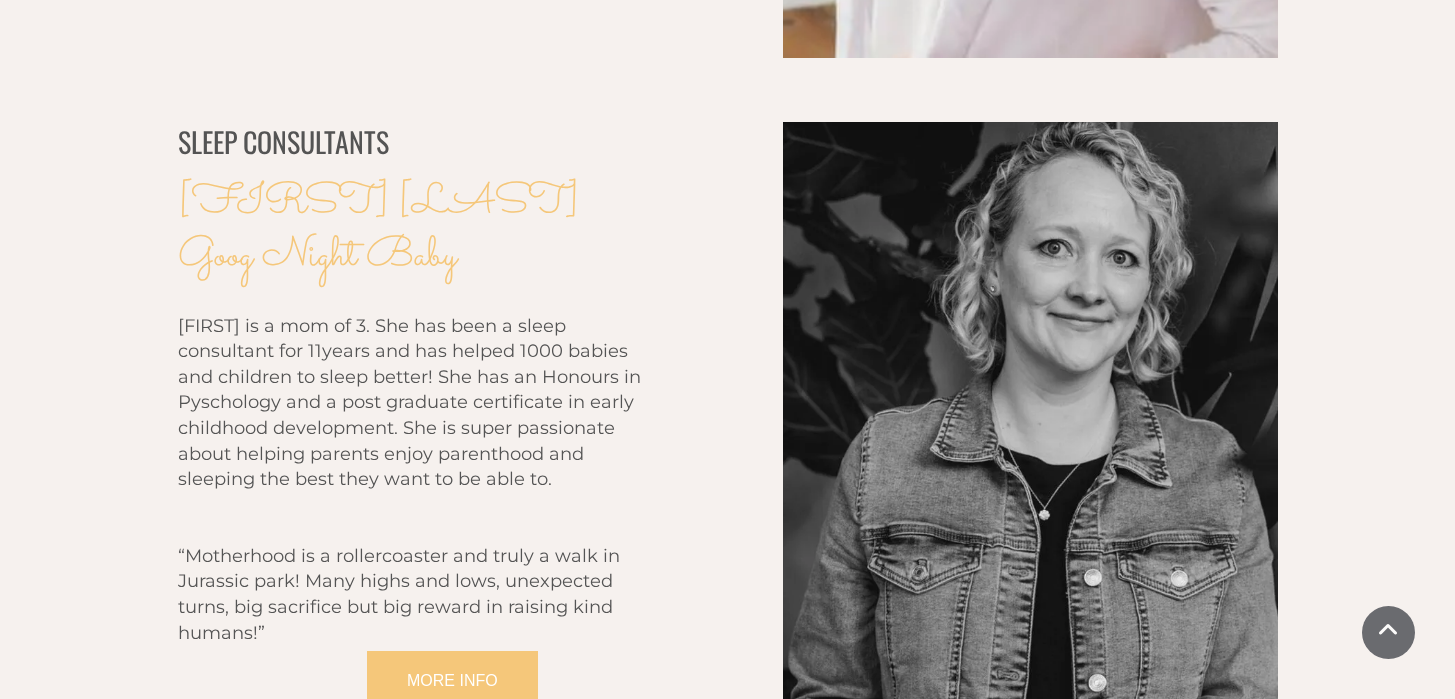 click on "[FIRST] is a mom of 3. She has been a sleep consultant for 11years and has helped 1000 babies and children to sleep better! She has an Honours in Pyschology and a post graduate certificate in early childhood development. She is super passionate about helping parents enjoy parenthood and sleeping the best they want to be able to." at bounding box center (412, 403) 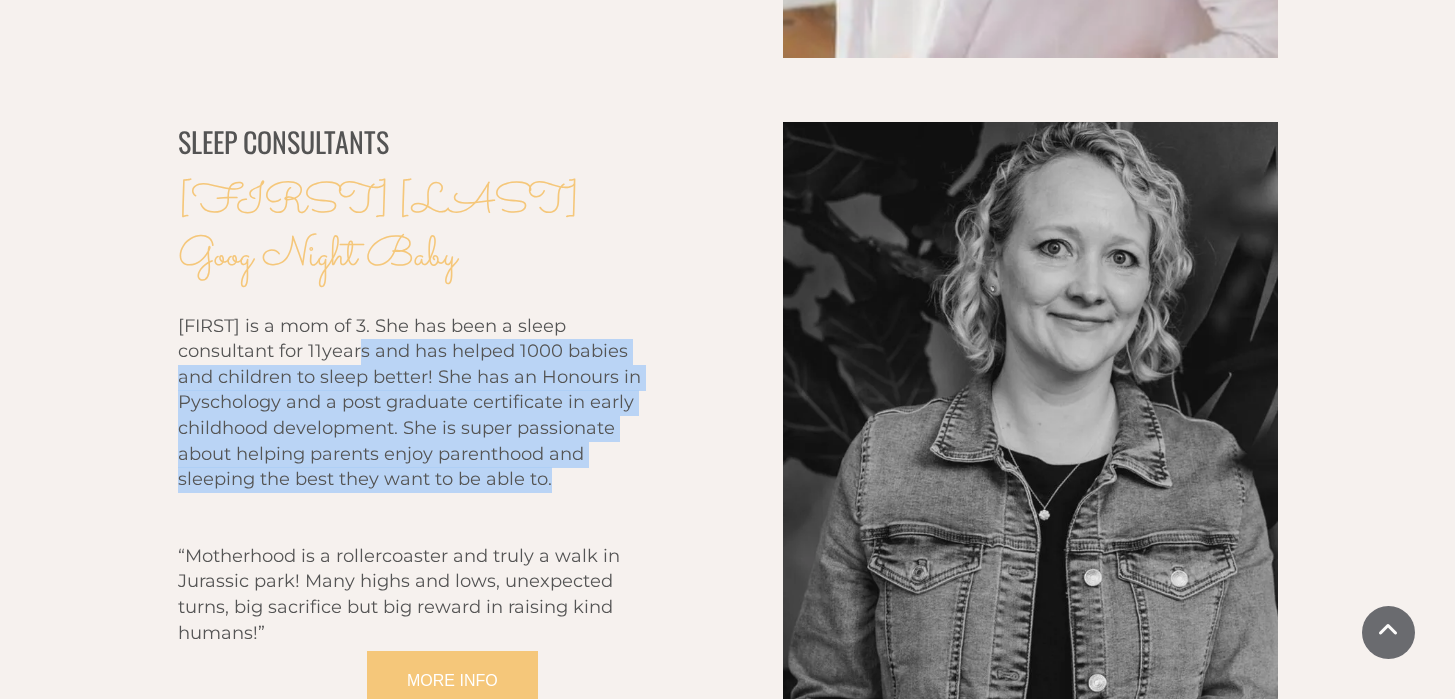 drag, startPoint x: 613, startPoint y: 501, endPoint x: 377, endPoint y: 356, distance: 276.98557 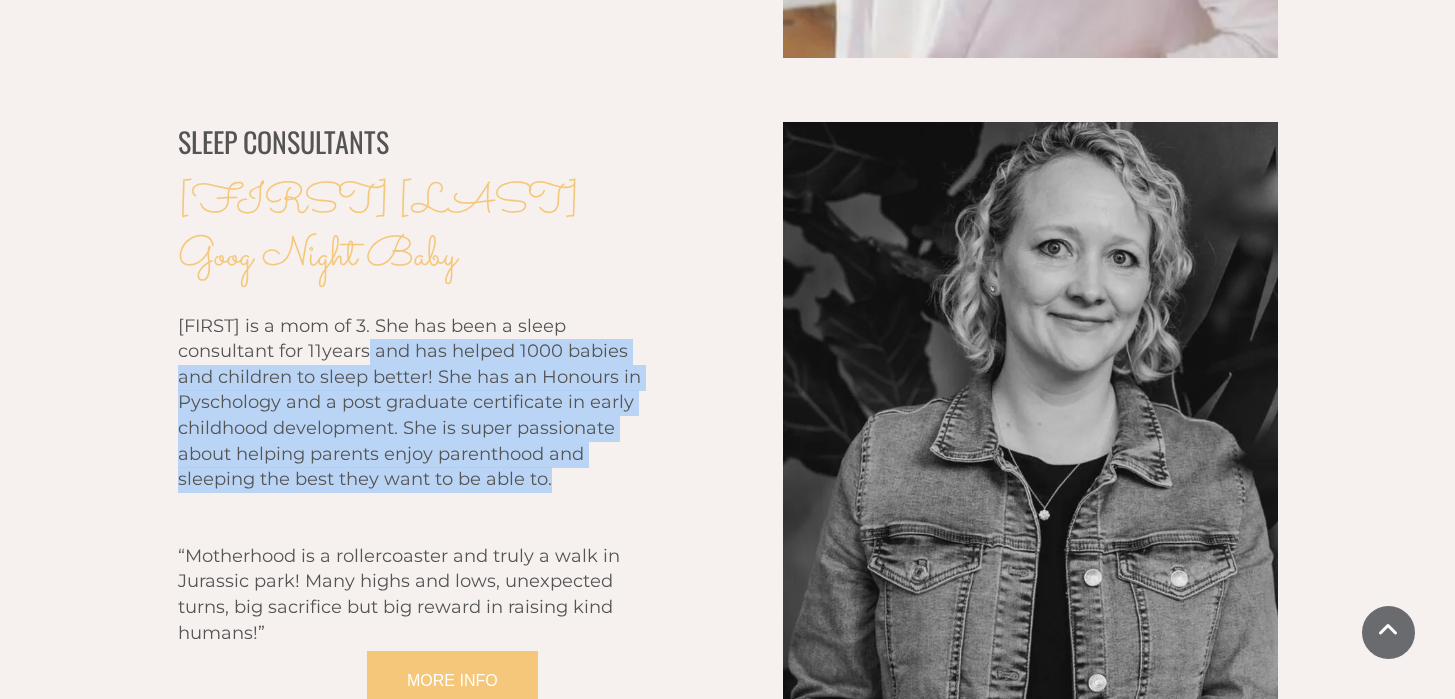 click on "[FIRST] is a mom of 3. She has been a sleep consultant for 11years and has helped 1000 babies and children to sleep better! She has an Honours in Pyschology and a post graduate certificate in early childhood development. She is super passionate about helping parents enjoy parenthood and sleeping the best they want to be able to." at bounding box center [409, 403] 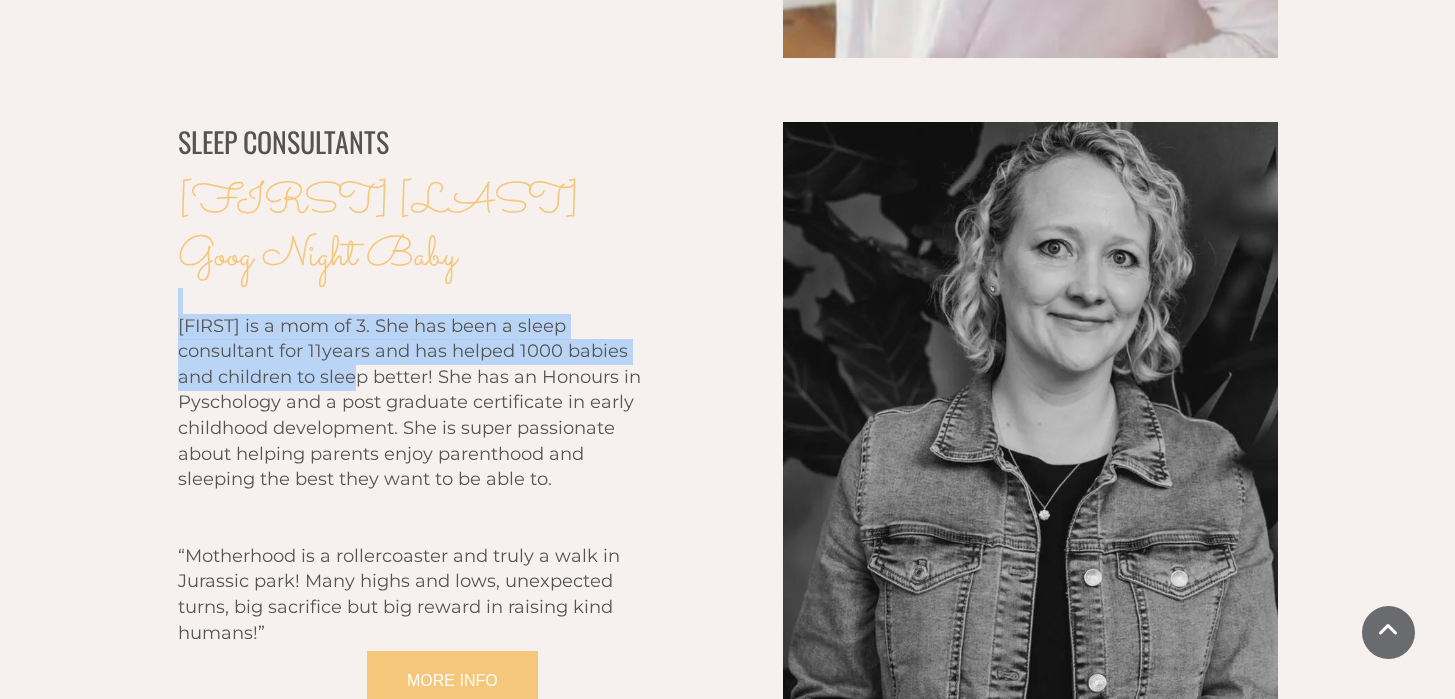 drag, startPoint x: 230, startPoint y: 379, endPoint x: 390, endPoint y: 380, distance: 160.00313 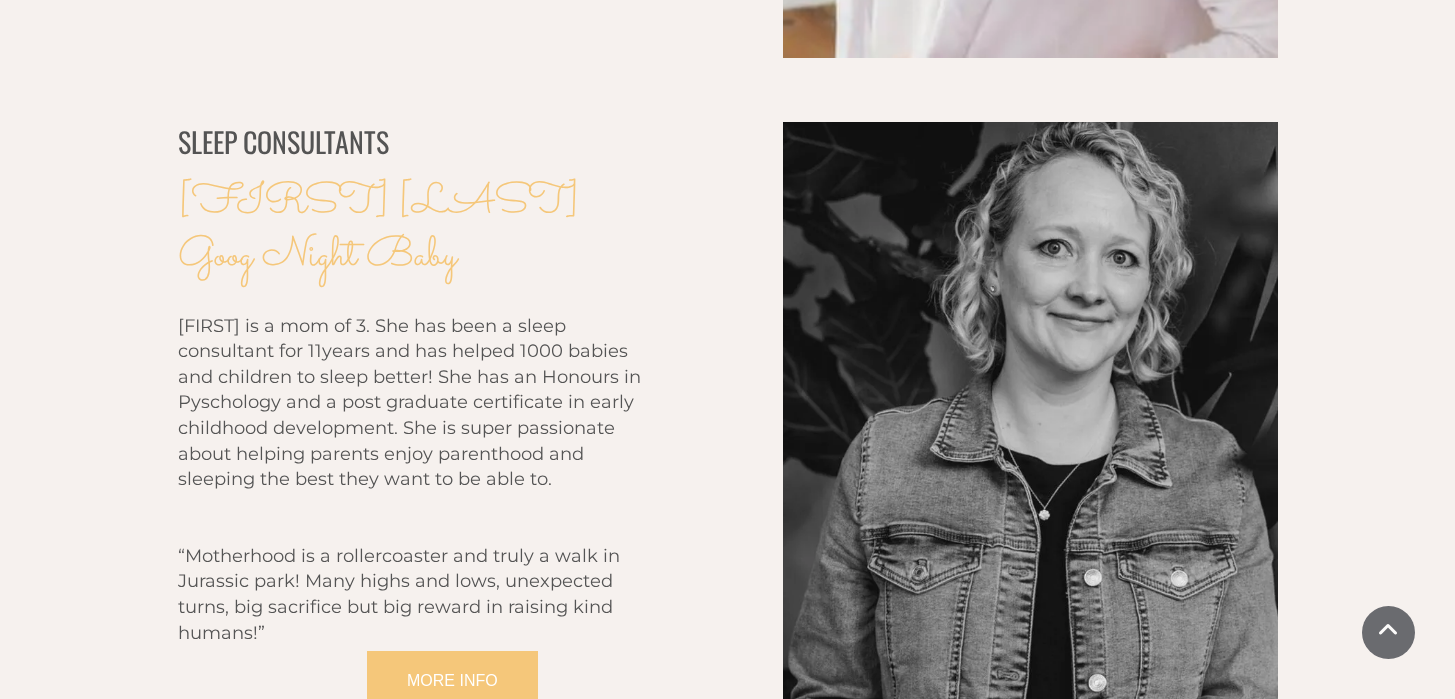 drag, startPoint x: 405, startPoint y: 382, endPoint x: 490, endPoint y: 376, distance: 85.2115 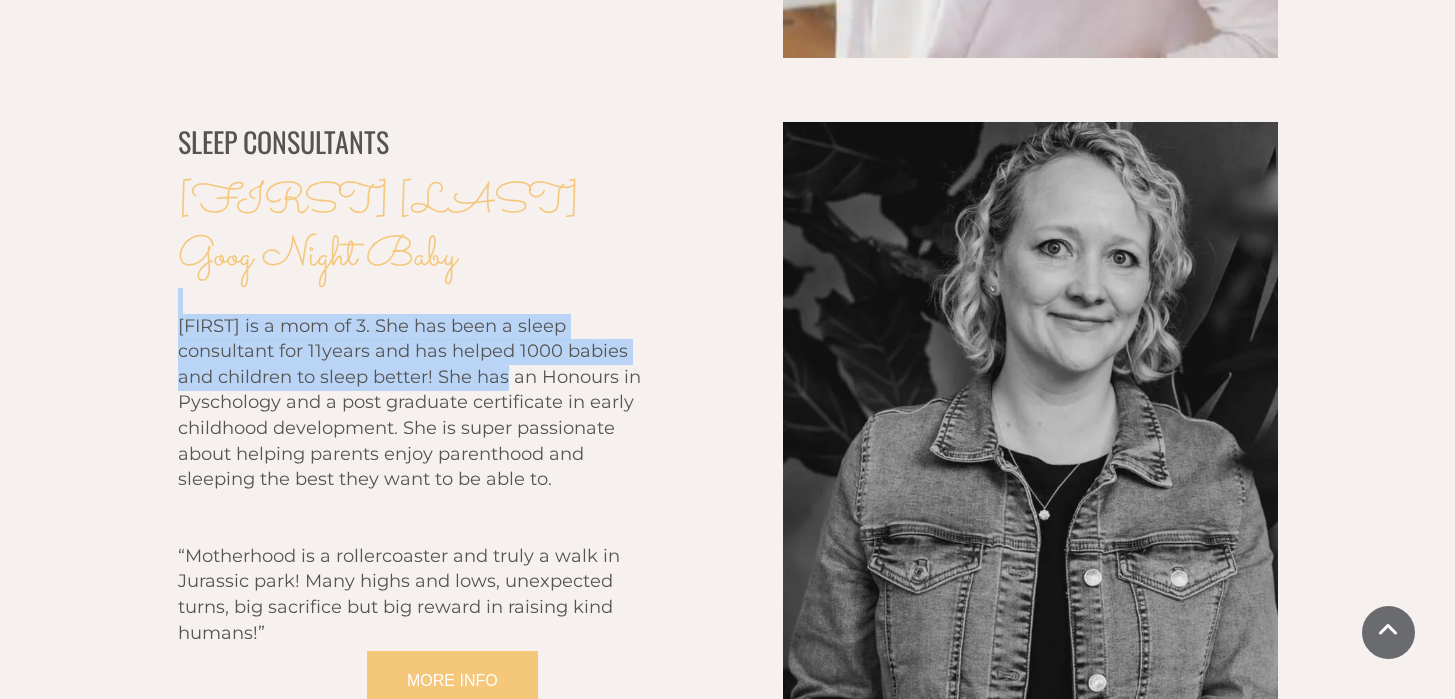 drag, startPoint x: 614, startPoint y: 416, endPoint x: 645, endPoint y: 497, distance: 86.72946 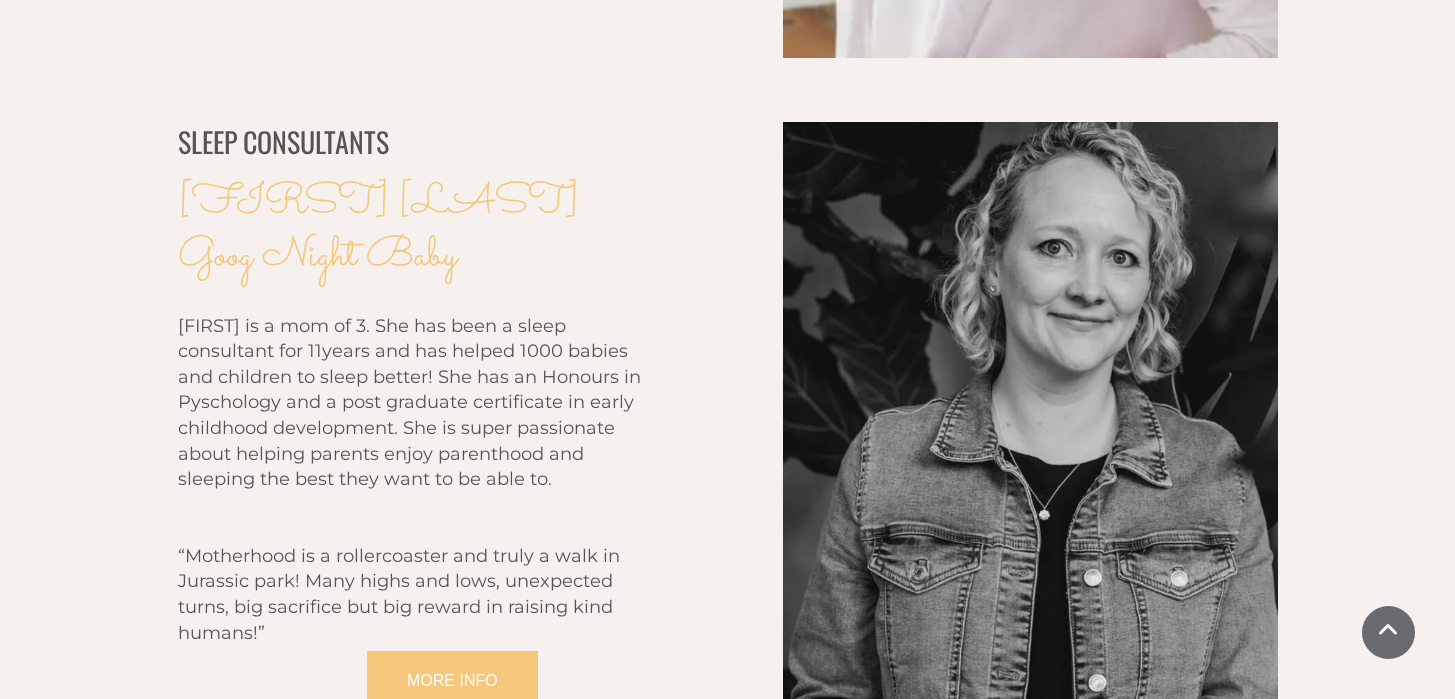 click at bounding box center (412, 506) 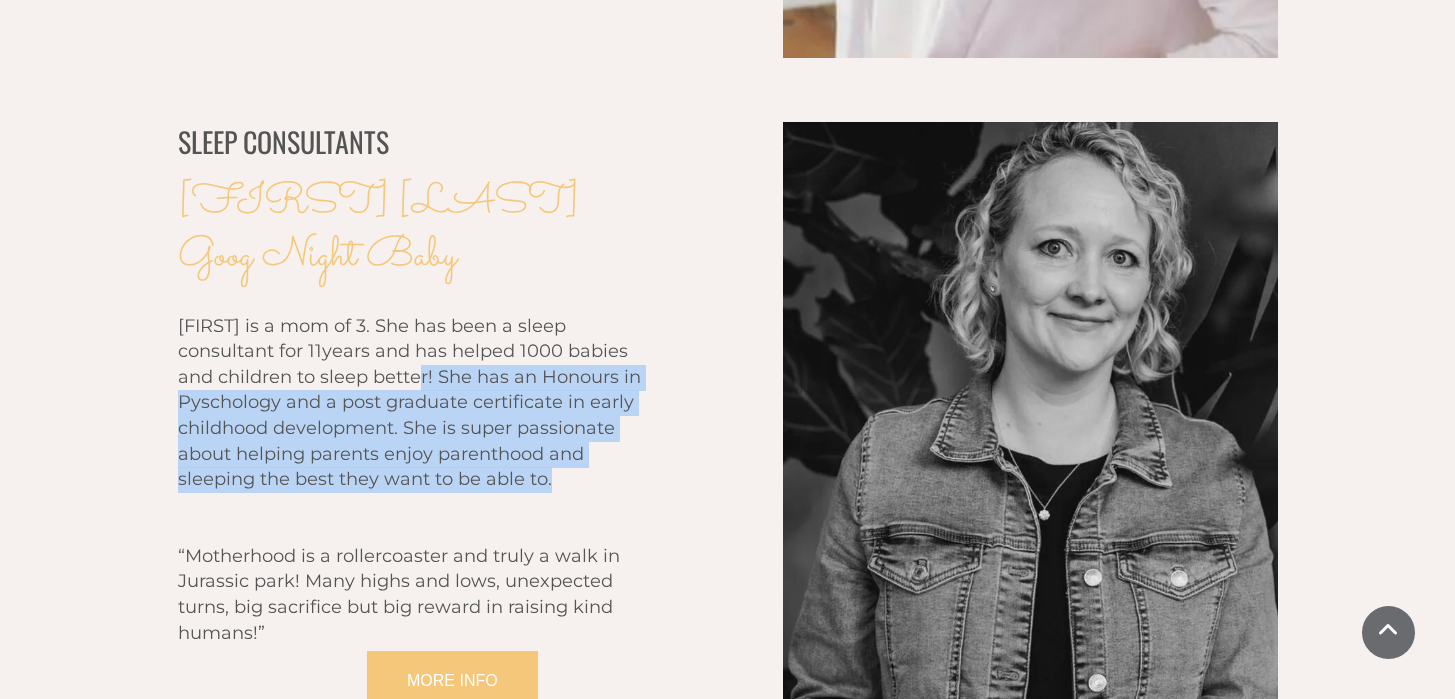 drag, startPoint x: 447, startPoint y: 383, endPoint x: 549, endPoint y: 498, distance: 153.71727 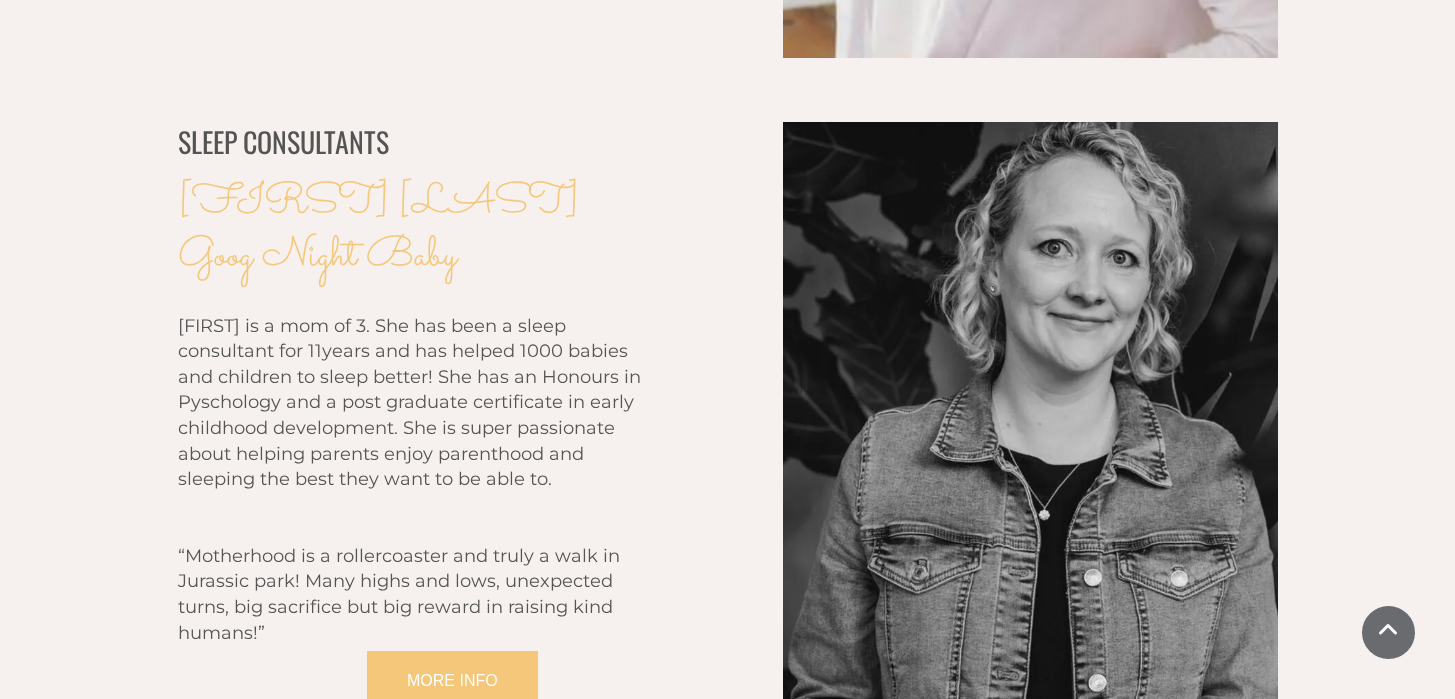 click at bounding box center (412, 506) 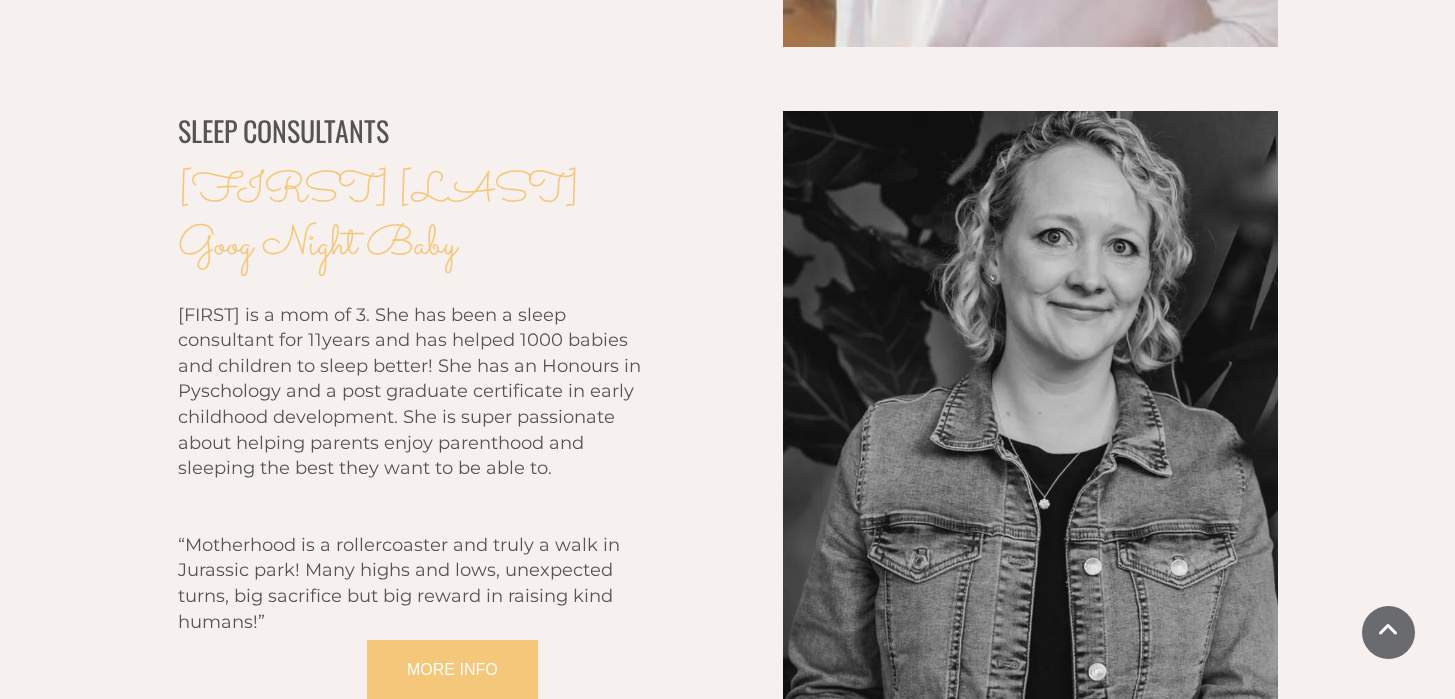 scroll, scrollTop: 2111, scrollLeft: 0, axis: vertical 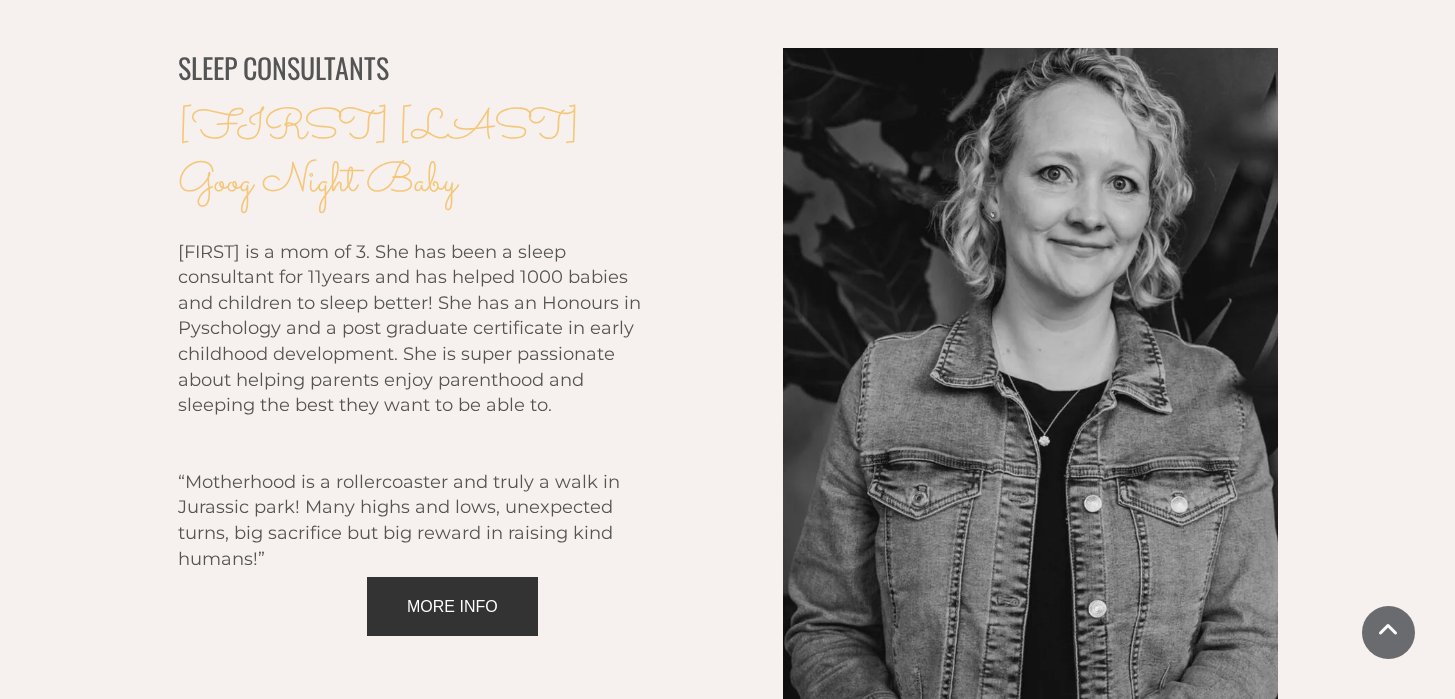 click on "MORE INFO" at bounding box center [452, 606] 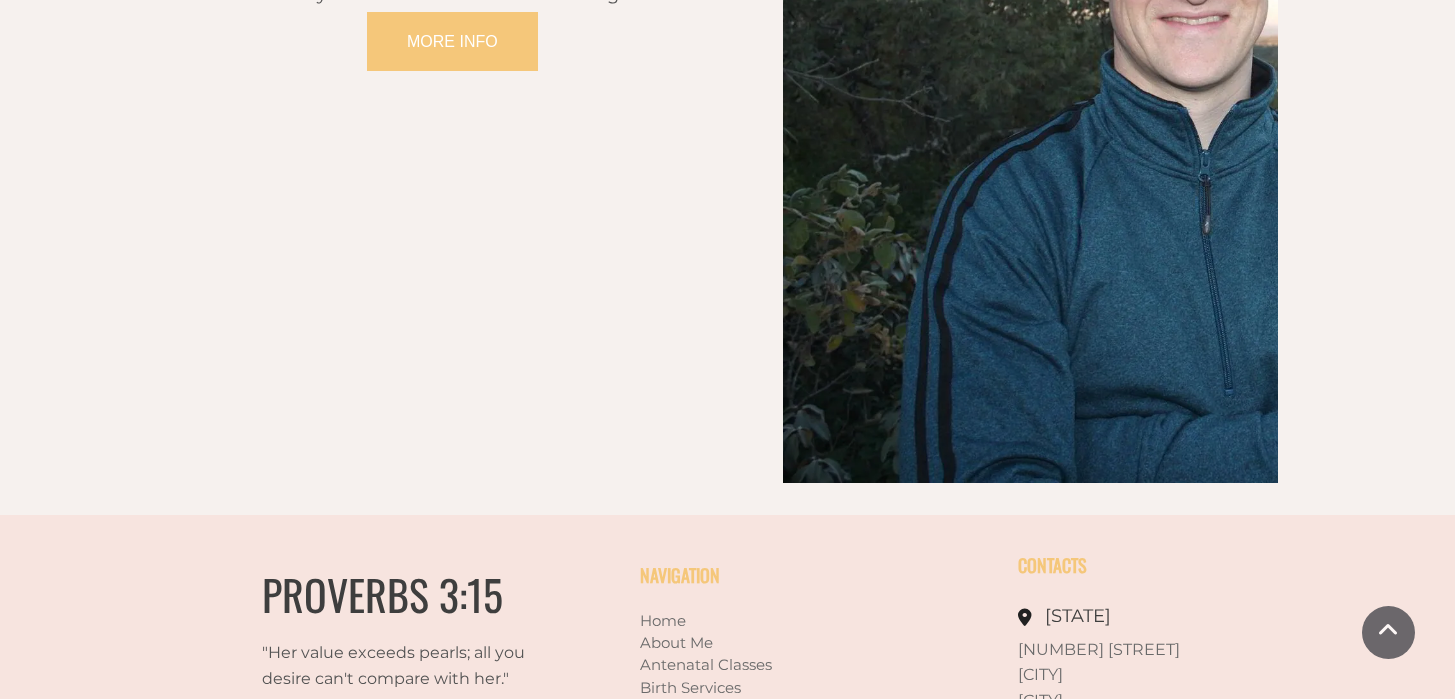 scroll, scrollTop: 3437, scrollLeft: 0, axis: vertical 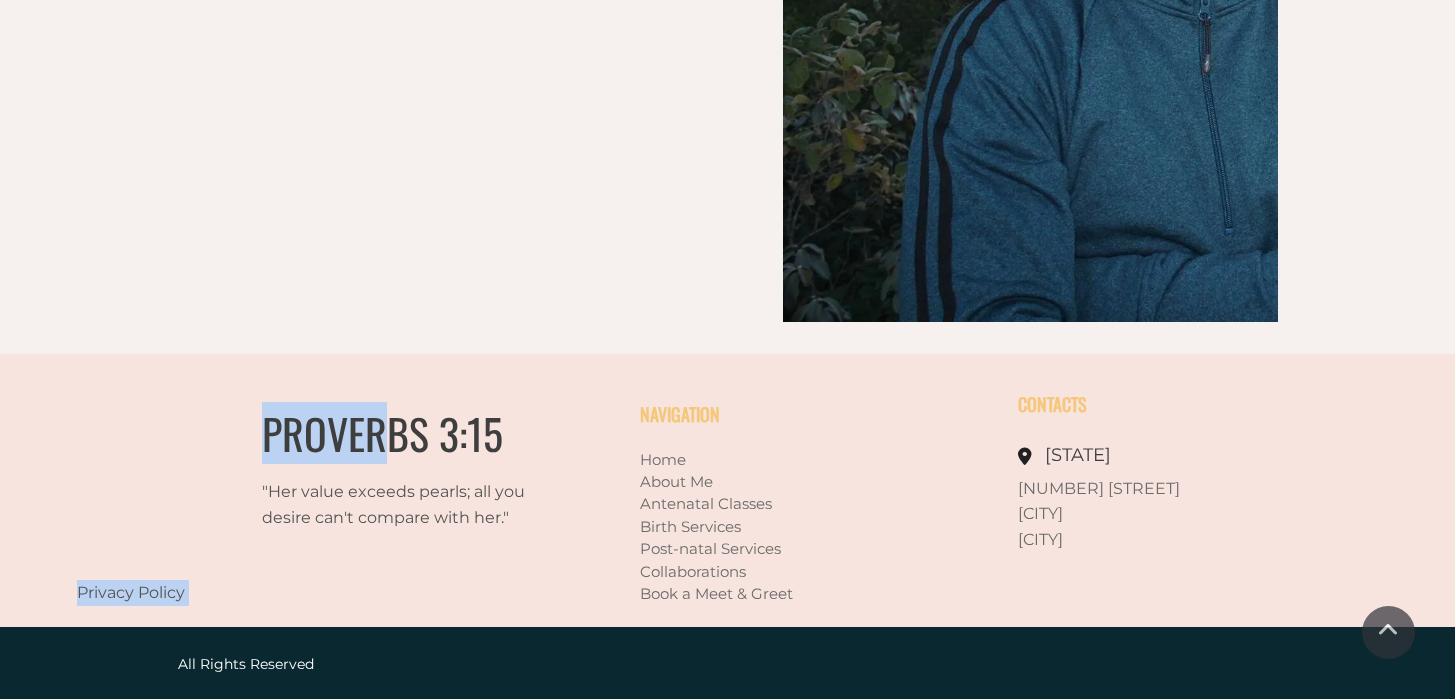 drag, startPoint x: 227, startPoint y: 449, endPoint x: 443, endPoint y: 492, distance: 220.23851 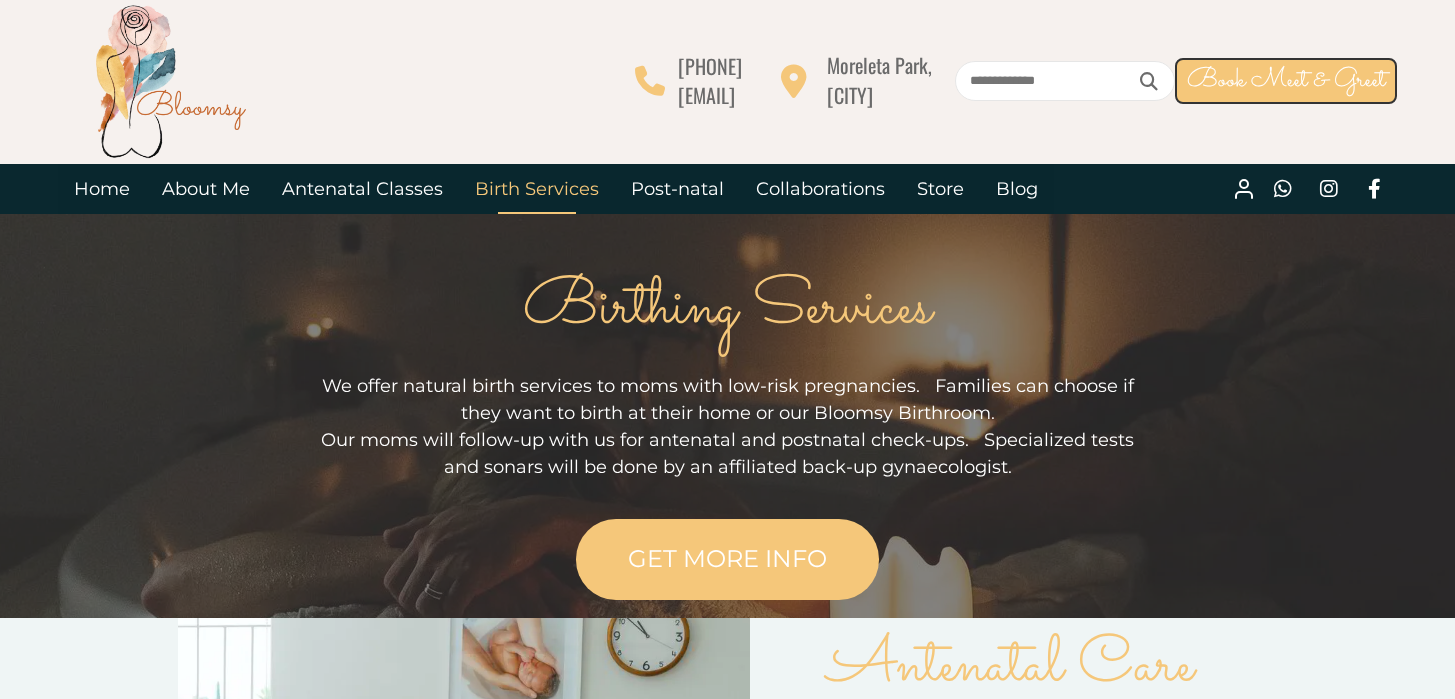 scroll, scrollTop: 0, scrollLeft: 0, axis: both 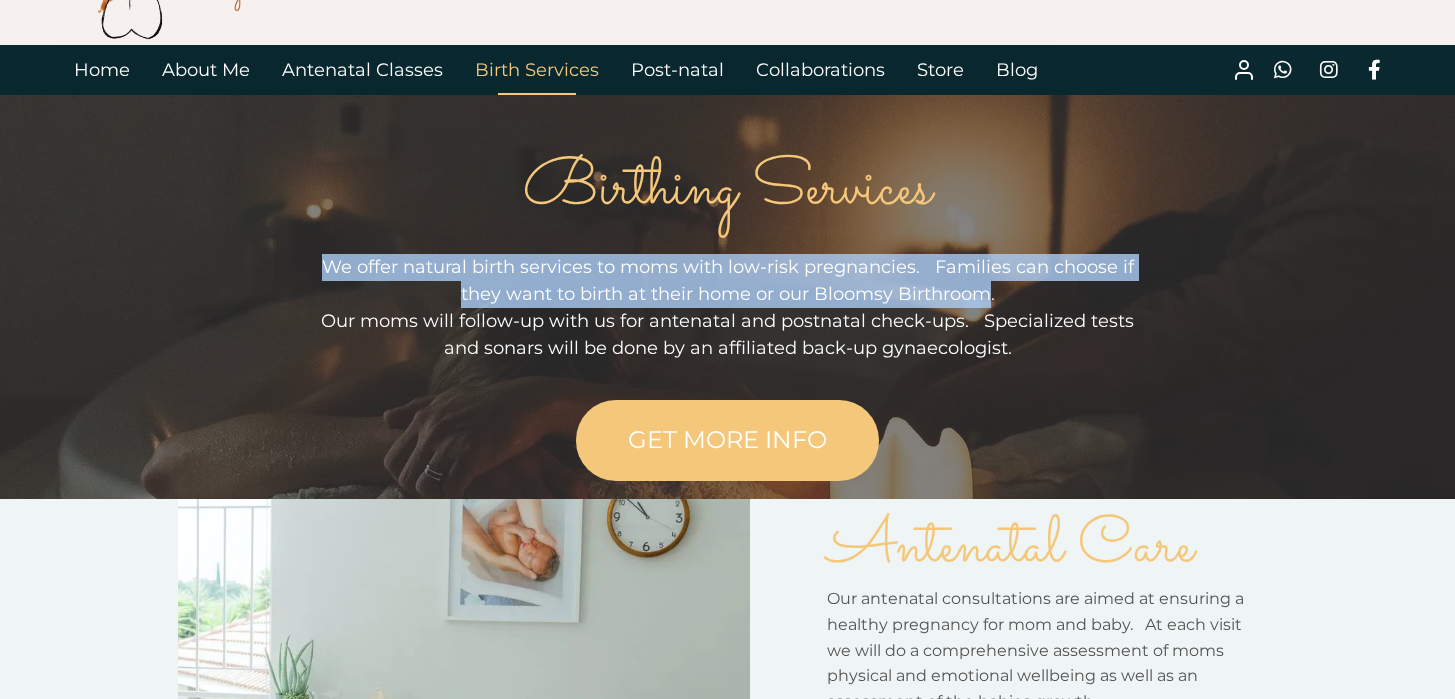drag, startPoint x: 361, startPoint y: 272, endPoint x: 985, endPoint y: 303, distance: 624.76953 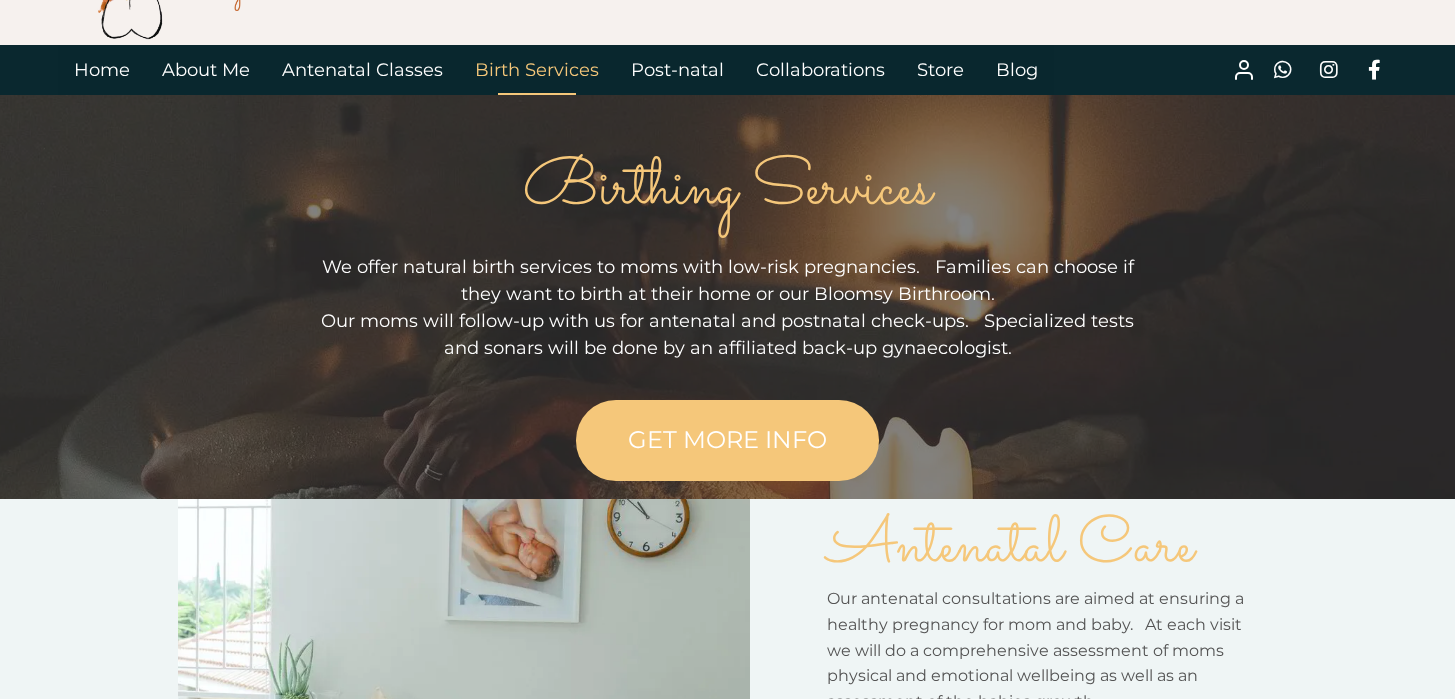 click on "We offer natural birth services to moms with low-risk pregnancies.   Families can choose if they want to birth at their home or our Bloomsy Birthroom." at bounding box center [728, 280] 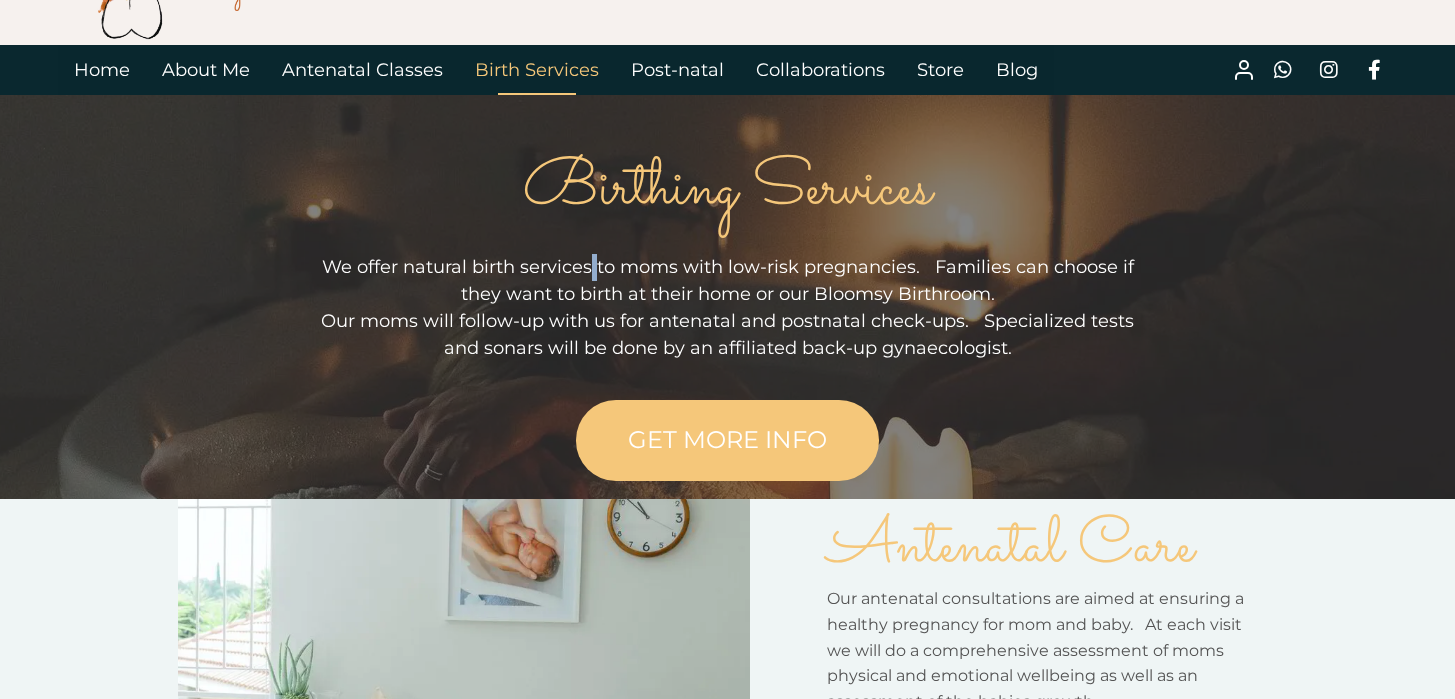 click on "We offer natural birth services to moms with low-risk pregnancies.   Families can choose if they want to birth at their home or our Bloomsy Birthroom." at bounding box center (728, 280) 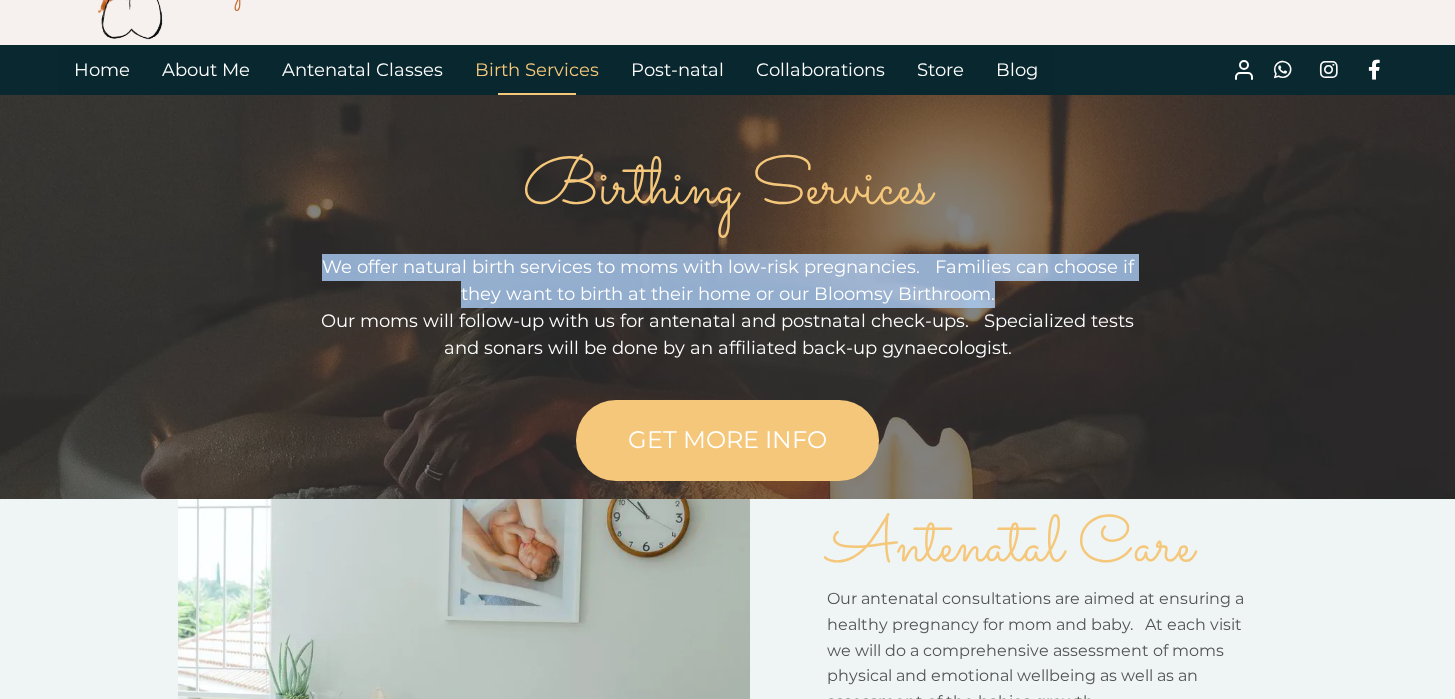 click on "We offer natural birth services to moms with low-risk pregnancies.   Families can choose if they want to birth at their home or our Bloomsy Birthroom." at bounding box center (728, 280) 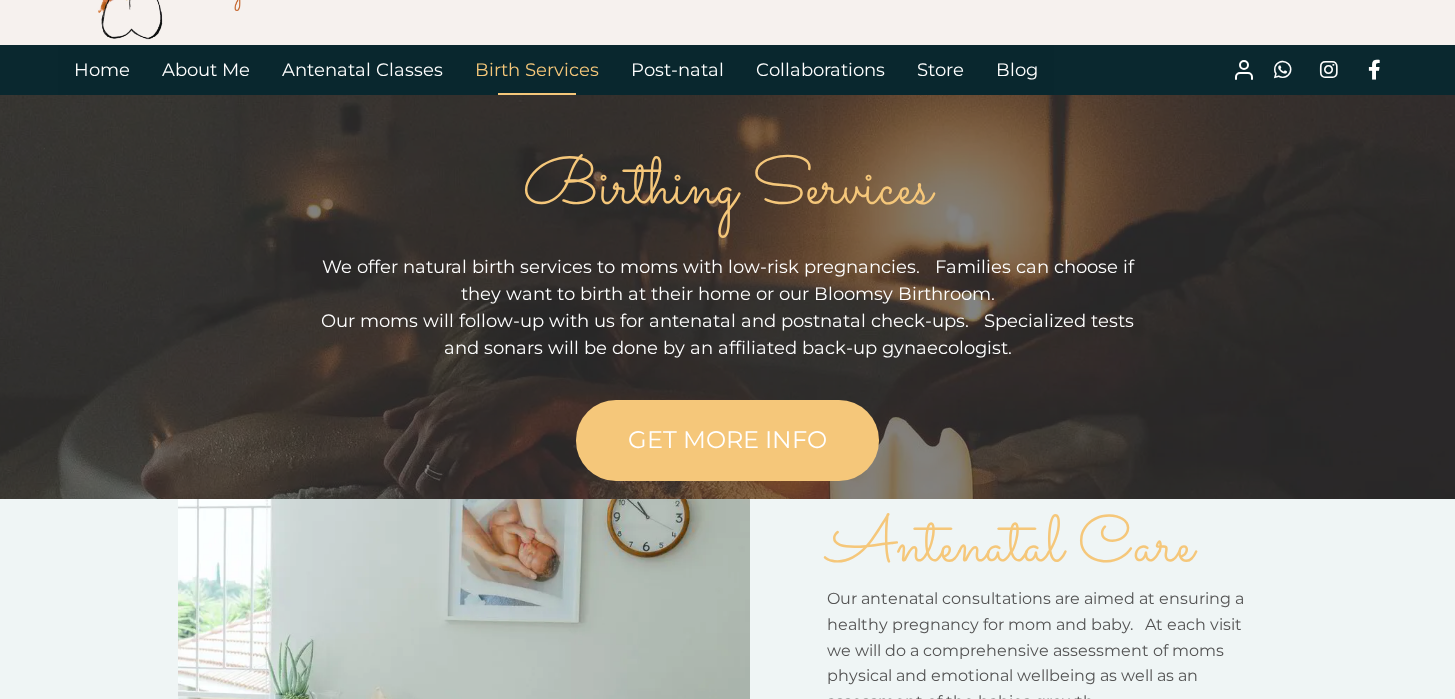 drag, startPoint x: 428, startPoint y: 295, endPoint x: 1041, endPoint y: 304, distance: 613.06604 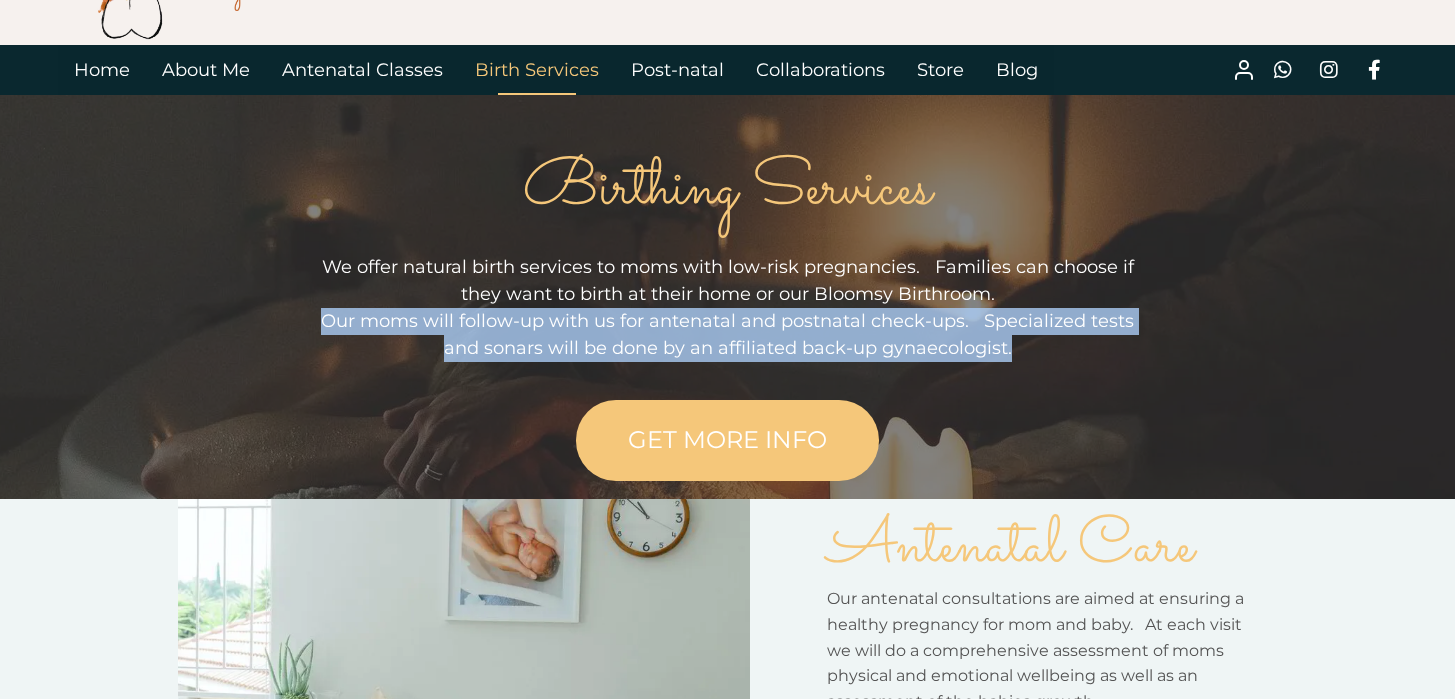 drag, startPoint x: 908, startPoint y: 352, endPoint x: 316, endPoint y: 318, distance: 592.9755 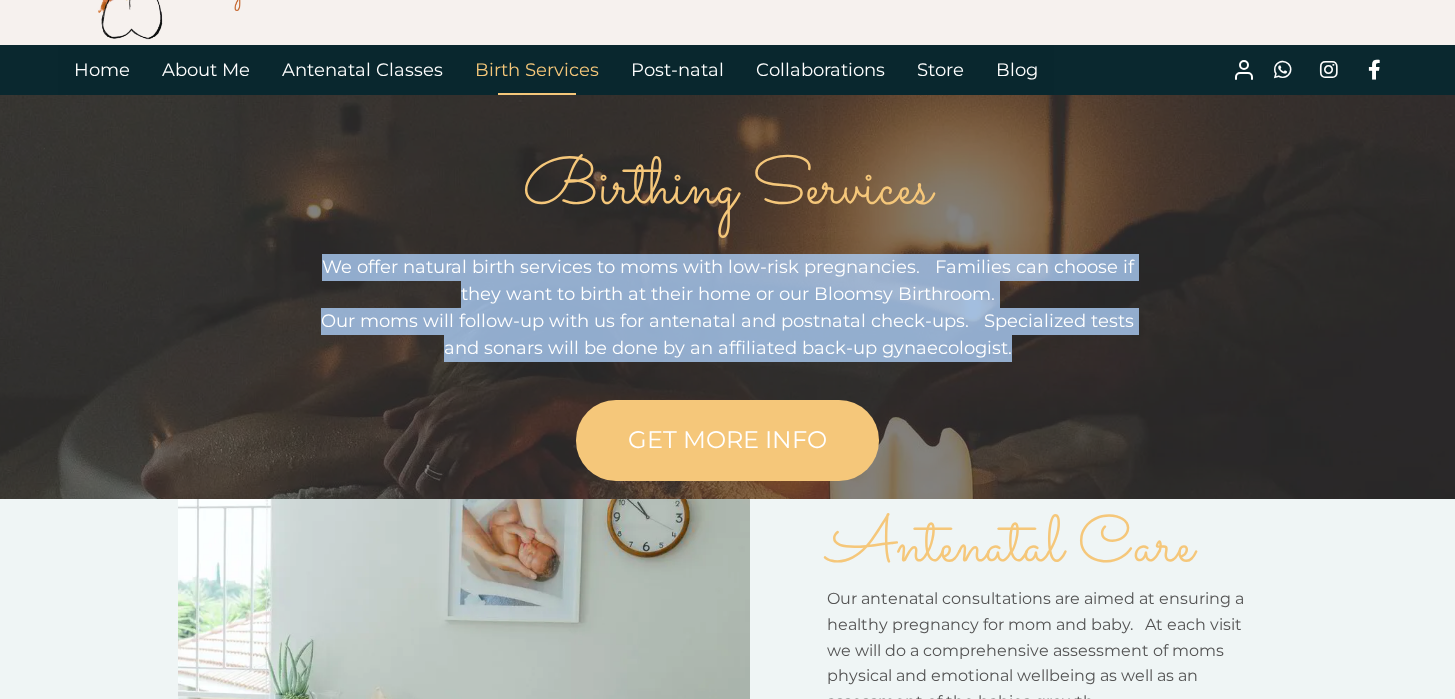 drag, startPoint x: 897, startPoint y: 345, endPoint x: 293, endPoint y: 305, distance: 605.32306 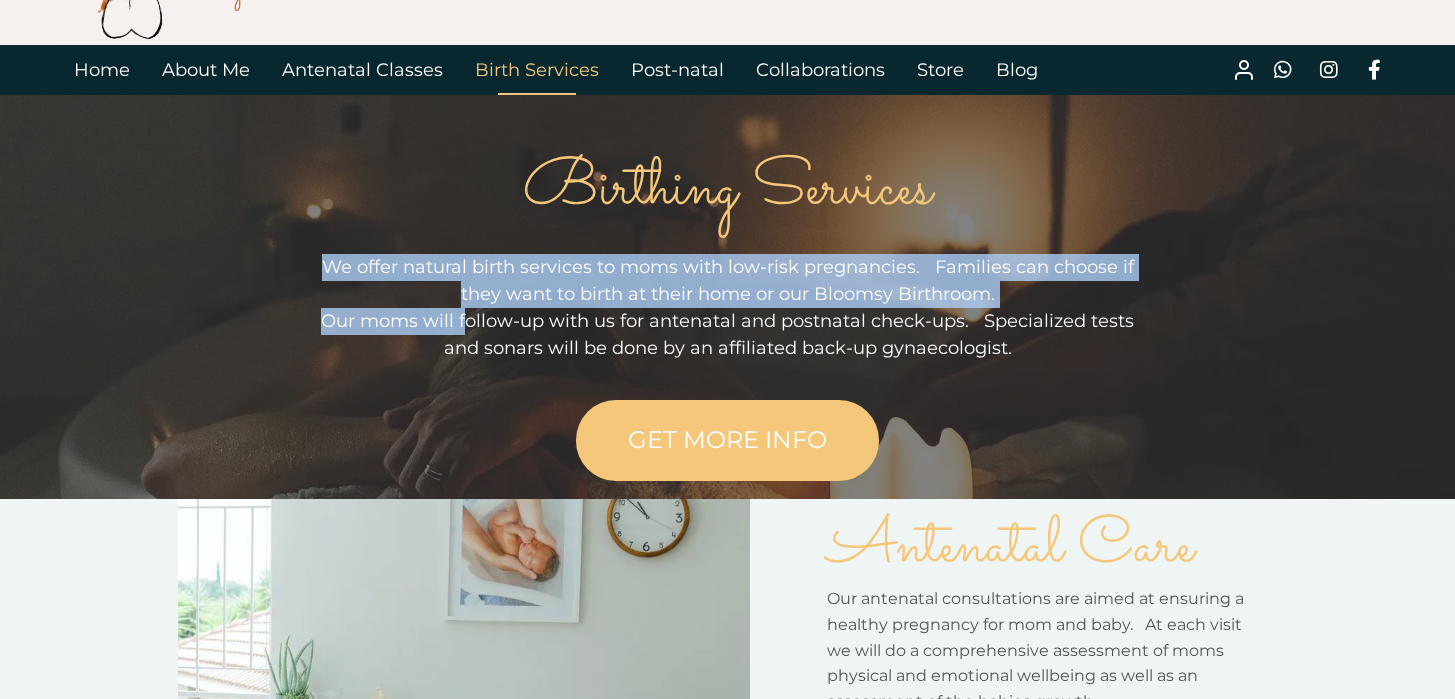 drag, startPoint x: 292, startPoint y: 321, endPoint x: 480, endPoint y: 329, distance: 188.17014 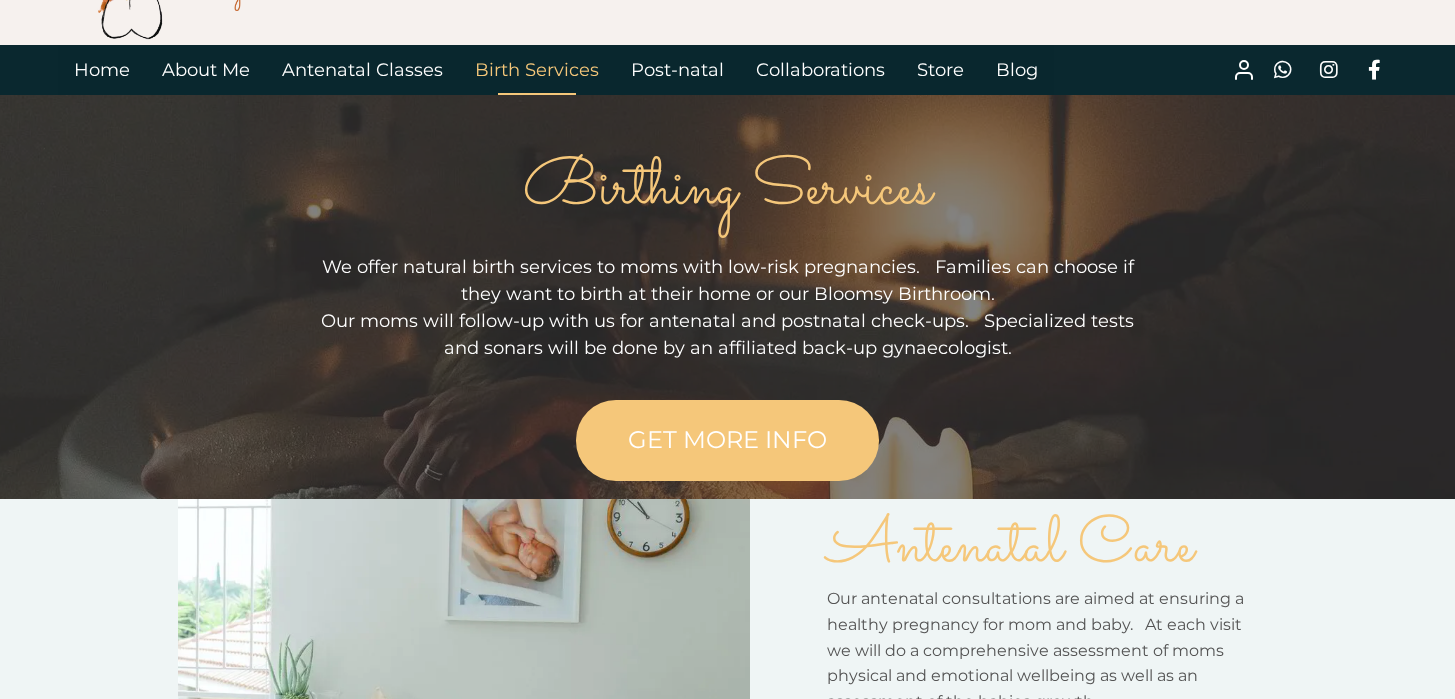 click on "Our moms will follow-up with us for antenatal and postnatal check-ups.   Specialized tests and sonars will be done by an affiliated back-up gynaecologist." at bounding box center (727, 334) 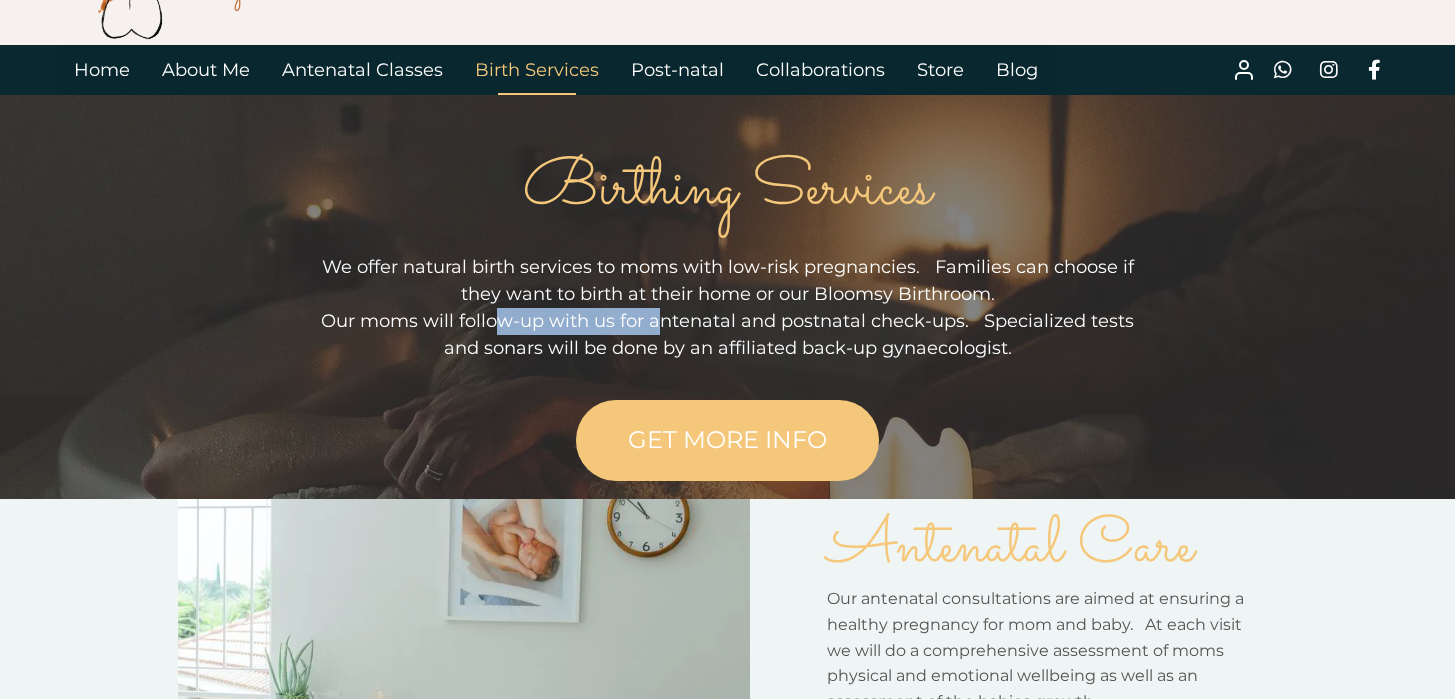 drag, startPoint x: 524, startPoint y: 325, endPoint x: 681, endPoint y: 328, distance: 157.02866 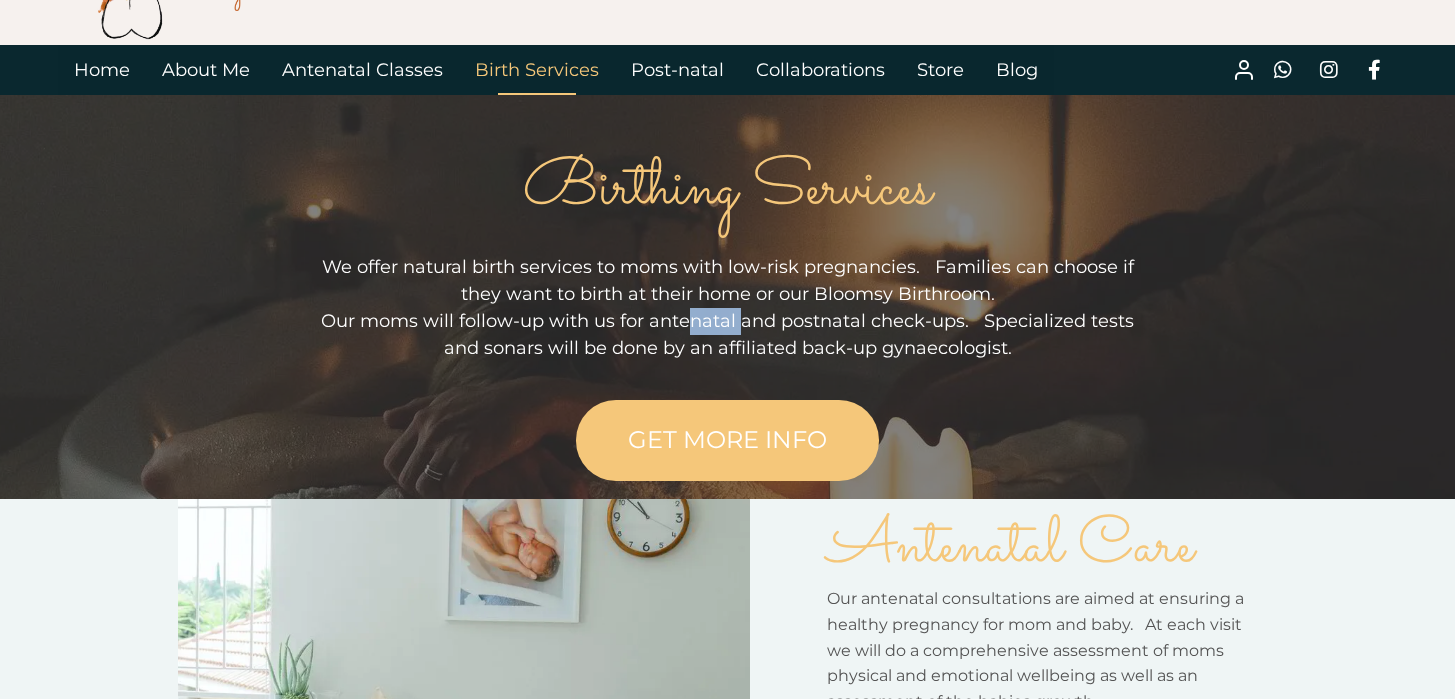 drag, startPoint x: 711, startPoint y: 328, endPoint x: 789, endPoint y: 330, distance: 78.025635 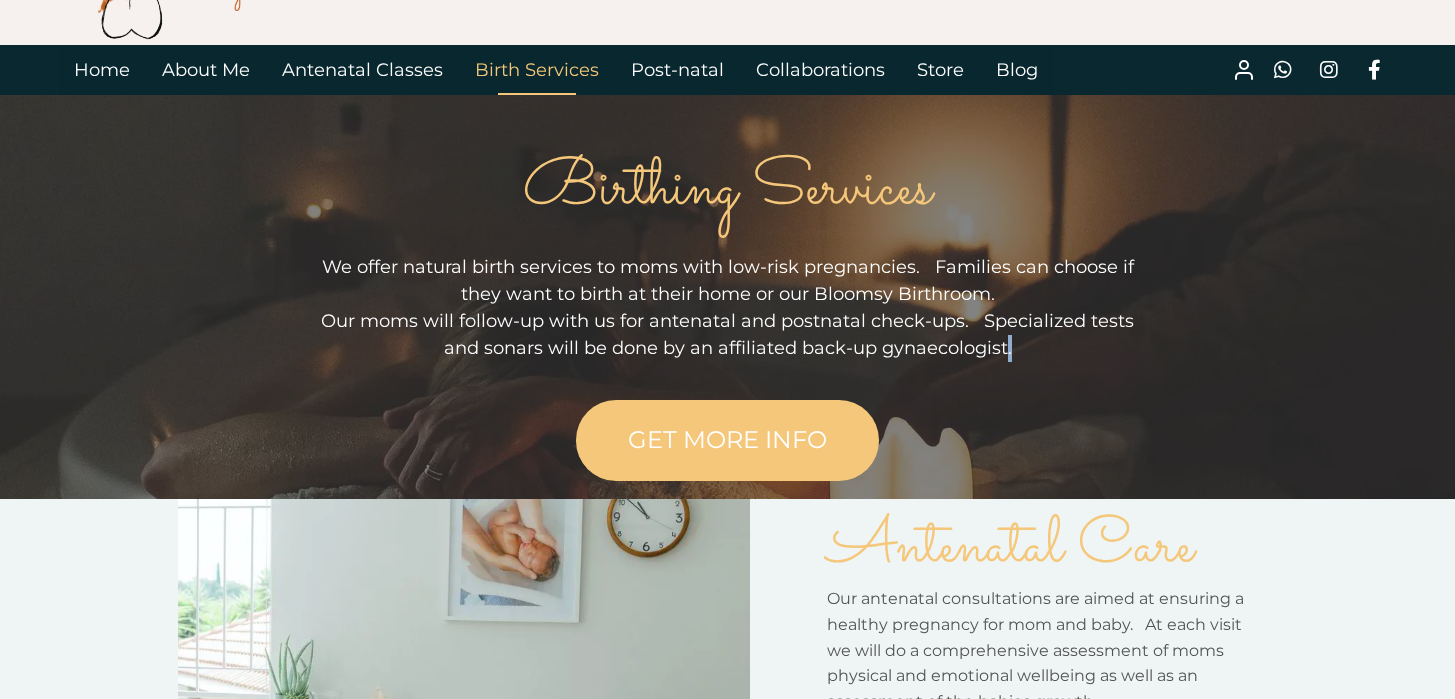 drag, startPoint x: 1030, startPoint y: 357, endPoint x: 1000, endPoint y: 346, distance: 31.95309 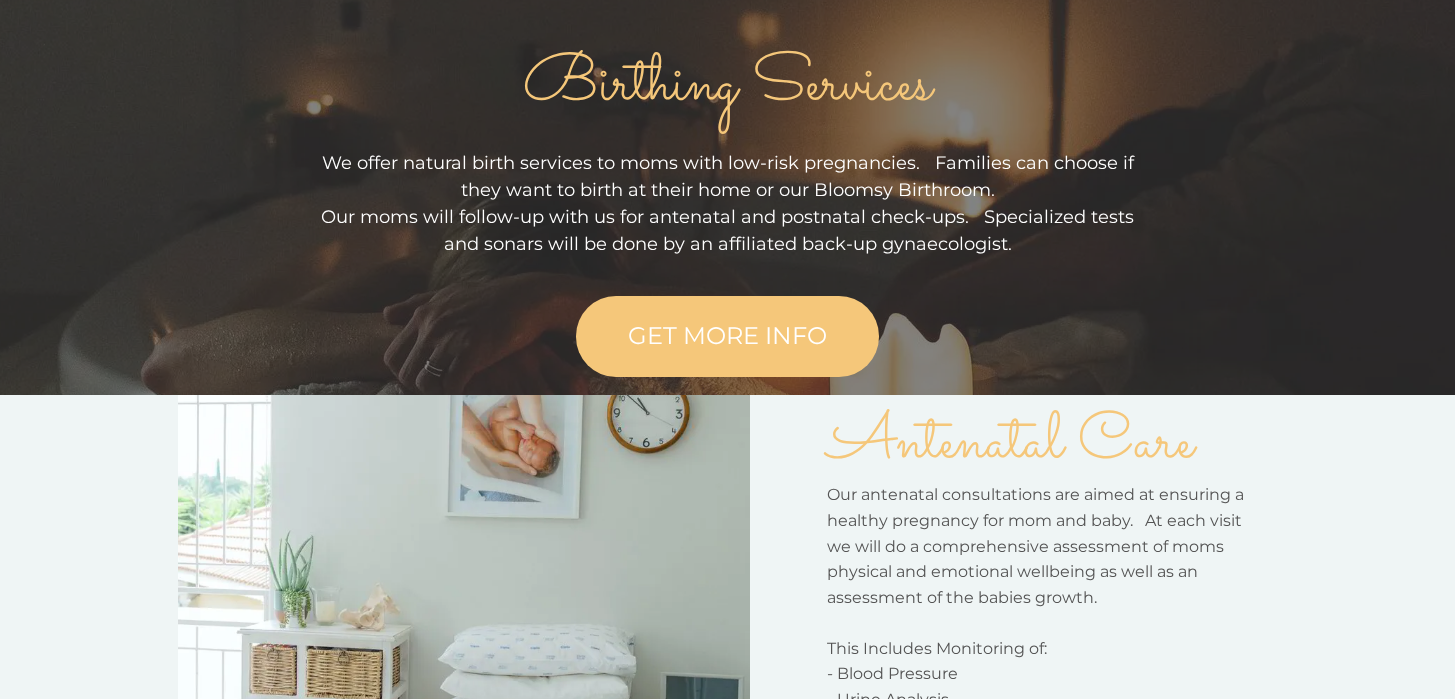 scroll, scrollTop: 439, scrollLeft: 0, axis: vertical 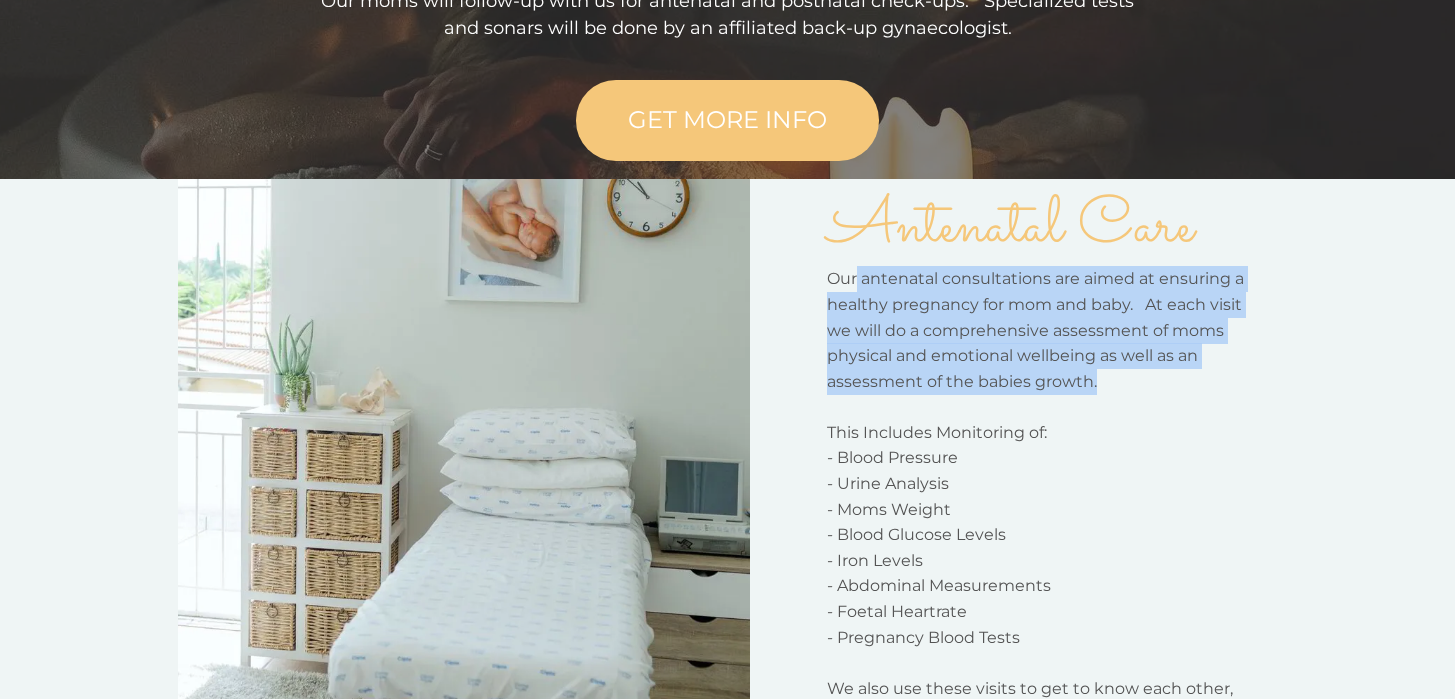 drag, startPoint x: 854, startPoint y: 280, endPoint x: 1155, endPoint y: 384, distance: 318.46036 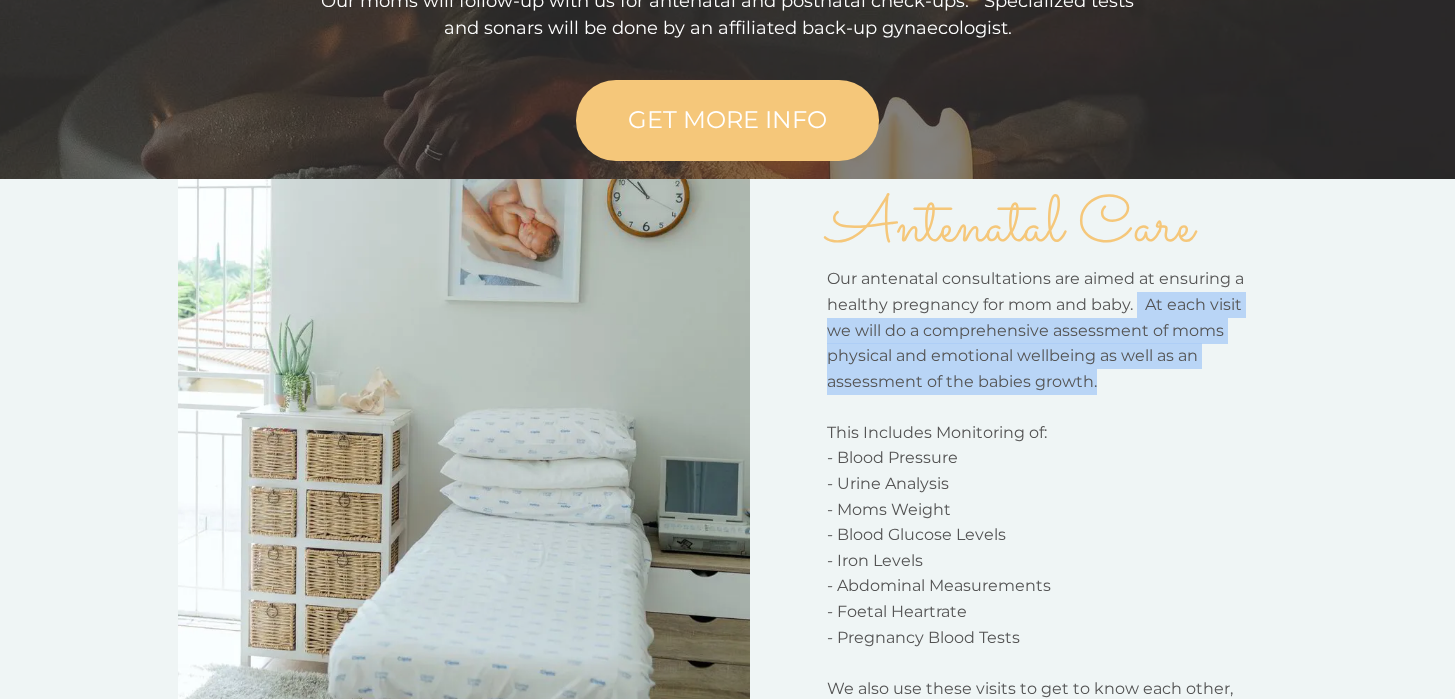 drag, startPoint x: 1146, startPoint y: 303, endPoint x: 1213, endPoint y: 392, distance: 111.40018 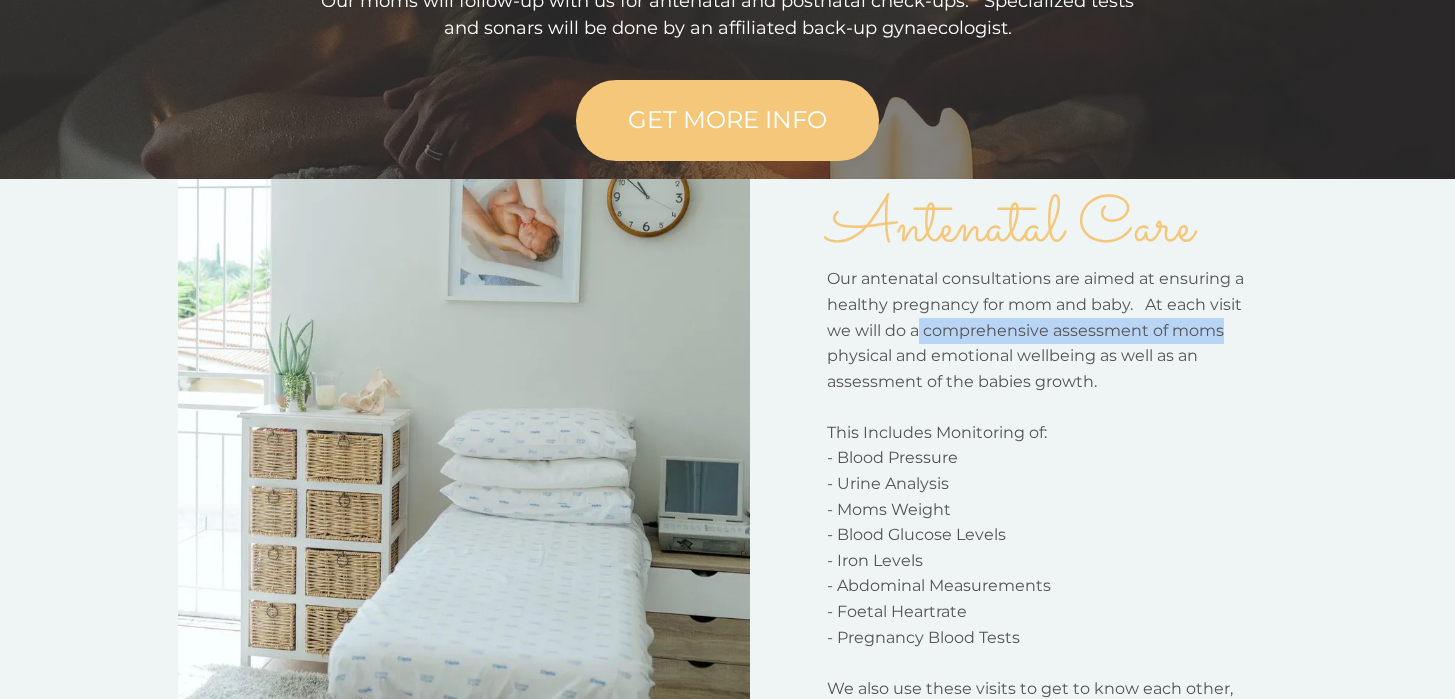 drag, startPoint x: 919, startPoint y: 332, endPoint x: 1233, endPoint y: 331, distance: 314.0016 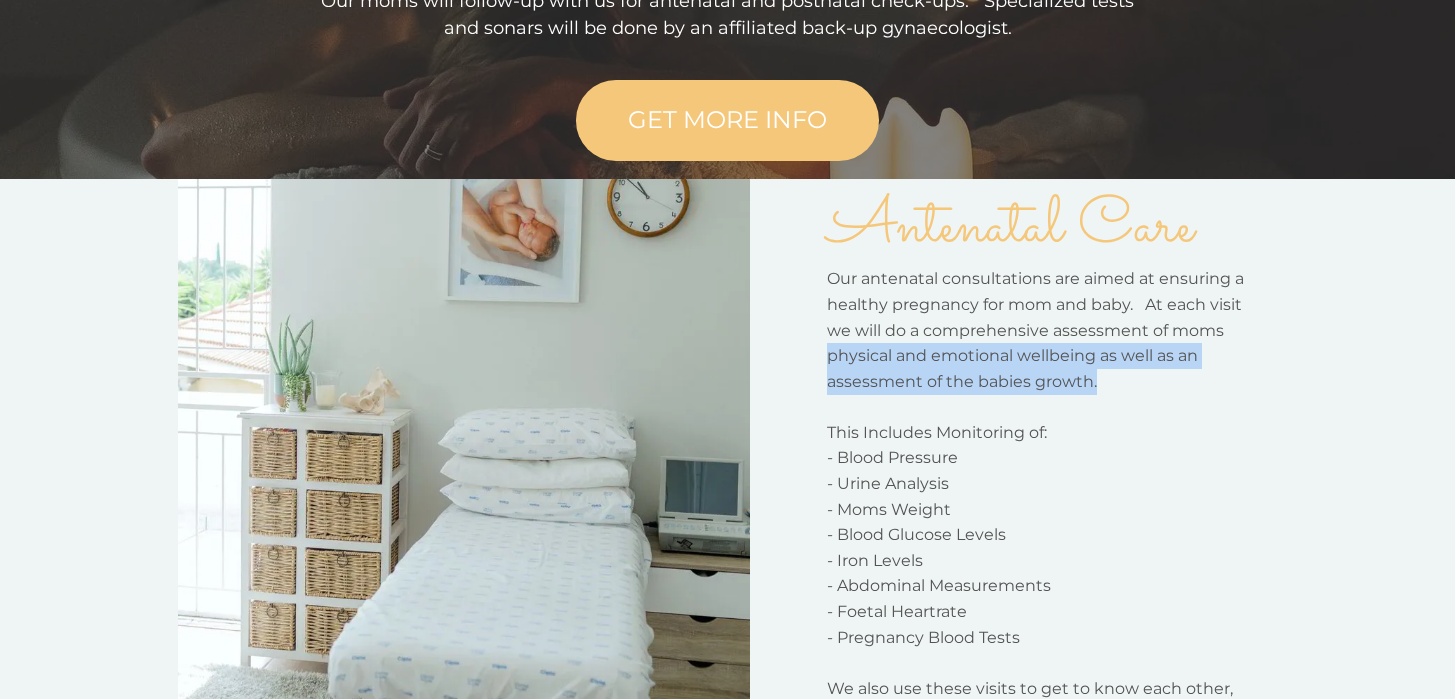 drag, startPoint x: 831, startPoint y: 358, endPoint x: 1120, endPoint y: 393, distance: 291.11166 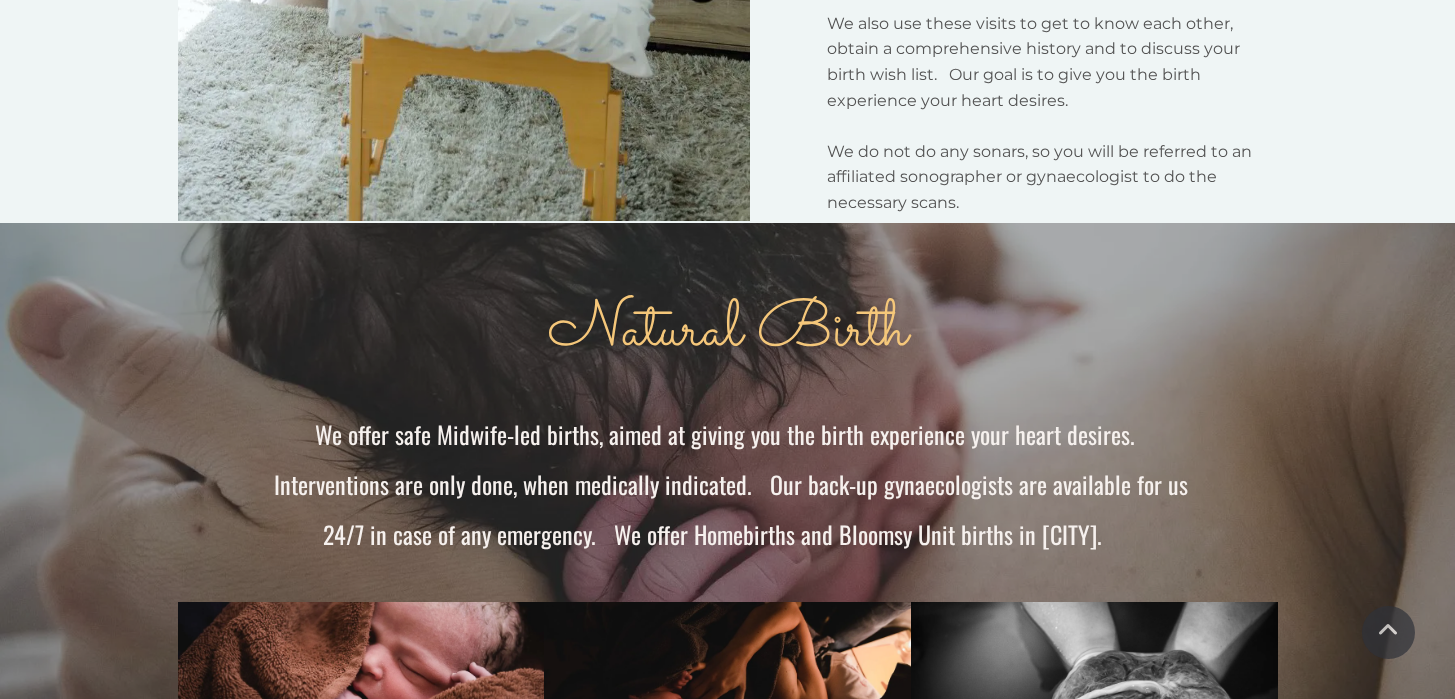 scroll, scrollTop: 1215, scrollLeft: 0, axis: vertical 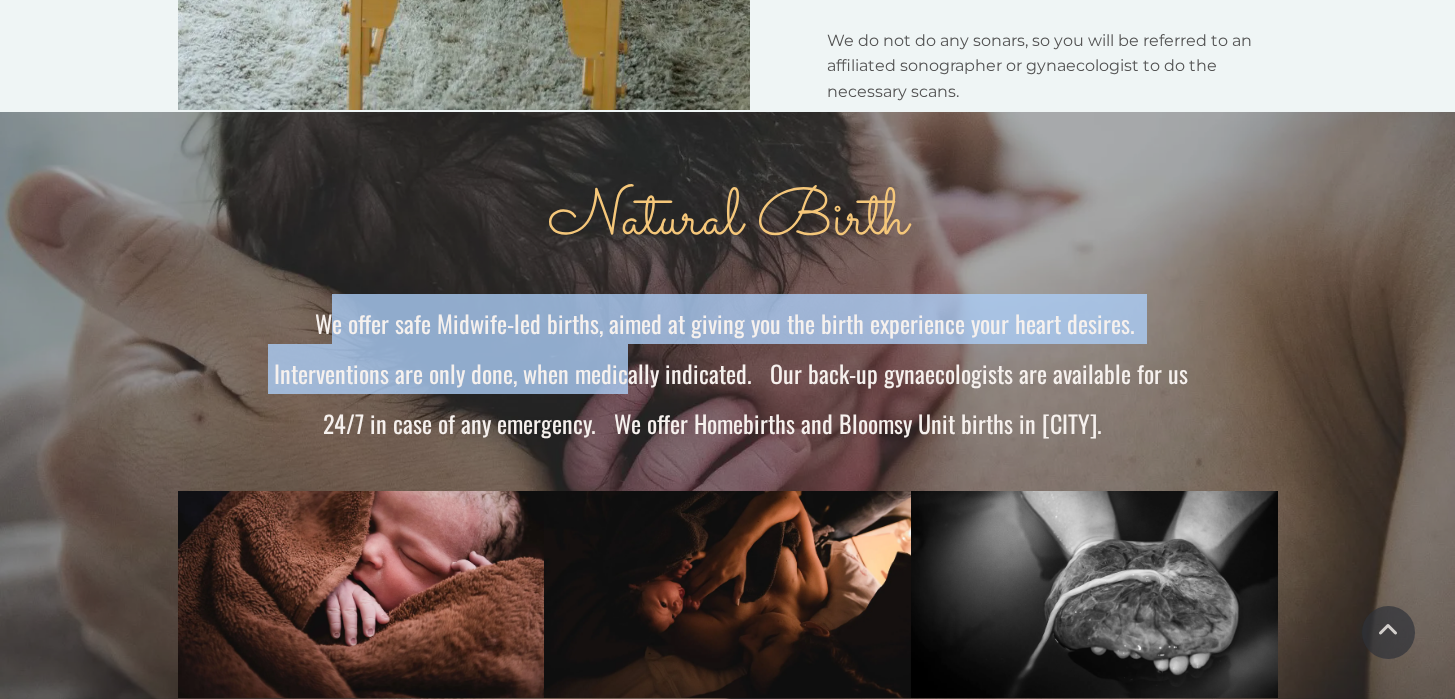 drag, startPoint x: 269, startPoint y: 332, endPoint x: 523, endPoint y: 372, distance: 257.1303 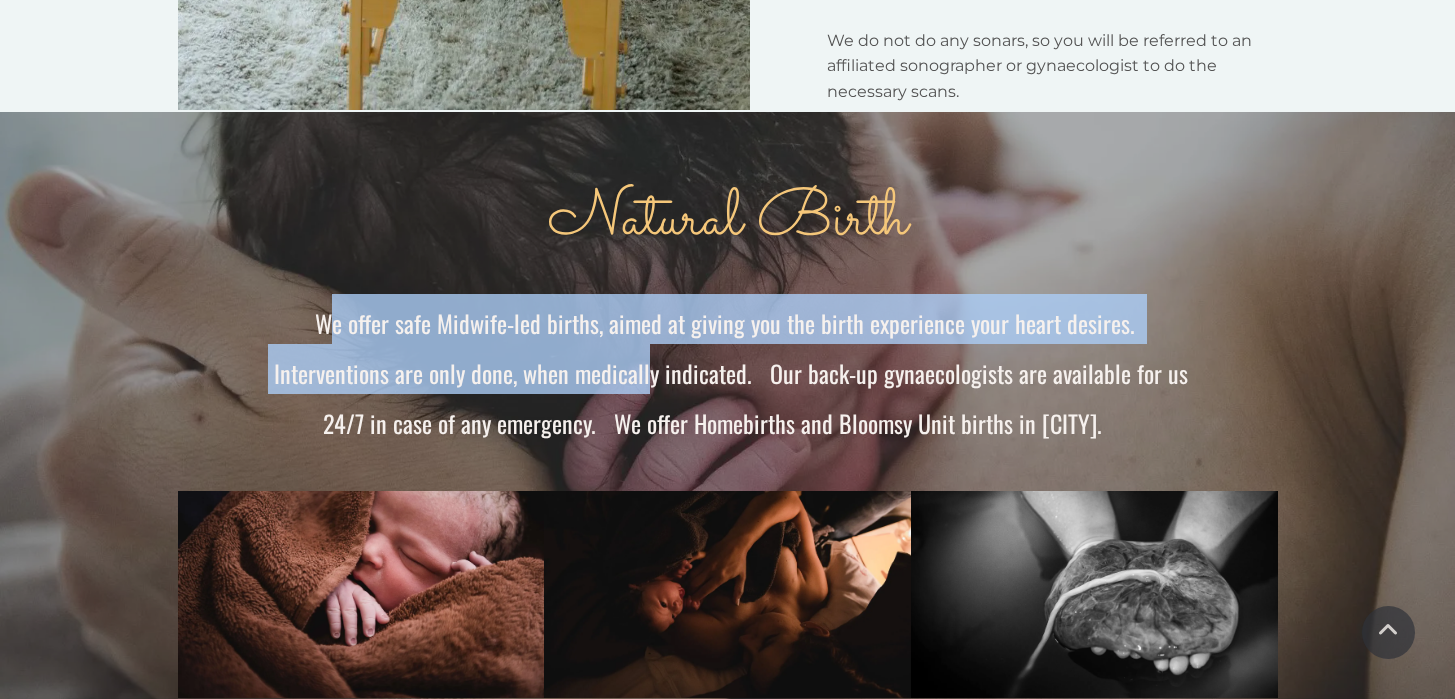 click on "We offer safe Midwife-led births, aimed at giving you the birth experience your heart desires.   Interventions are only done, when medically indicated.   Our back-up gynaecologists are available for us 24/7 in case of any emergency.   We offer Homebirths and Bloomsy Unit births in Pretoria East." at bounding box center (728, 373) 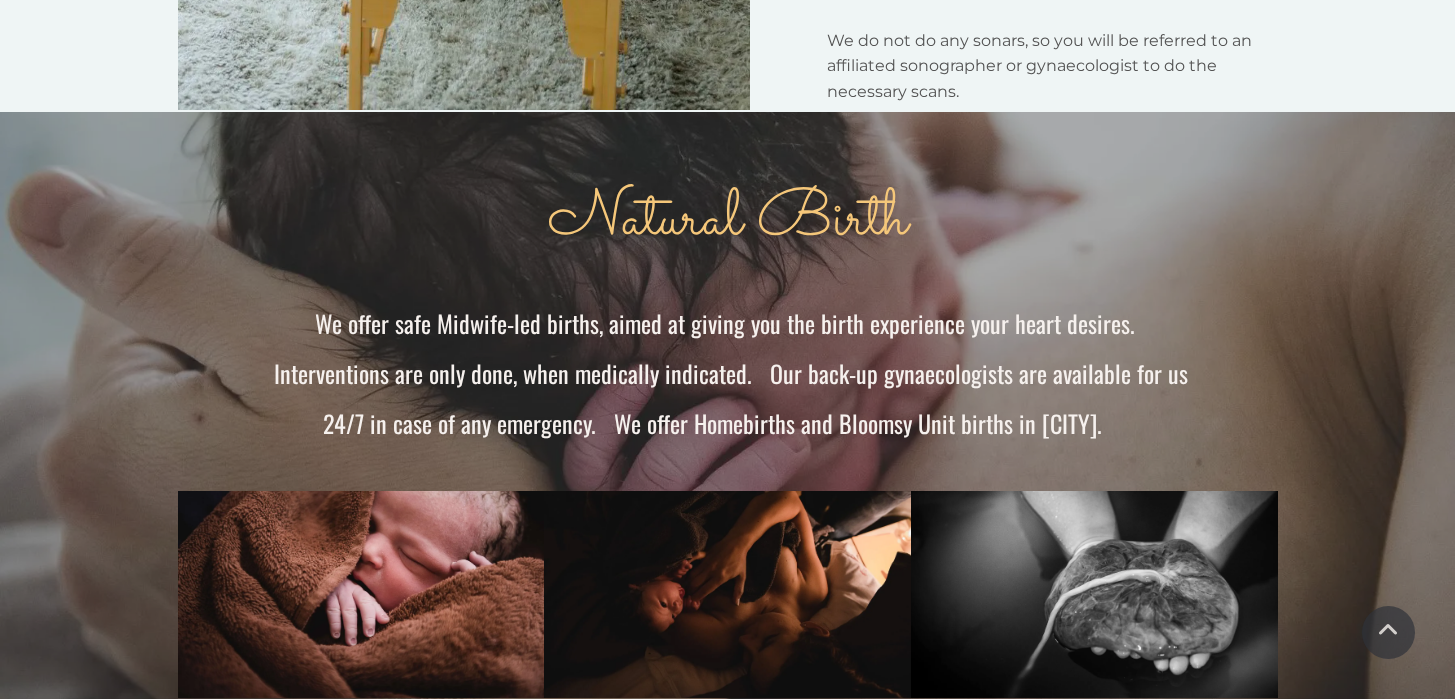 click on "We offer safe Midwife-led births, aimed at giving you the birth experience your heart desires.   Interventions are only done, when medically indicated.   Our back-up gynaecologists are available for us 24/7 in case of any emergency.   We offer Homebirths and Bloomsy Unit births in Pretoria East." at bounding box center (728, 373) 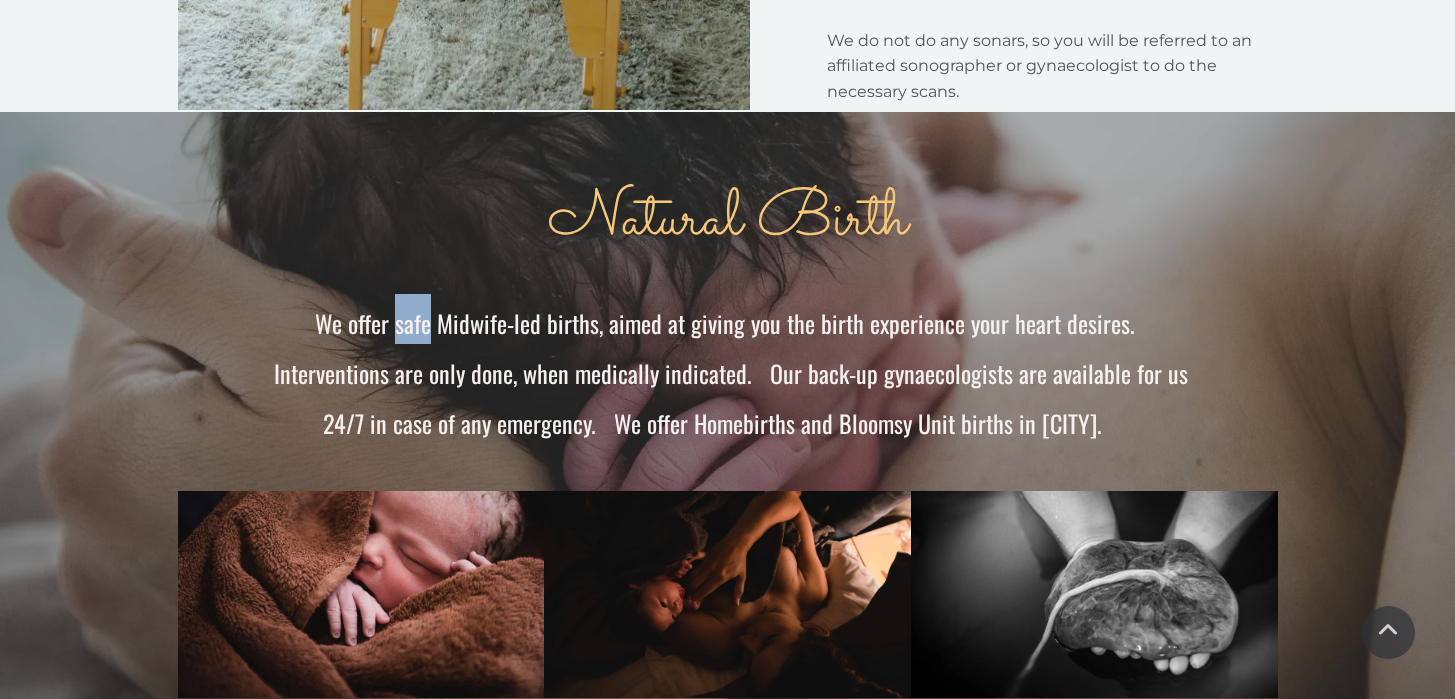 click on "We offer safe Midwife-led births, aimed at giving you the birth experience your heart desires.   Interventions are only done, when medically indicated.   Our back-up gynaecologists are available for us 24/7 in case of any emergency.   We offer Homebirths and Bloomsy Unit births in Pretoria East." at bounding box center [728, 373] 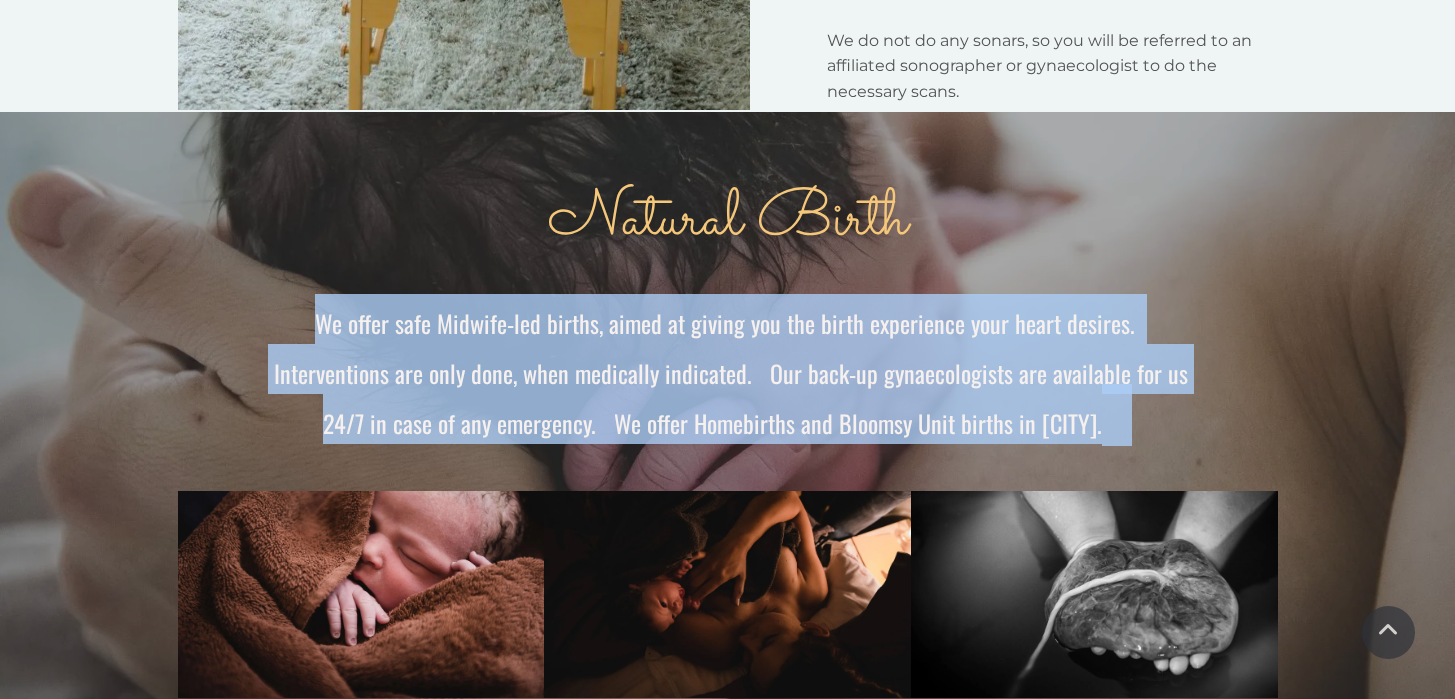 click on "We offer safe Midwife-led births, aimed at giving you the birth experience your heart desires.   Interventions are only done, when medically indicated.   Our back-up gynaecologists are available for us 24/7 in case of any emergency.   We offer Homebirths and Bloomsy Unit births in Pretoria East." at bounding box center (728, 373) 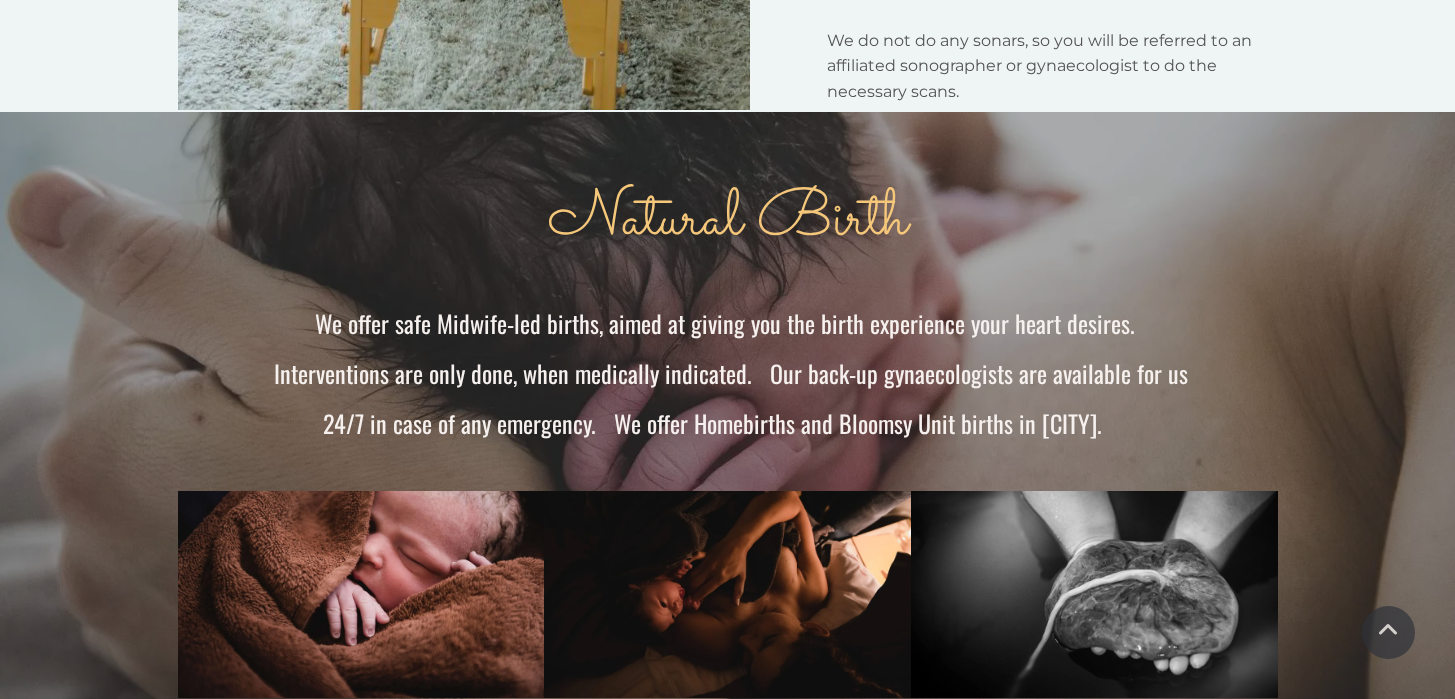 click on "We offer safe Midwife-led births, aimed at giving you the birth experience your heart desires.   Interventions are only done, when medically indicated.   Our back-up gynaecologists are available for us 24/7 in case of any emergency.   We offer Homebirths and Bloomsy Unit births in Pretoria East." at bounding box center (728, 376) 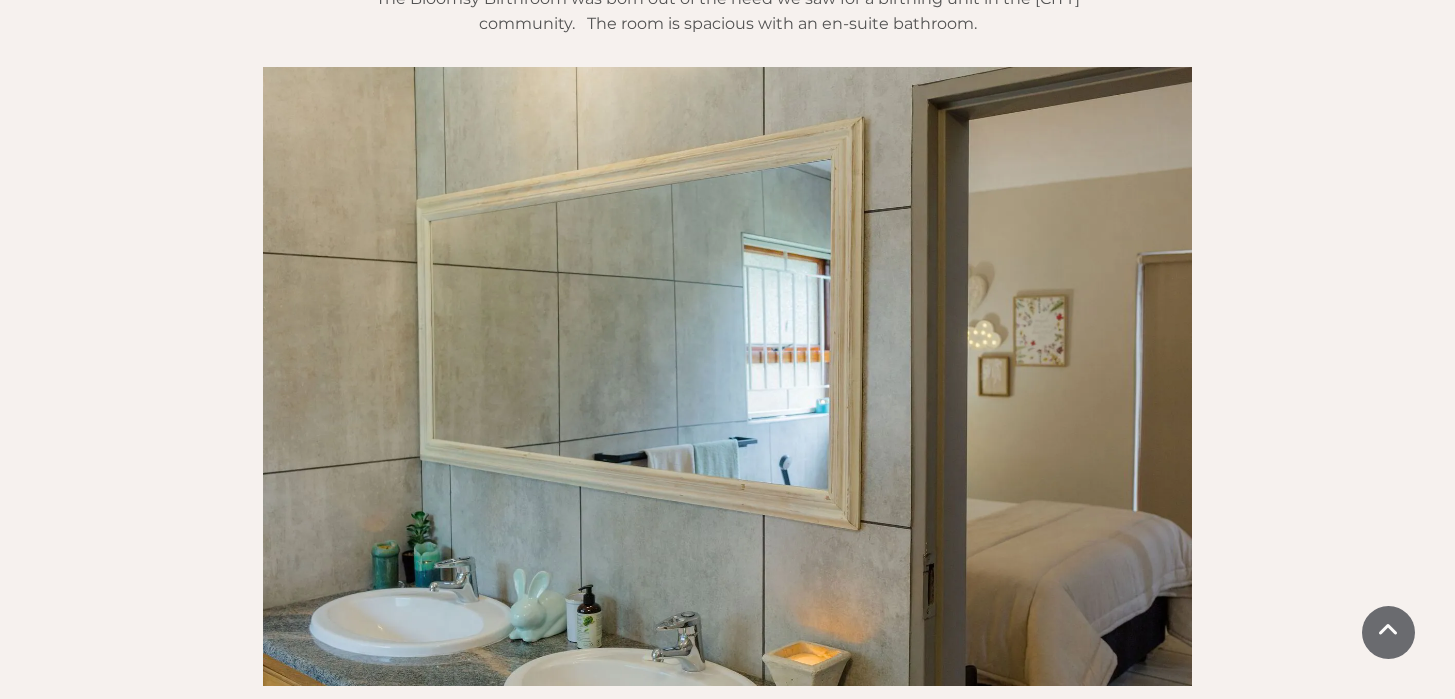 scroll, scrollTop: 1930, scrollLeft: 0, axis: vertical 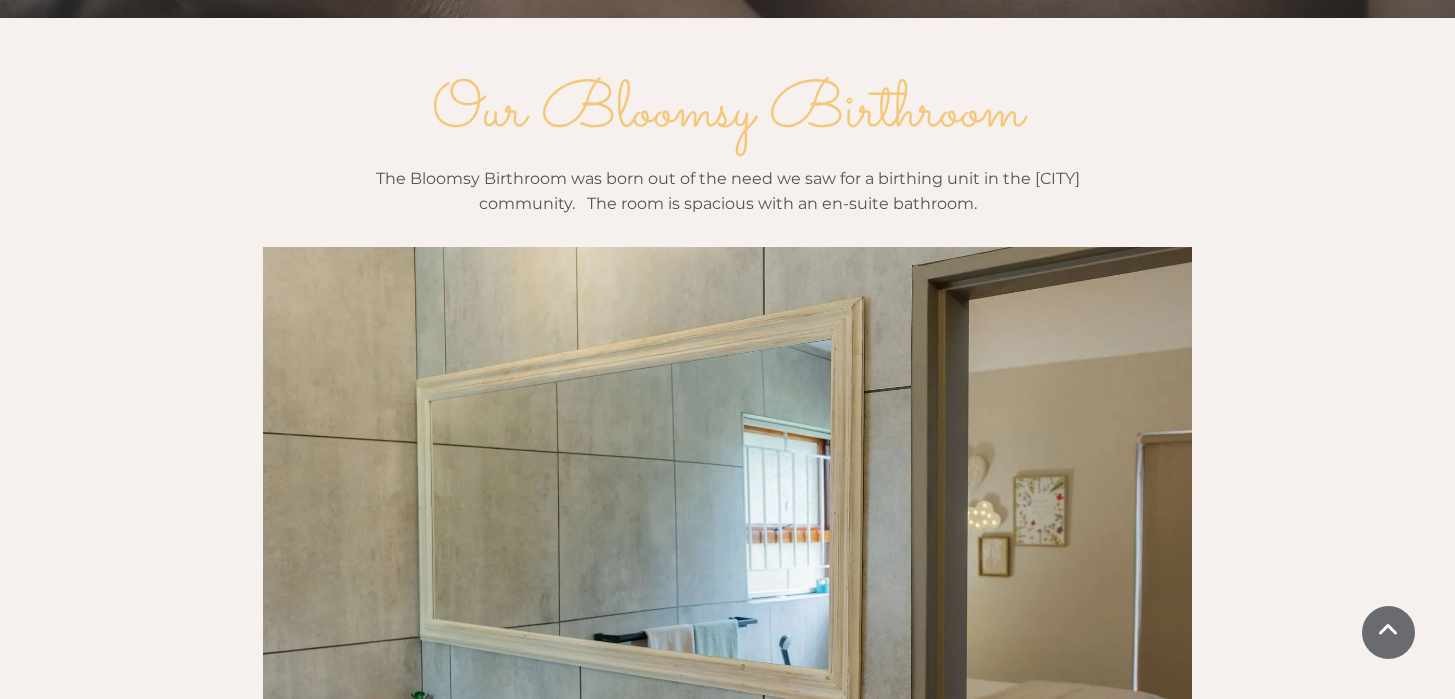 click on "The Bloomsy Birthroom was born out of the need we saw for a birthing unit in the Pretoria East community.   The room is spacious with an en-suite bathroom." at bounding box center (728, 191) 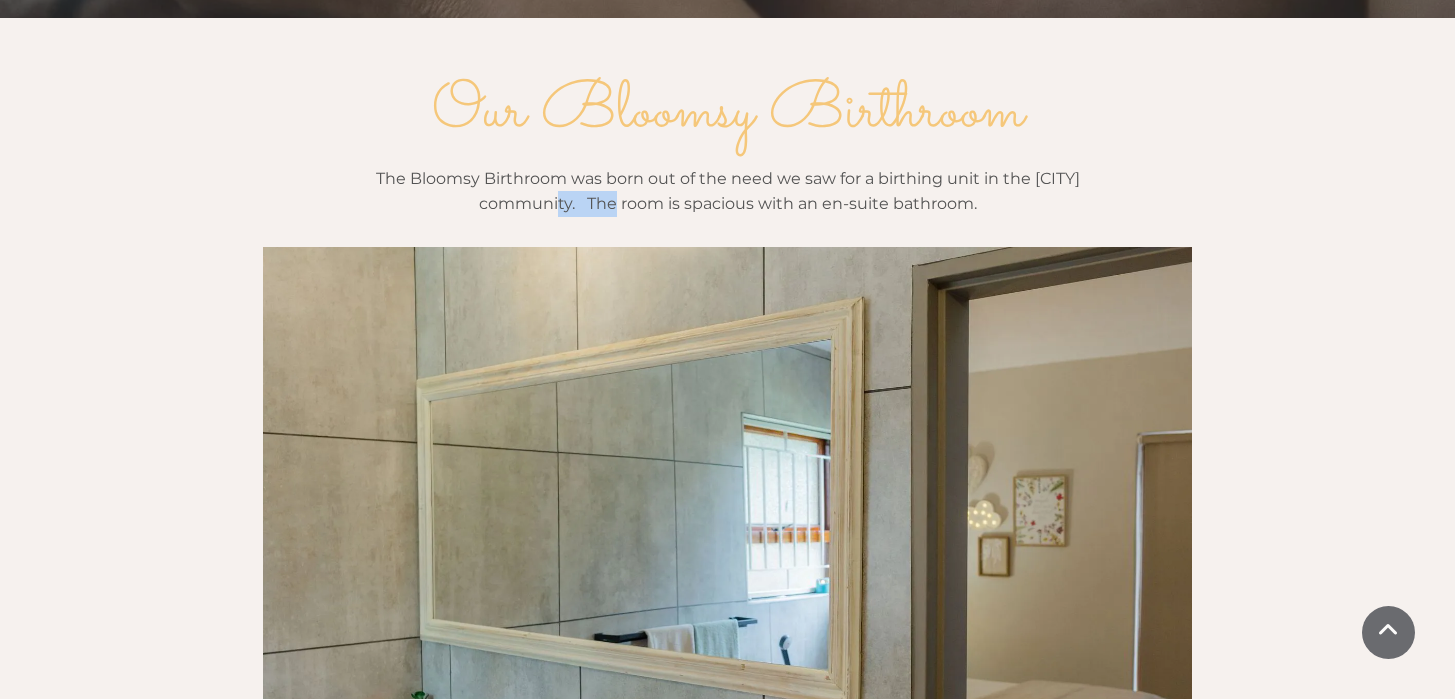 click on "The Bloomsy Birthroom was born out of the need we saw for a birthing unit in the Pretoria East community.   The room is spacious with an en-suite bathroom." at bounding box center [728, 191] 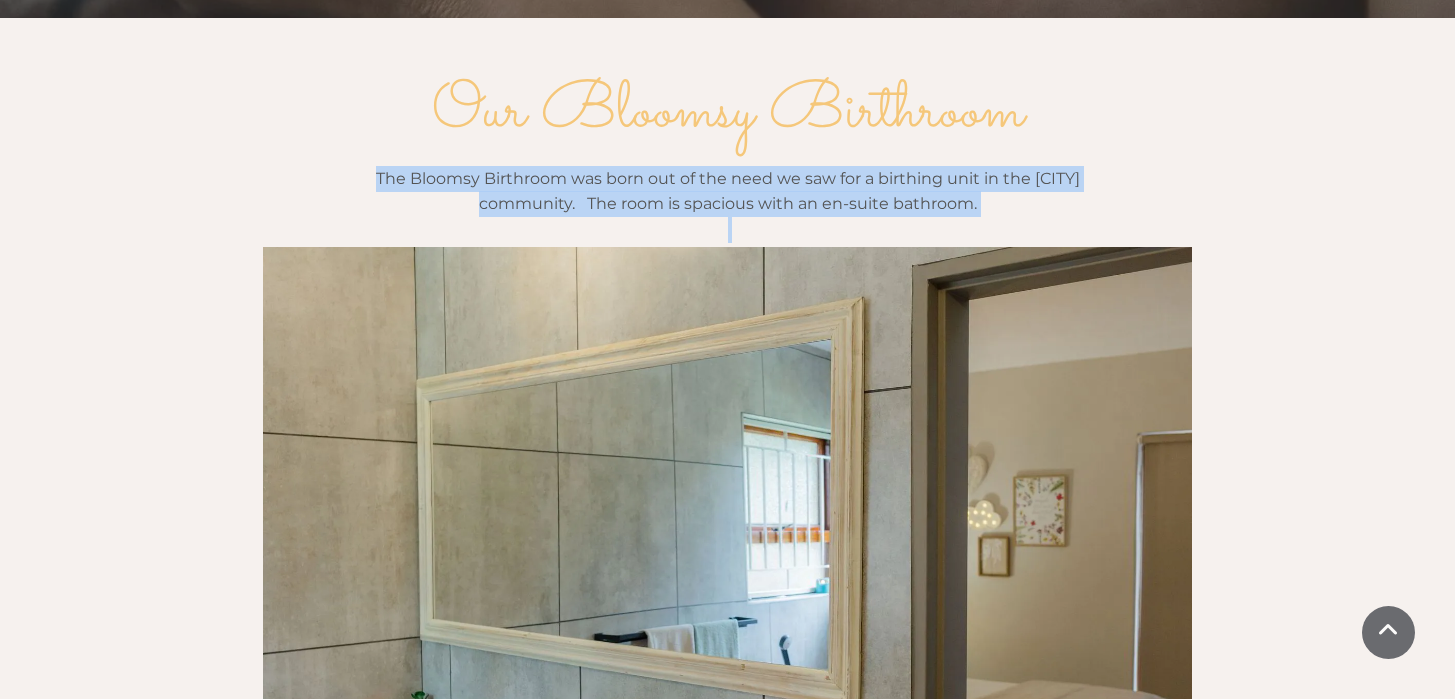 click on "The Bloomsy Birthroom was born out of the need we saw for a birthing unit in the Pretoria East community.   The room is spacious with an en-suite bathroom." at bounding box center (728, 191) 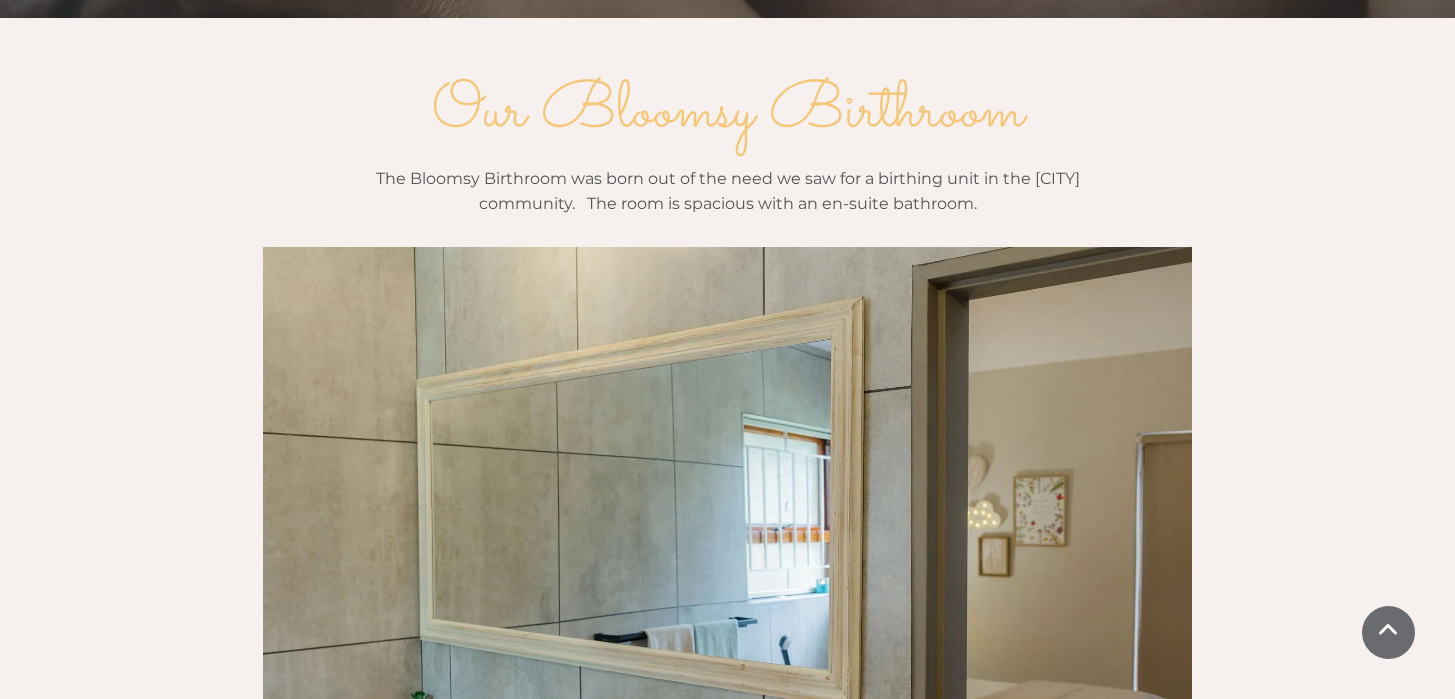 click on "Our Bloomsy Birthroom
The Bloomsy Birthroom was born out of the need we saw for a birthing unit in the Pretoria East community.   The room is spacious with an en-suite bathroom." at bounding box center [727, 460] 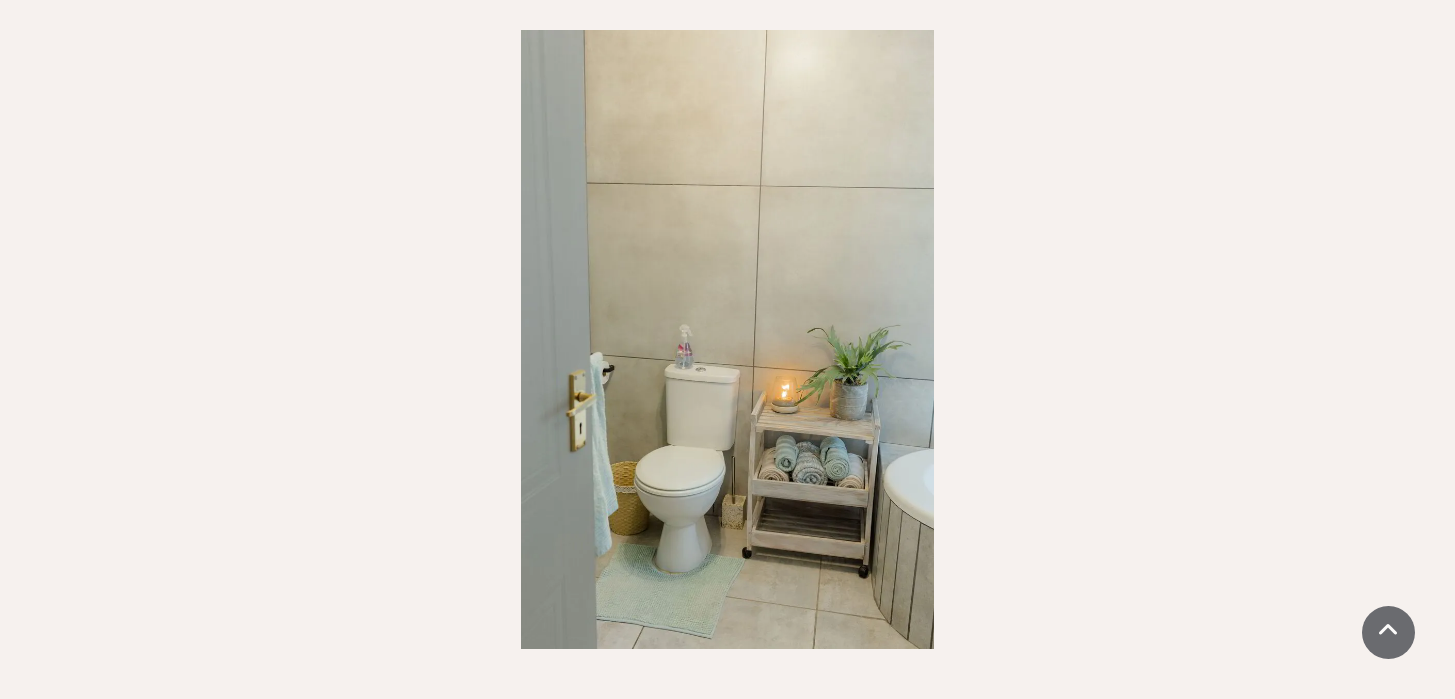 scroll, scrollTop: 2144, scrollLeft: 0, axis: vertical 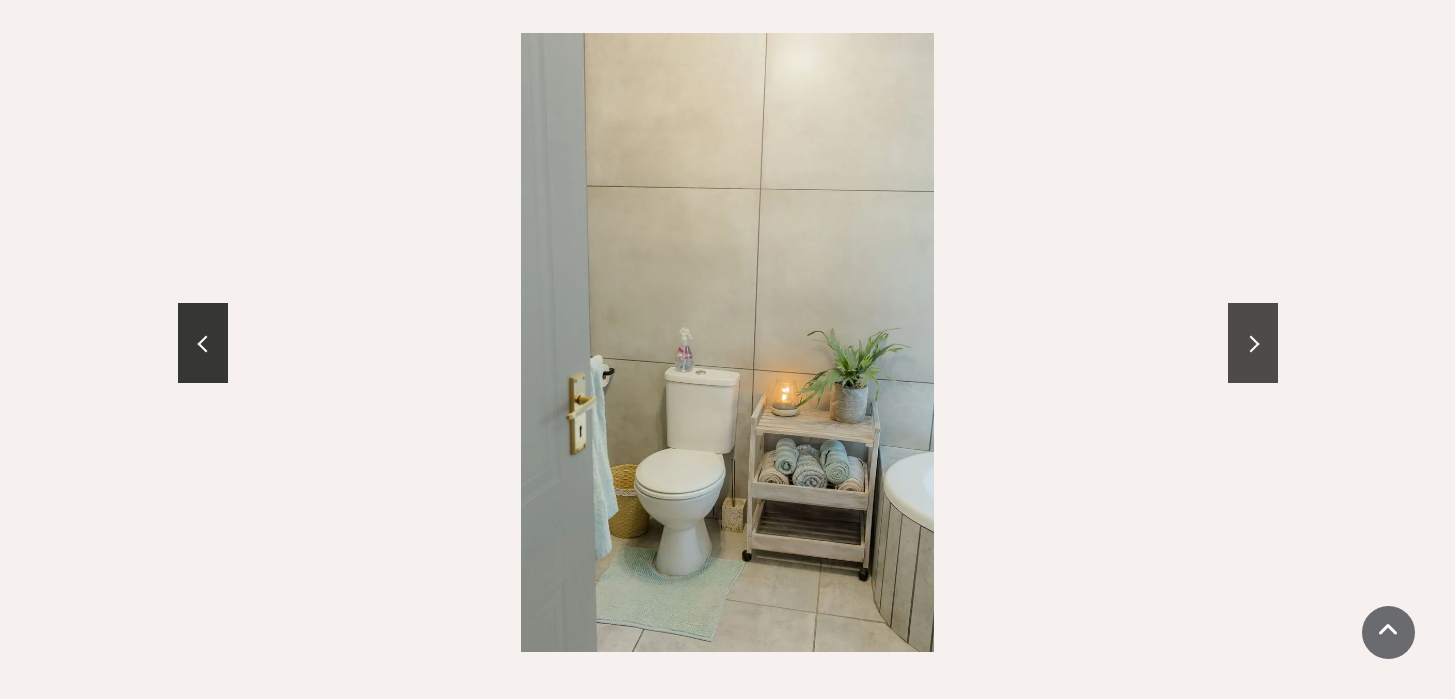 click at bounding box center (1253, 343) 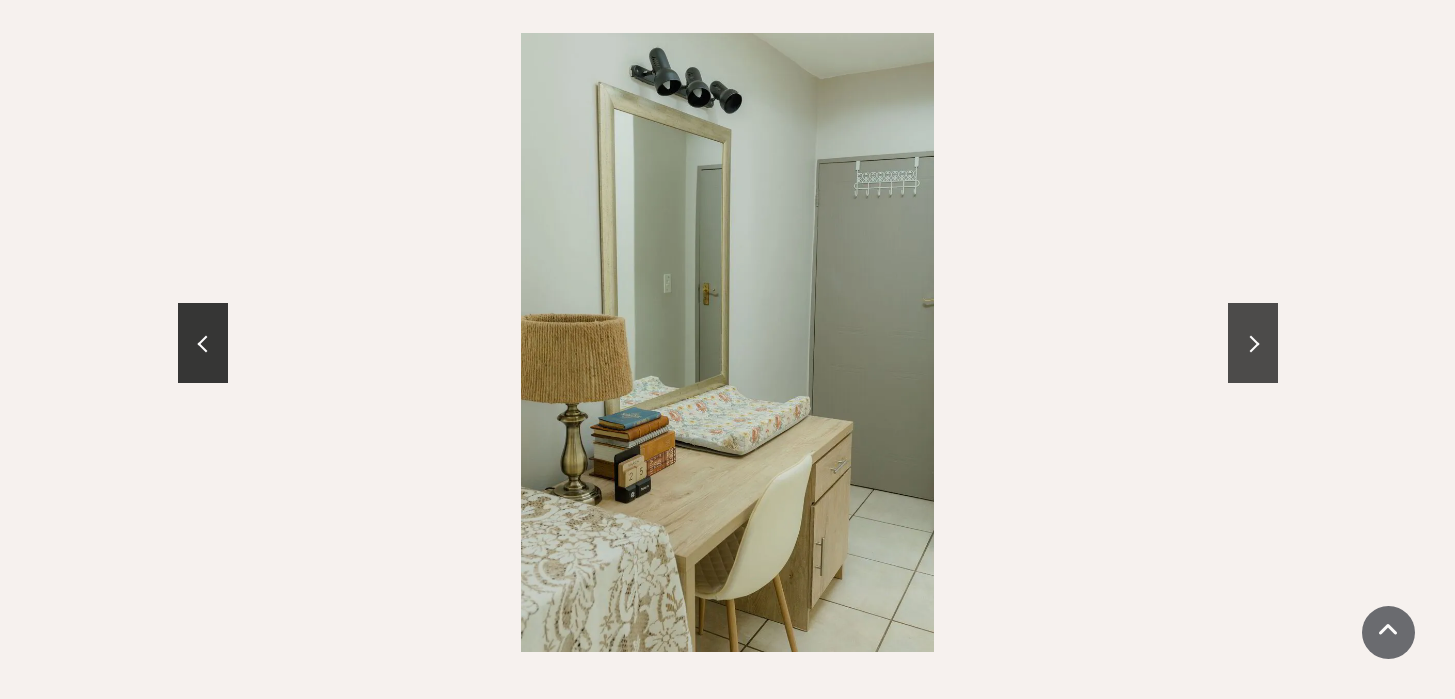 click at bounding box center (1253, 343) 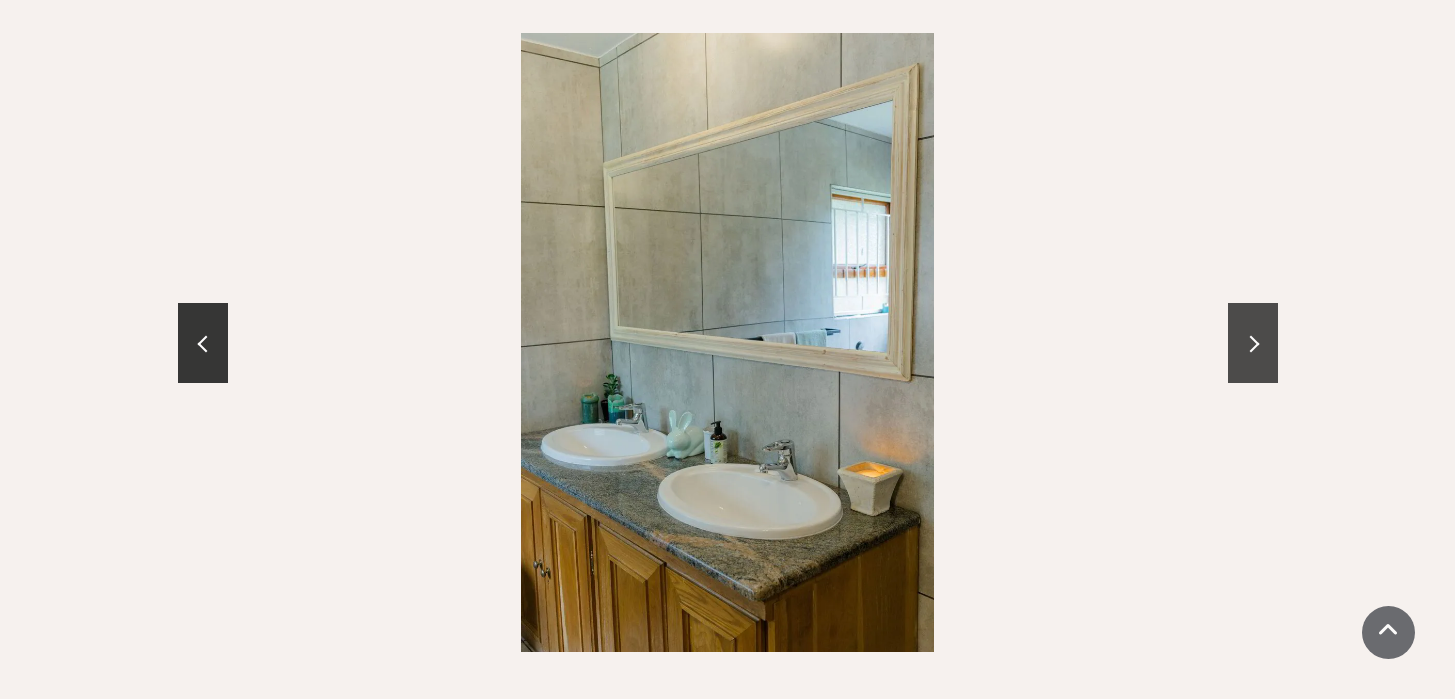click at bounding box center [1253, 343] 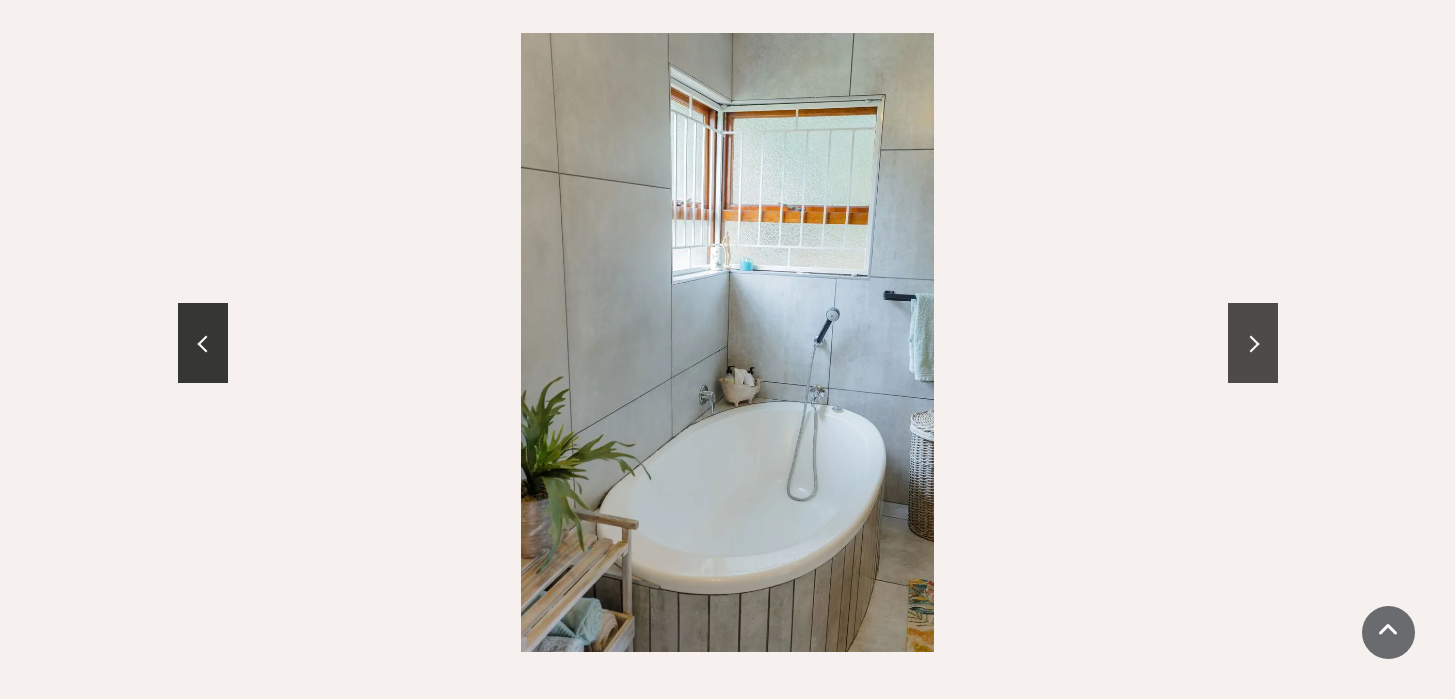 click at bounding box center (1253, 343) 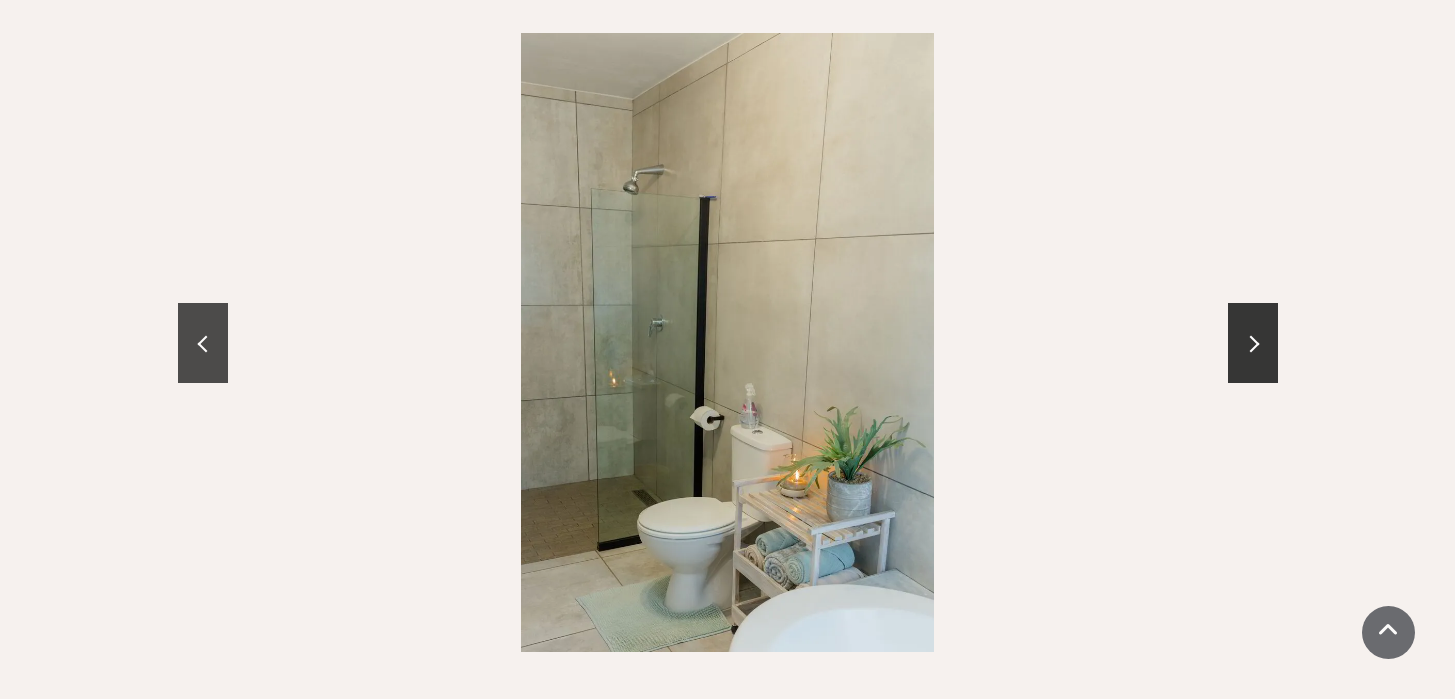 click at bounding box center [205, 343] 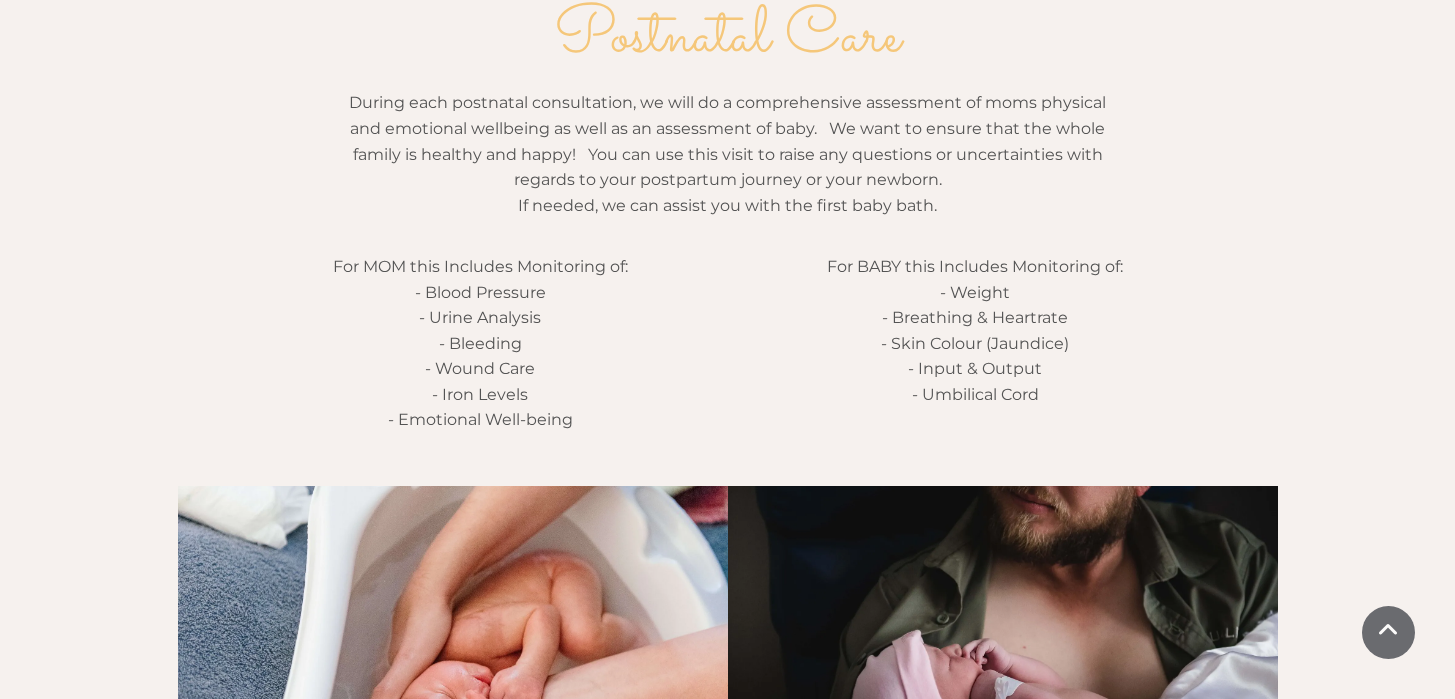 scroll, scrollTop: 2885, scrollLeft: 0, axis: vertical 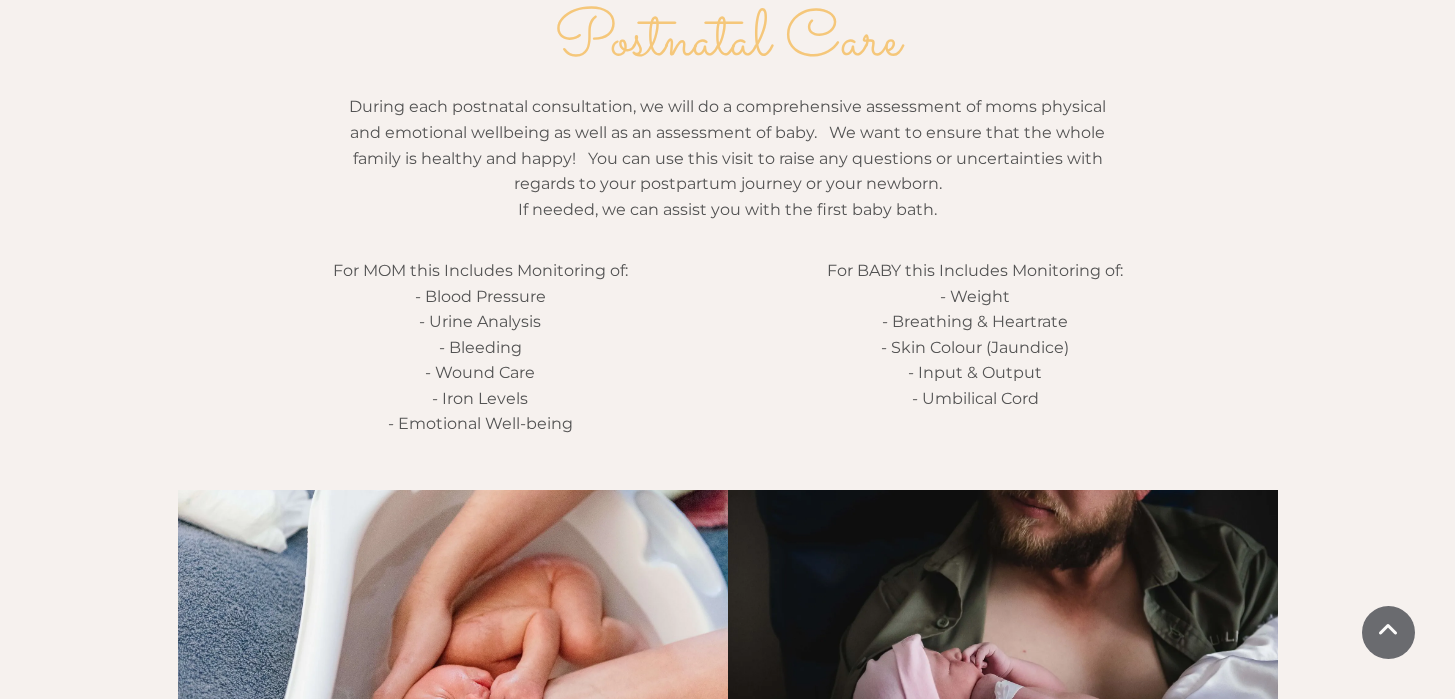 drag, startPoint x: 339, startPoint y: 113, endPoint x: 1038, endPoint y: 204, distance: 704.89856 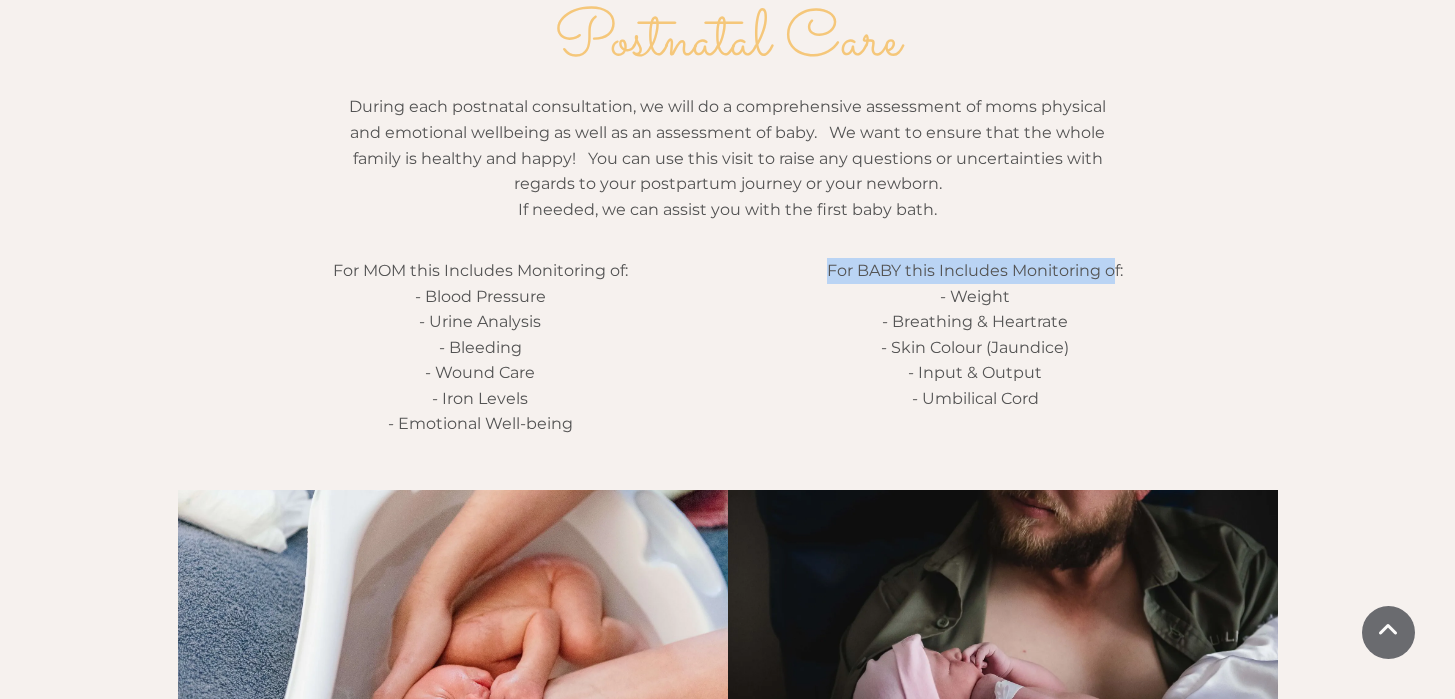 drag, startPoint x: 821, startPoint y: 279, endPoint x: 1121, endPoint y: 278, distance: 300.00168 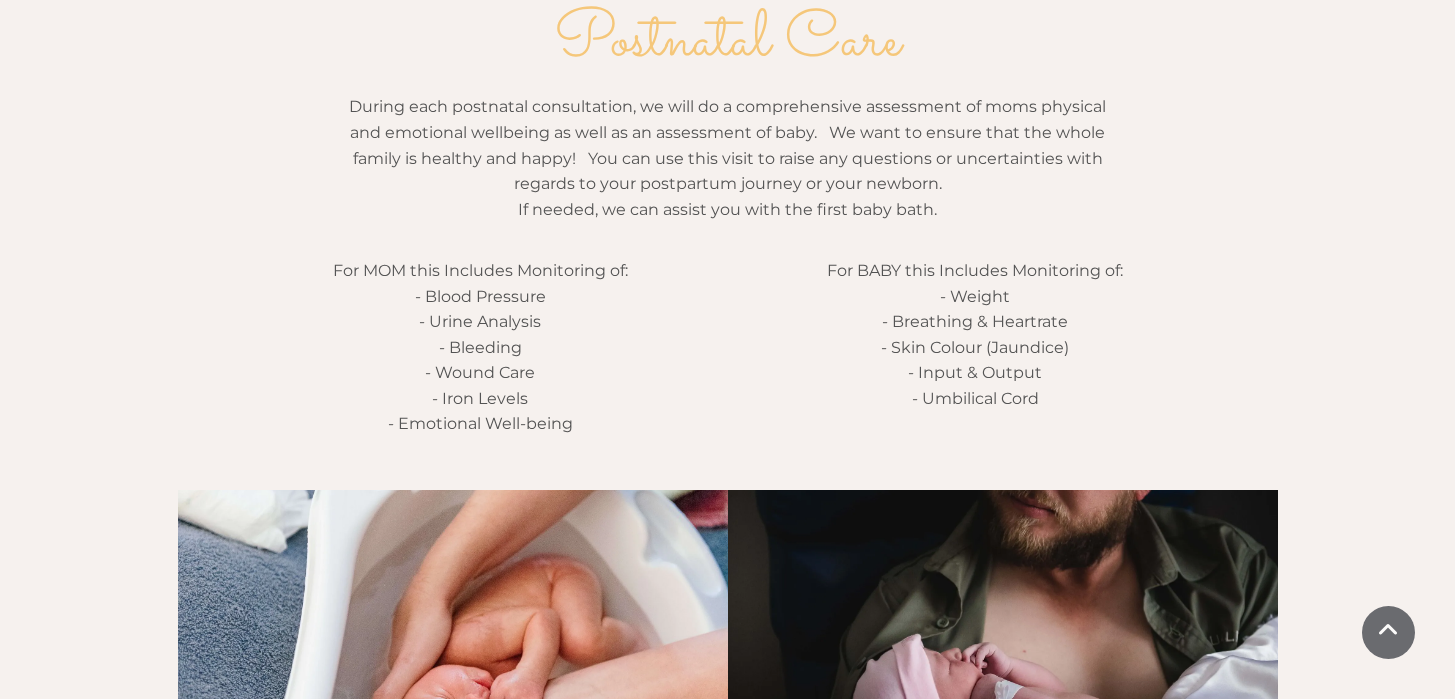 click on "- Weight" at bounding box center (975, 297) 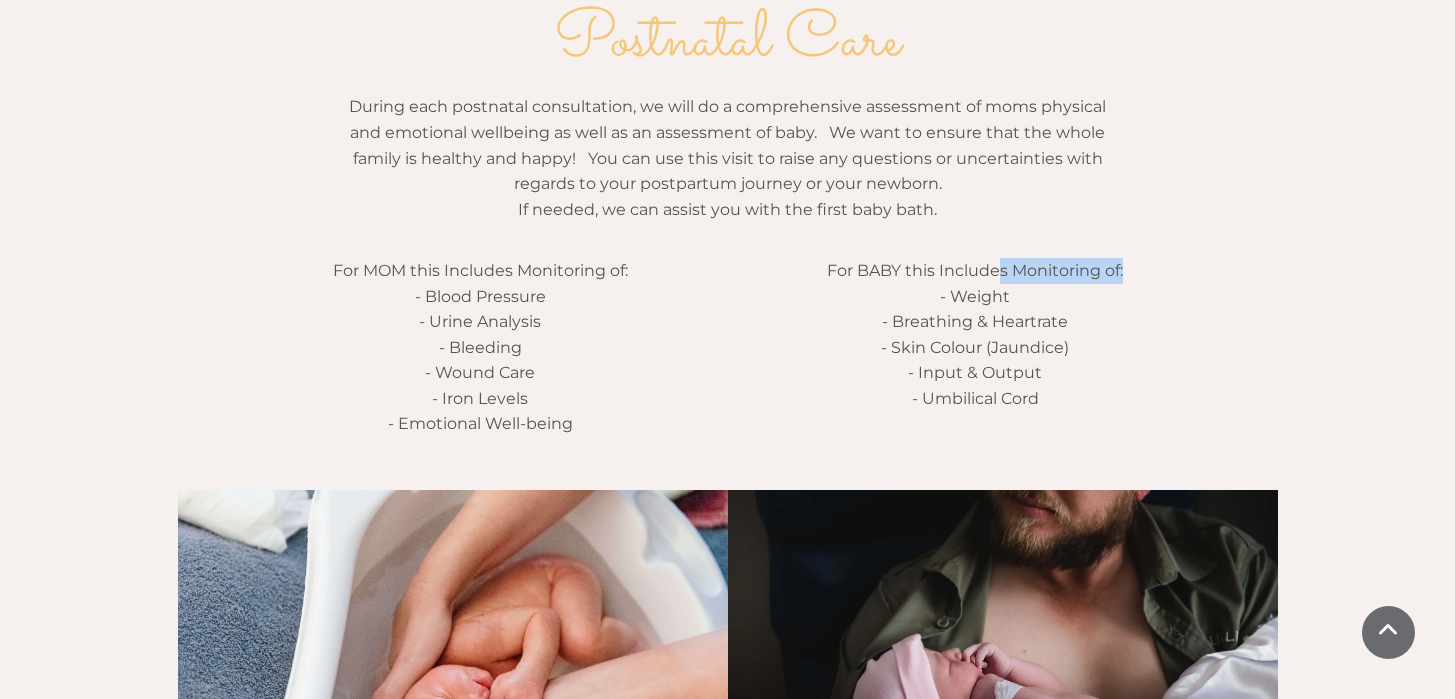 drag, startPoint x: 1125, startPoint y: 280, endPoint x: 994, endPoint y: 273, distance: 131.18689 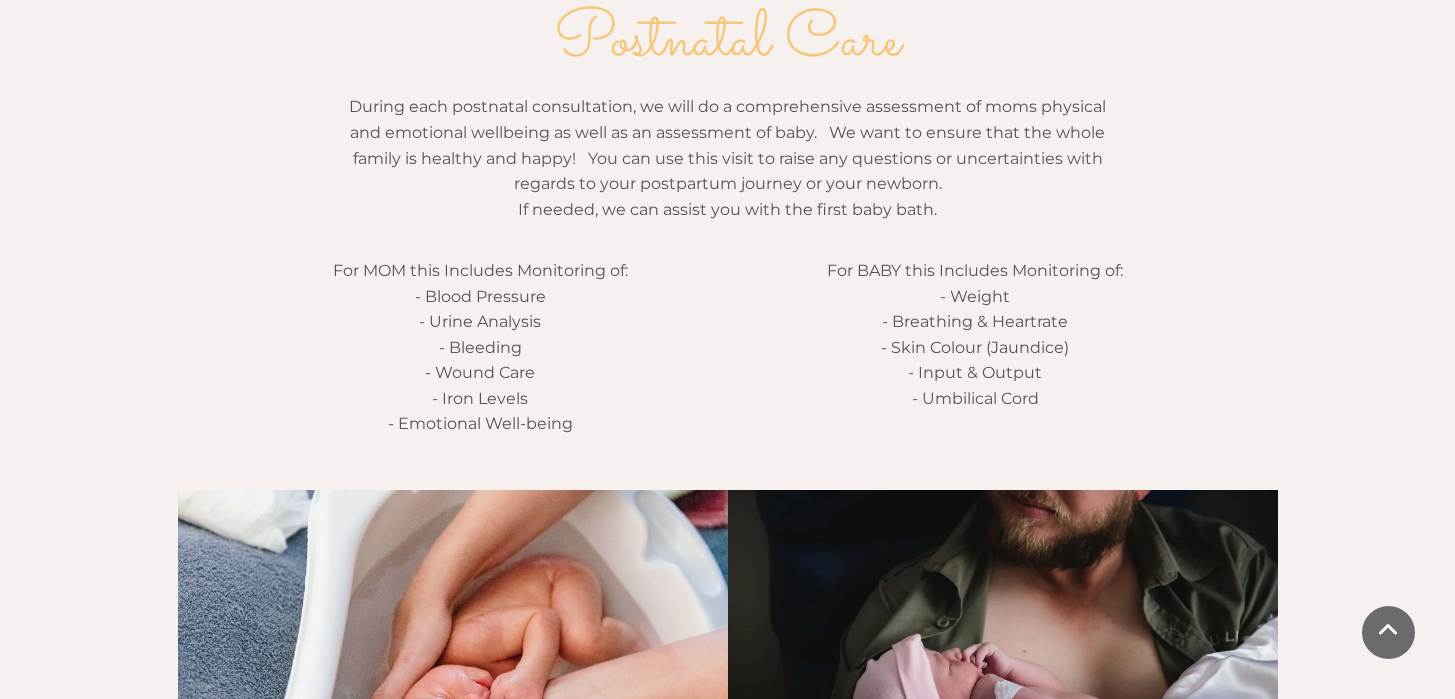 click on "- Weight" at bounding box center (975, 297) 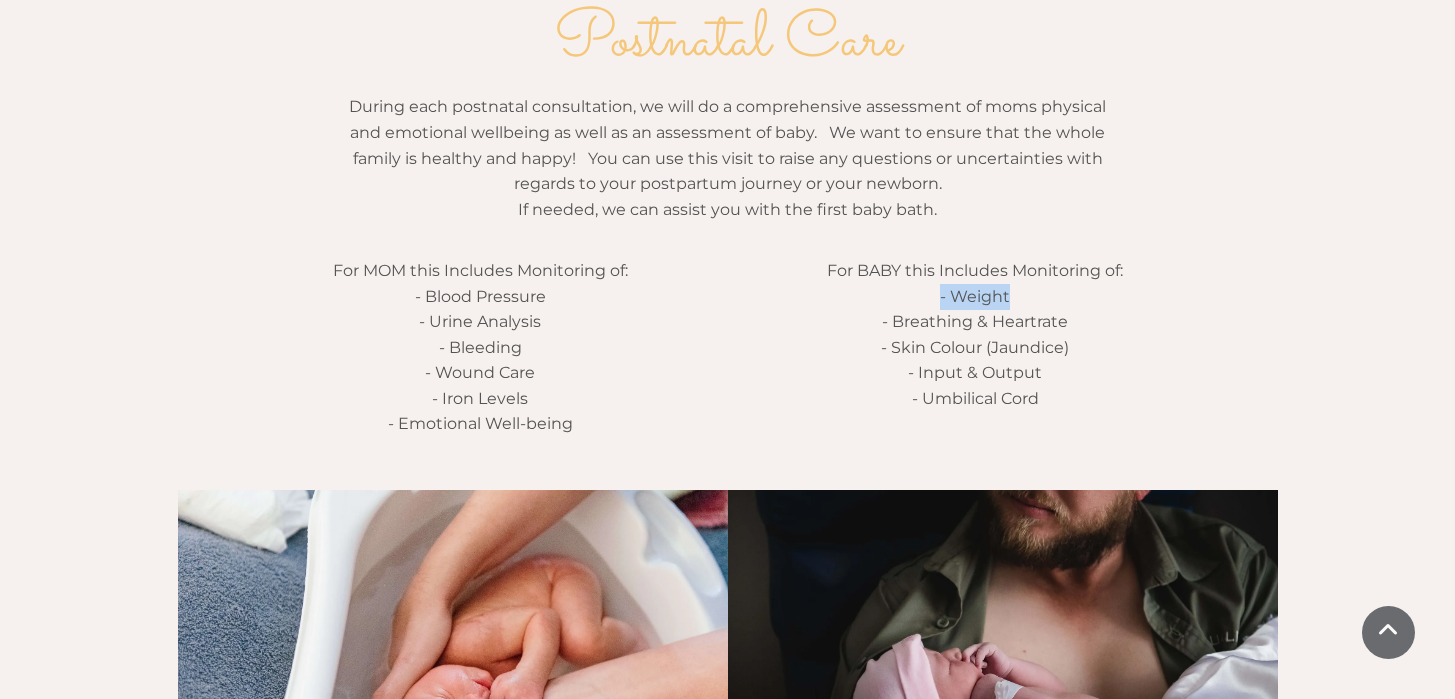 drag, startPoint x: 935, startPoint y: 300, endPoint x: 1052, endPoint y: 303, distance: 117.03845 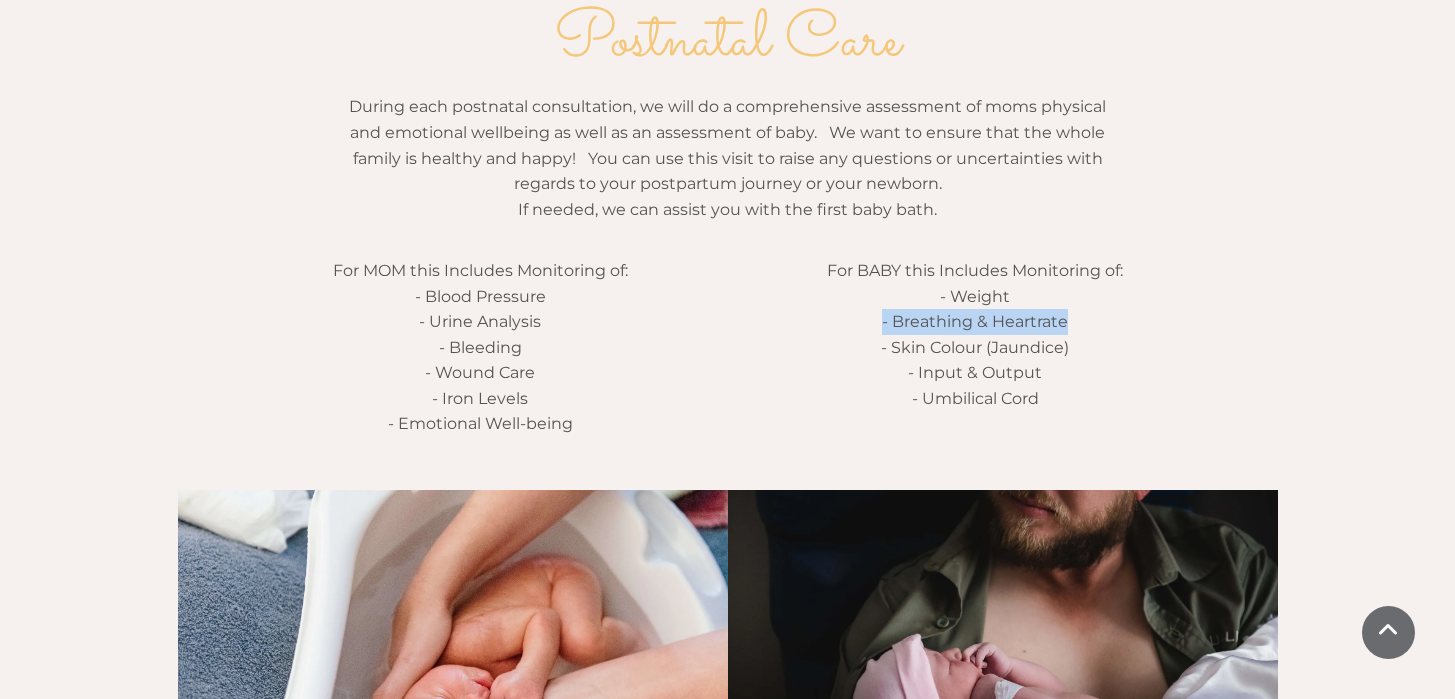 drag, startPoint x: 1120, startPoint y: 326, endPoint x: 876, endPoint y: 316, distance: 244.20483 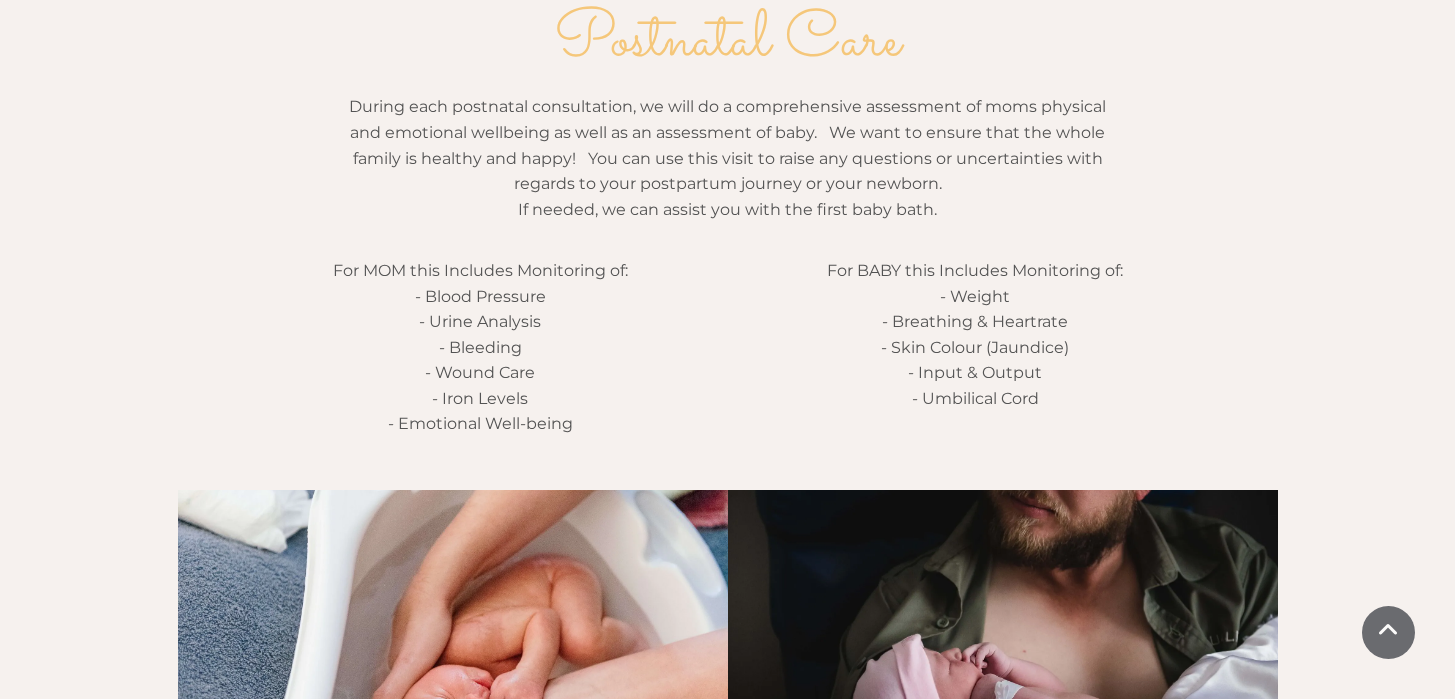 click on "For MOM this Includes Monitoring of:" at bounding box center (480, 271) 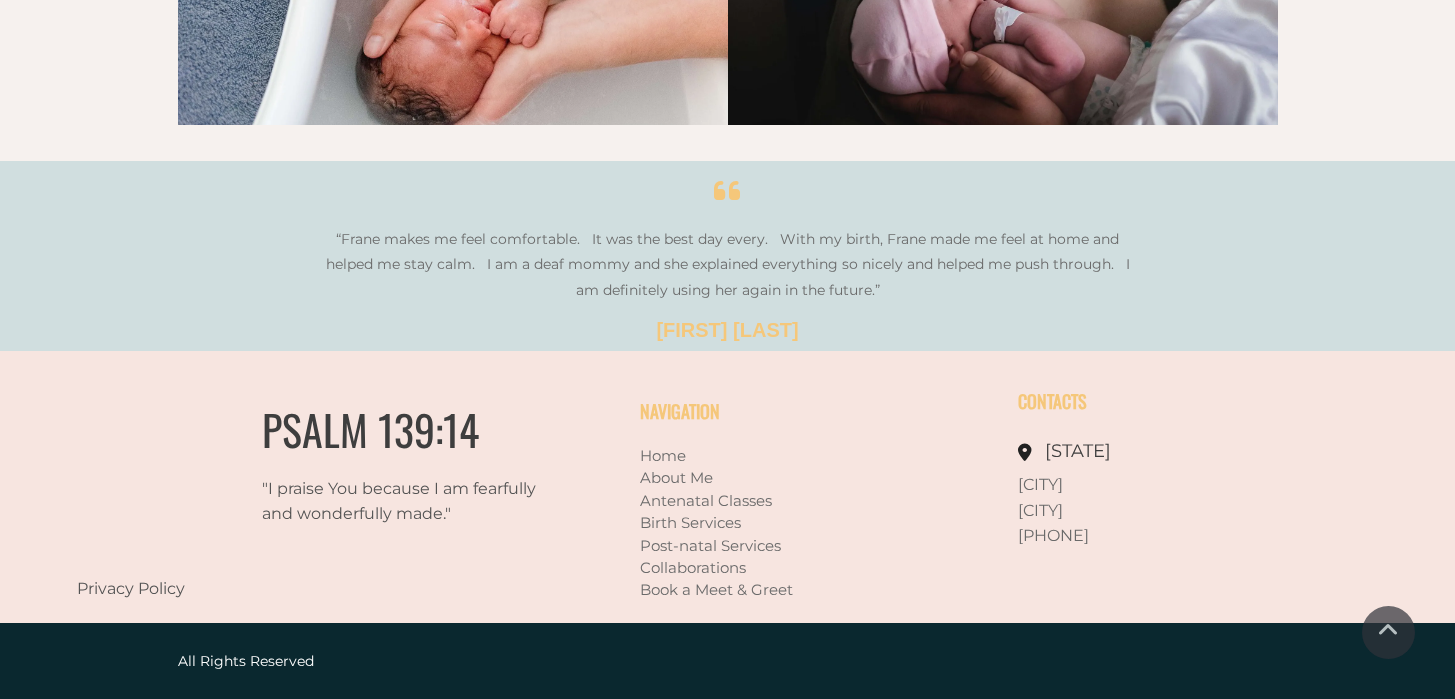scroll, scrollTop: 3561, scrollLeft: 0, axis: vertical 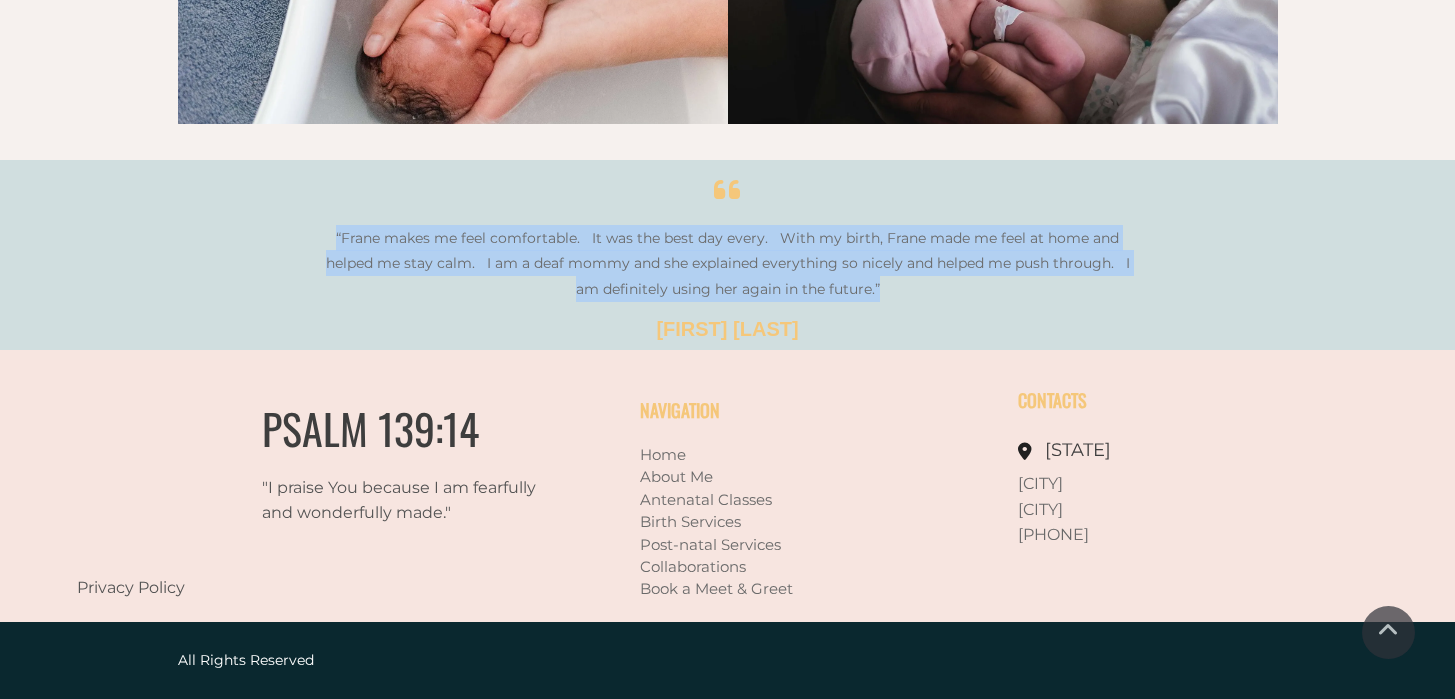 drag, startPoint x: 344, startPoint y: 249, endPoint x: 927, endPoint y: 292, distance: 584.5836 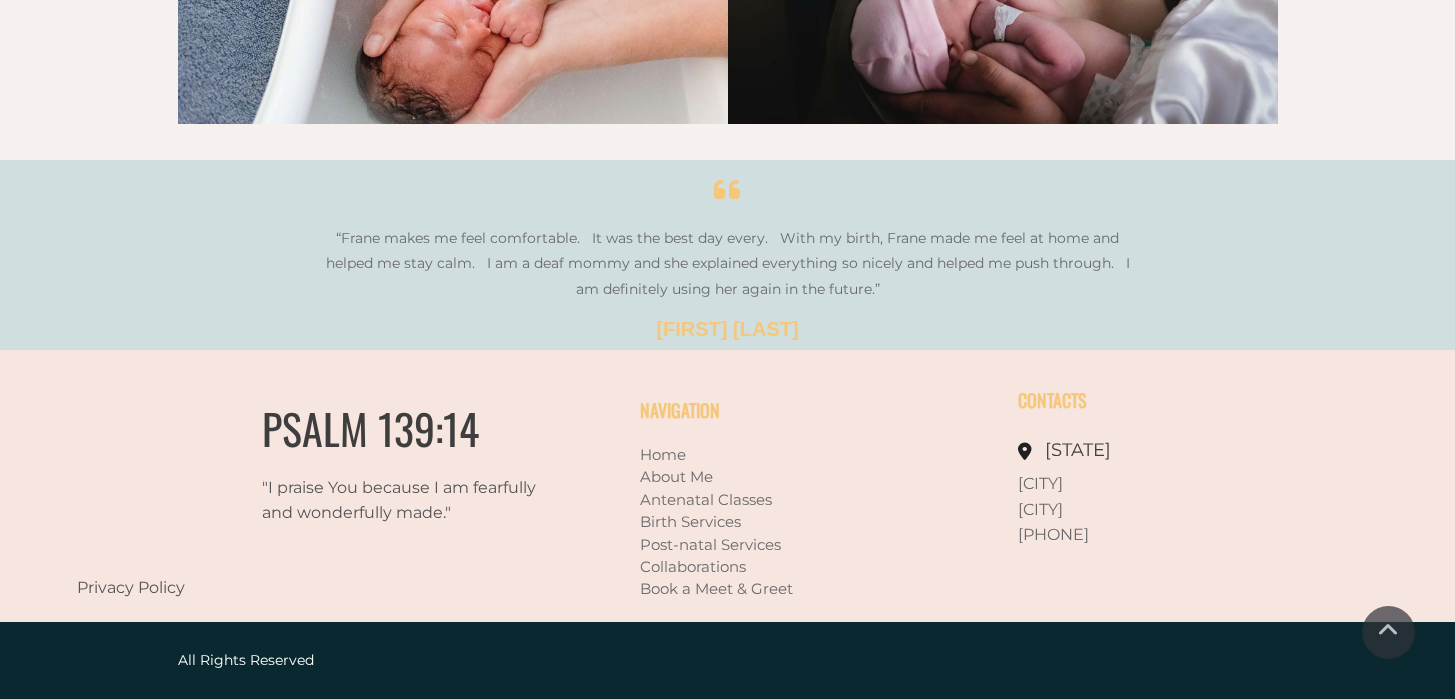 click on "“Frane makes me feel comfortable.   It was the best day every.   With my birth, Frane made me feel at home and helped me stay calm.   I am a deaf mommy and she explained everything so nicely and helped me push through.   I am definitely using her again in the future.”" at bounding box center (727, 263) 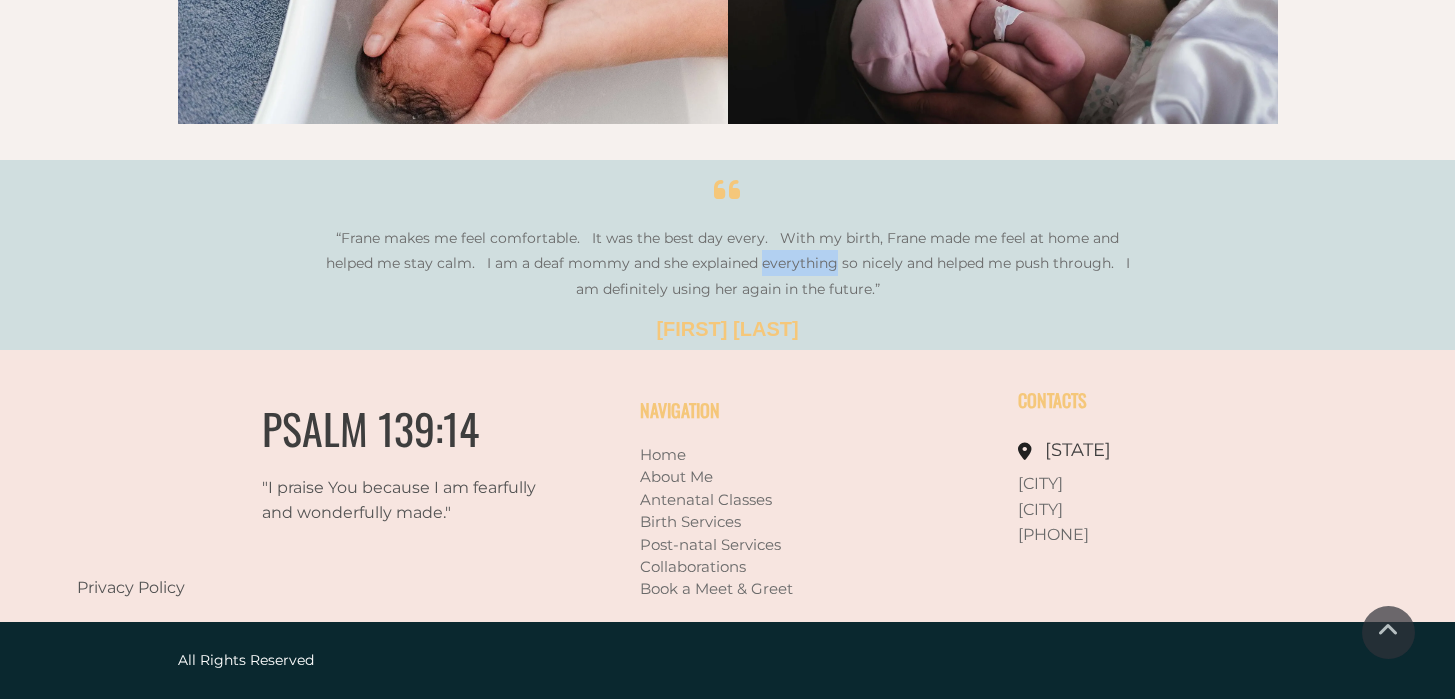 click on "“Frane makes me feel comfortable.   It was the best day every.   With my birth, Frane made me feel at home and helped me stay calm.   I am a deaf mommy and she explained everything so nicely and helped me push through.   I am definitely using her again in the future.”" at bounding box center [727, 263] 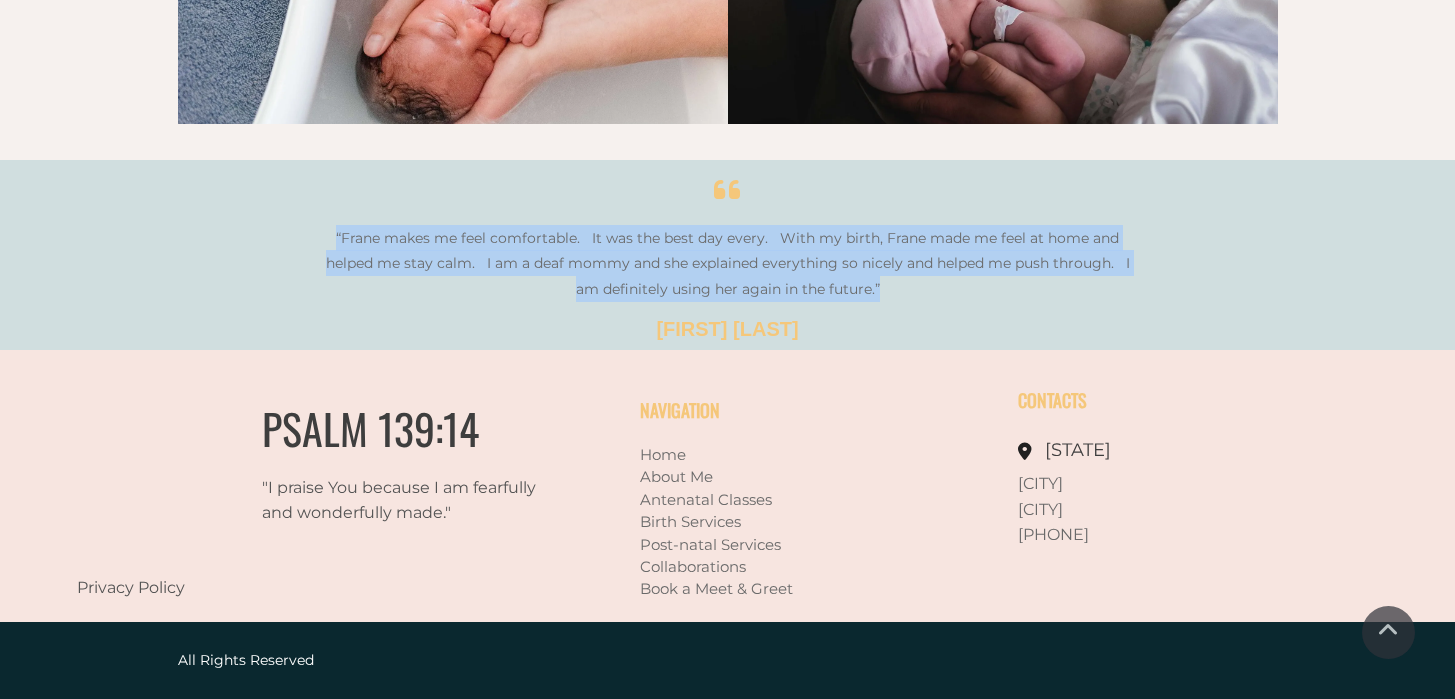 click on "“Frane makes me feel comfortable.   It was the best day every.   With my birth, Frane made me feel at home and helped me stay calm.   I am a deaf mommy and she explained everything so nicely and helped me push through.   I am definitely using her again in the future.”" at bounding box center (727, 263) 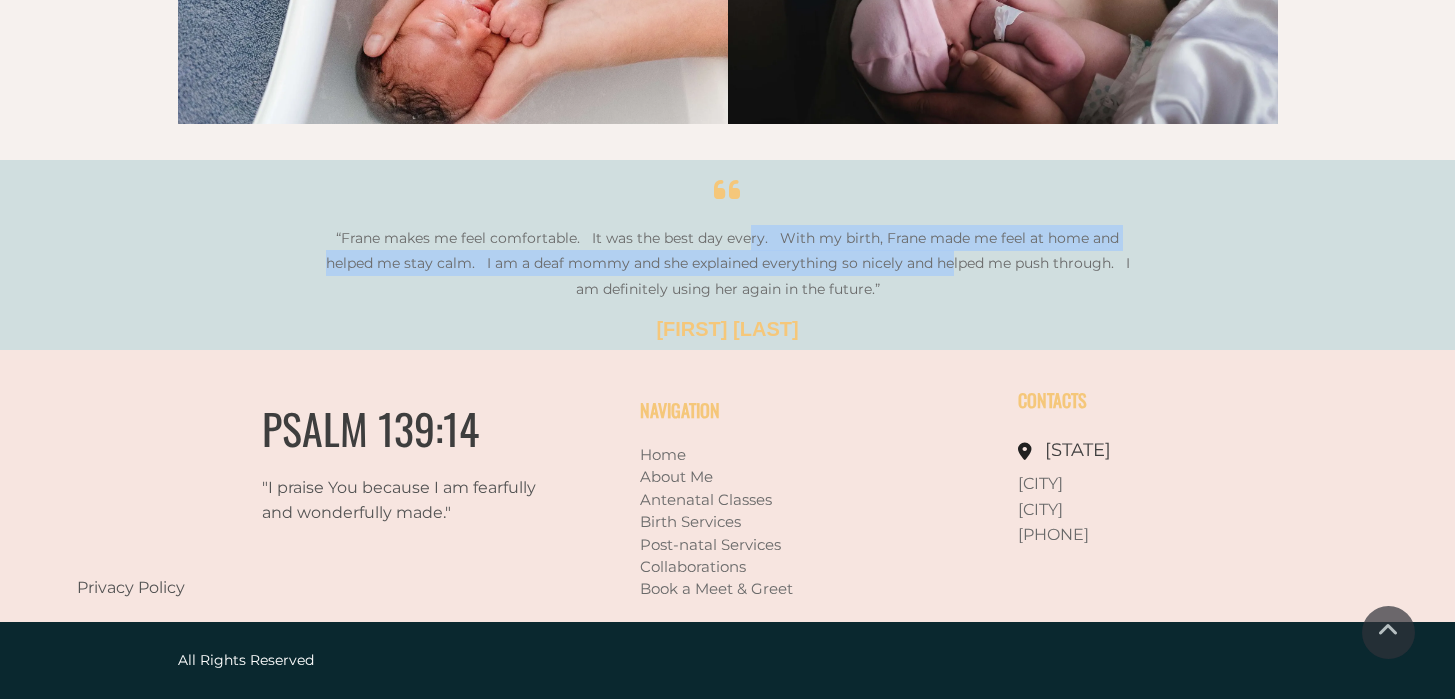 drag, startPoint x: 771, startPoint y: 227, endPoint x: 950, endPoint y: 277, distance: 185.8521 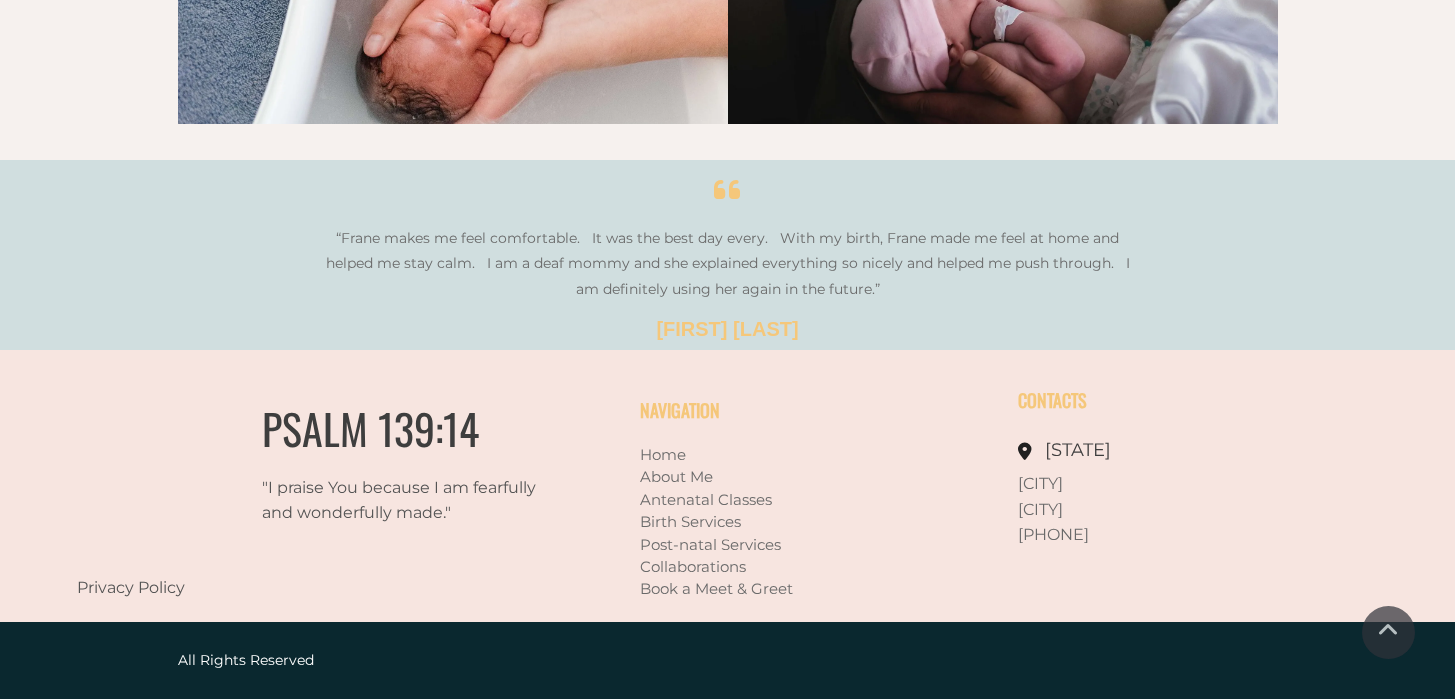 click on "“Frane makes me feel comfortable.   It was the best day every.   With my birth, Frane made me feel at home and helped me stay calm.   I am a deaf mommy and she explained everything so nicely and helped me push through.   I am definitely using her again in the future.”" at bounding box center [727, 263] 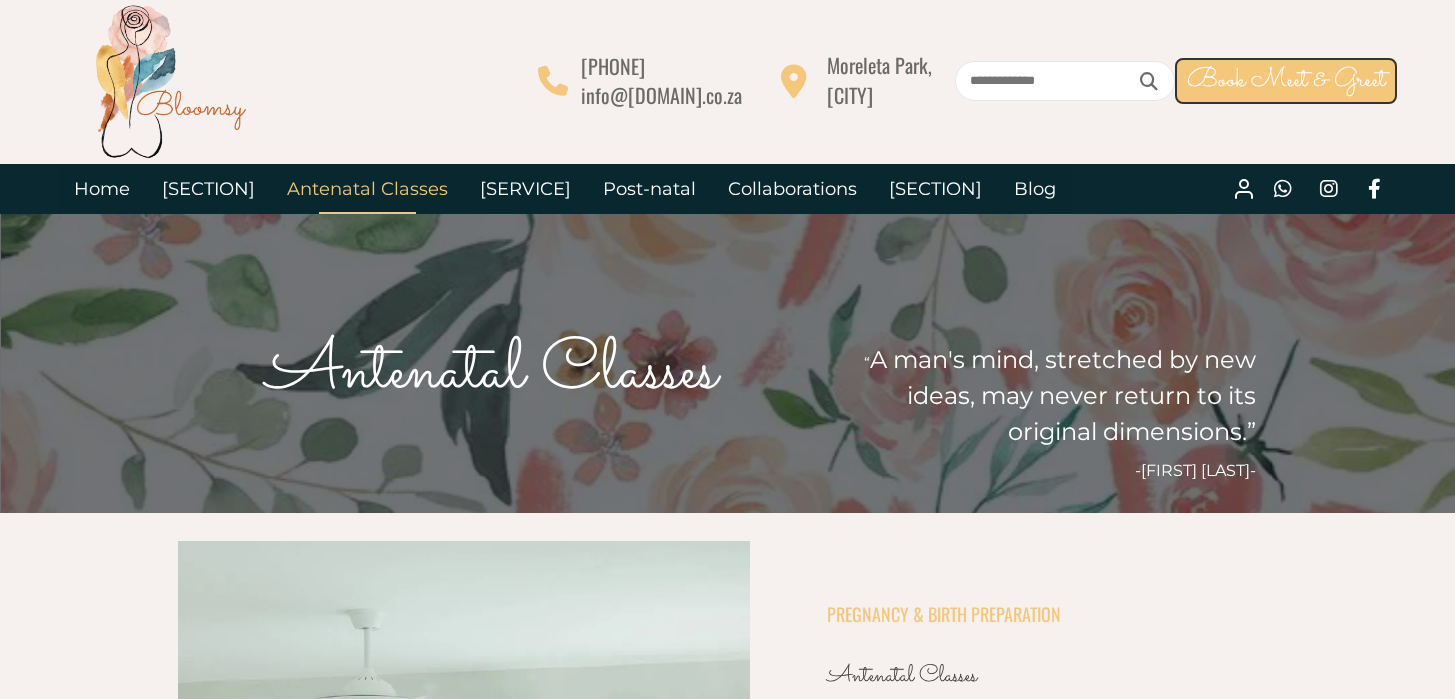 scroll, scrollTop: 81, scrollLeft: 0, axis: vertical 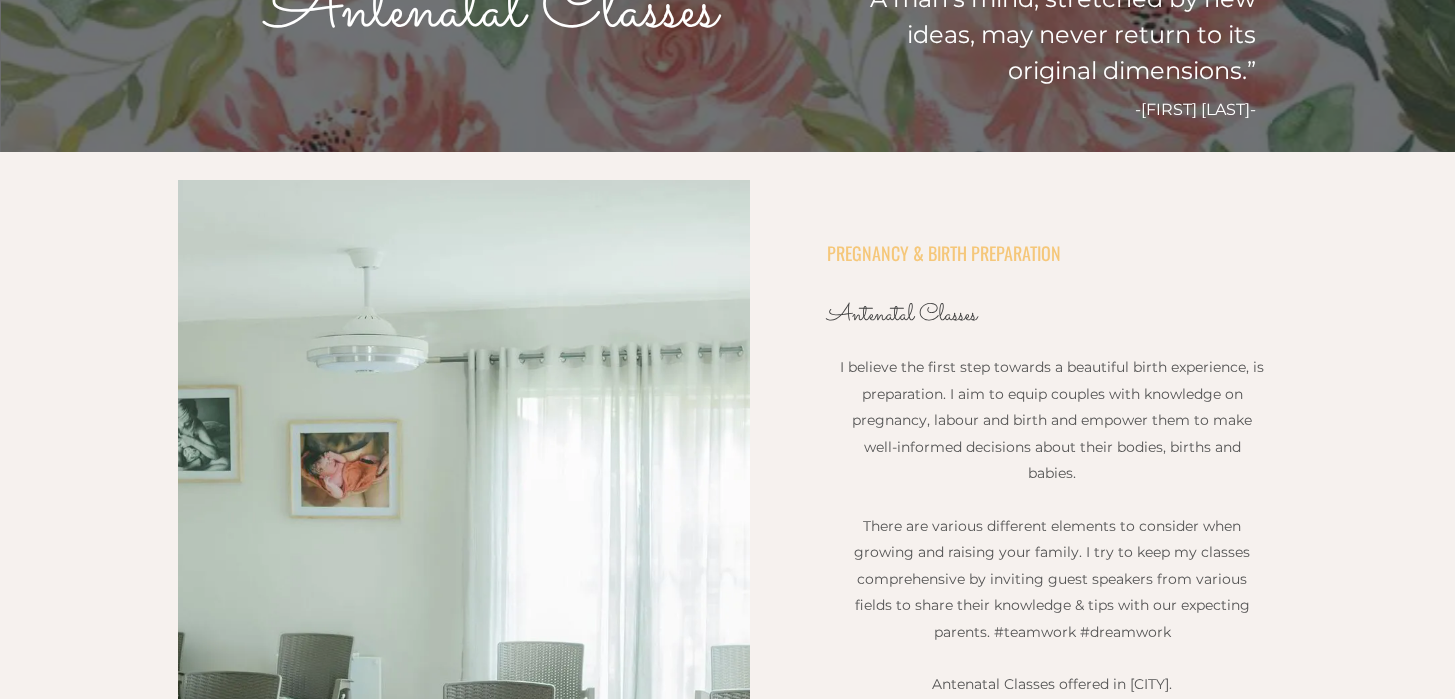 drag, startPoint x: 812, startPoint y: 387, endPoint x: 1137, endPoint y: 463, distance: 333.76788 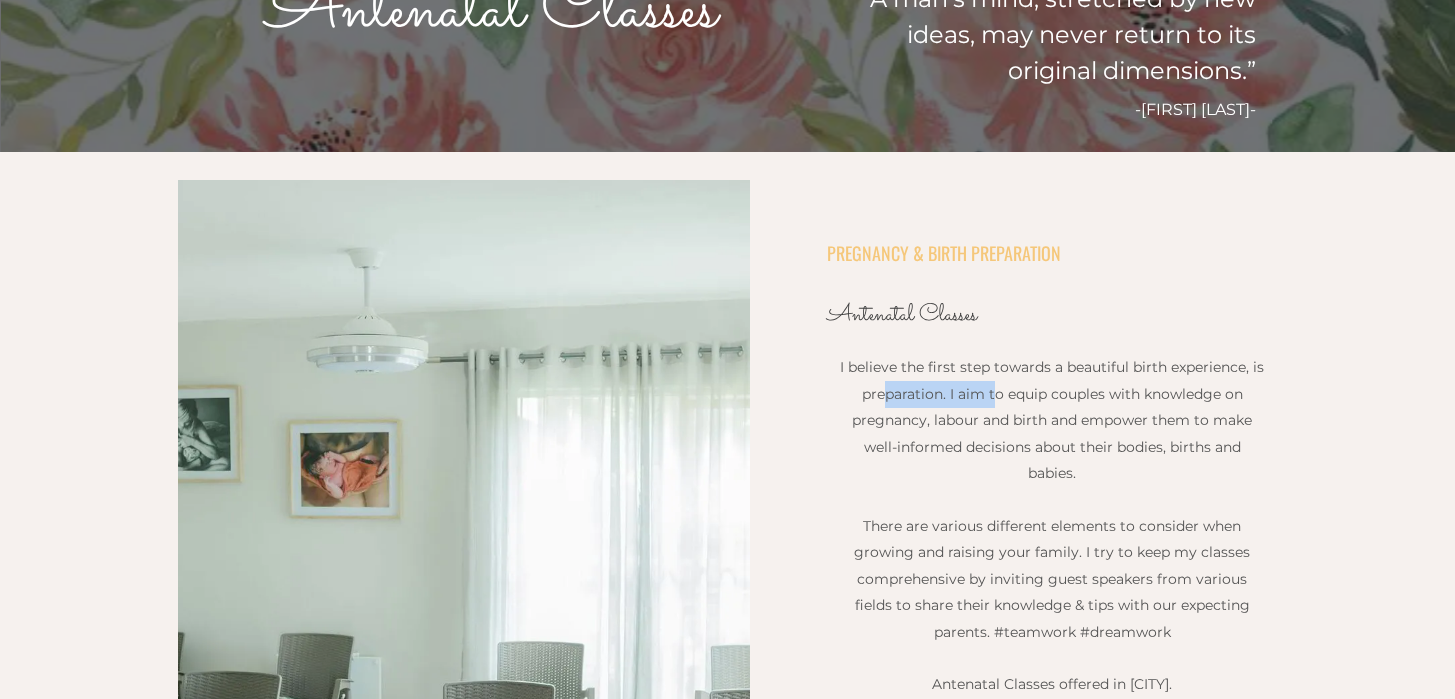 drag, startPoint x: 882, startPoint y: 395, endPoint x: 989, endPoint y: 397, distance: 107.01869 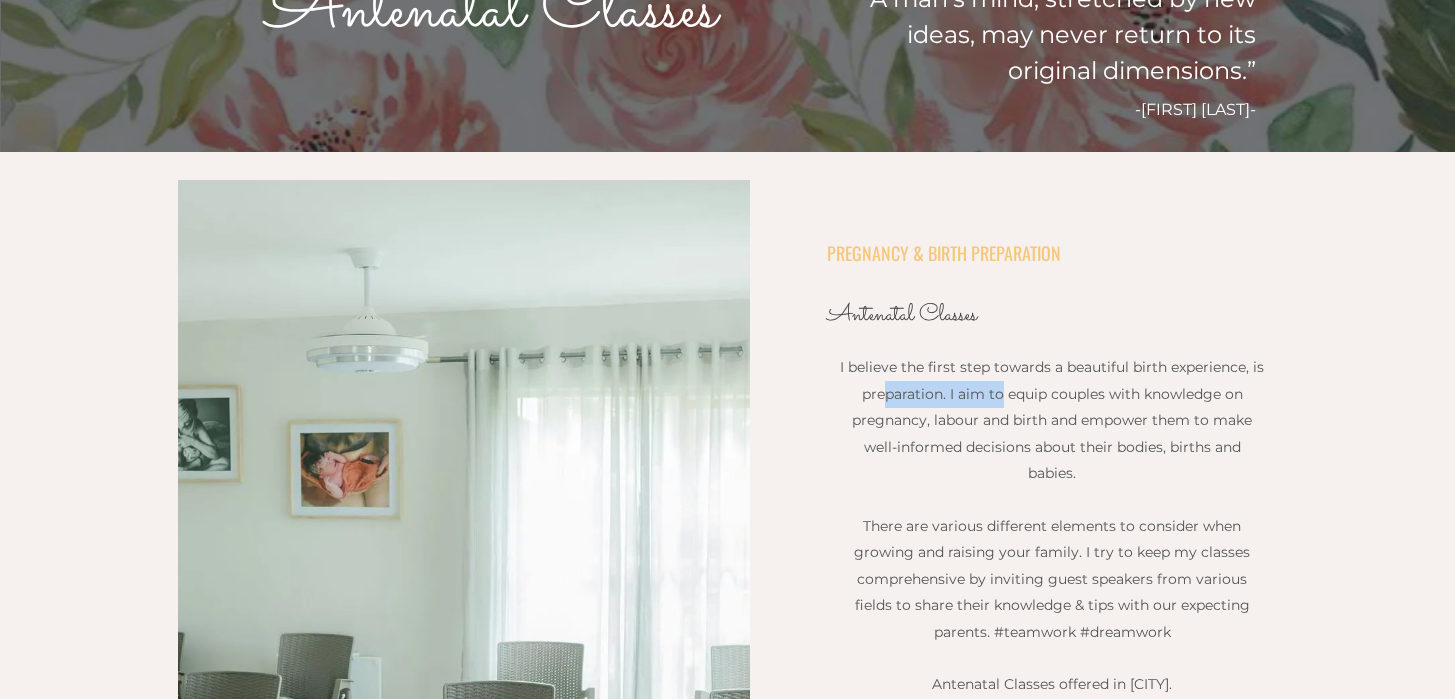 drag, startPoint x: 989, startPoint y: 397, endPoint x: 1181, endPoint y: 483, distance: 210.3806 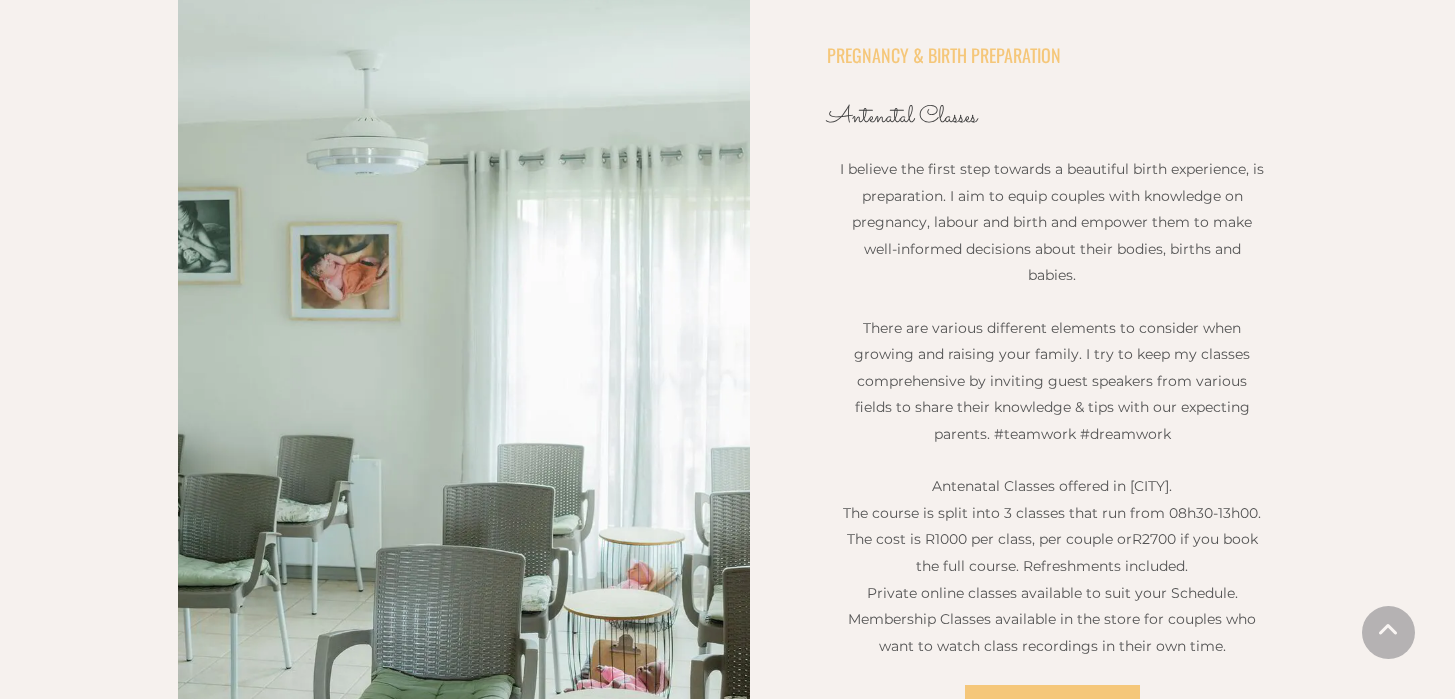 scroll, scrollTop: 562, scrollLeft: 0, axis: vertical 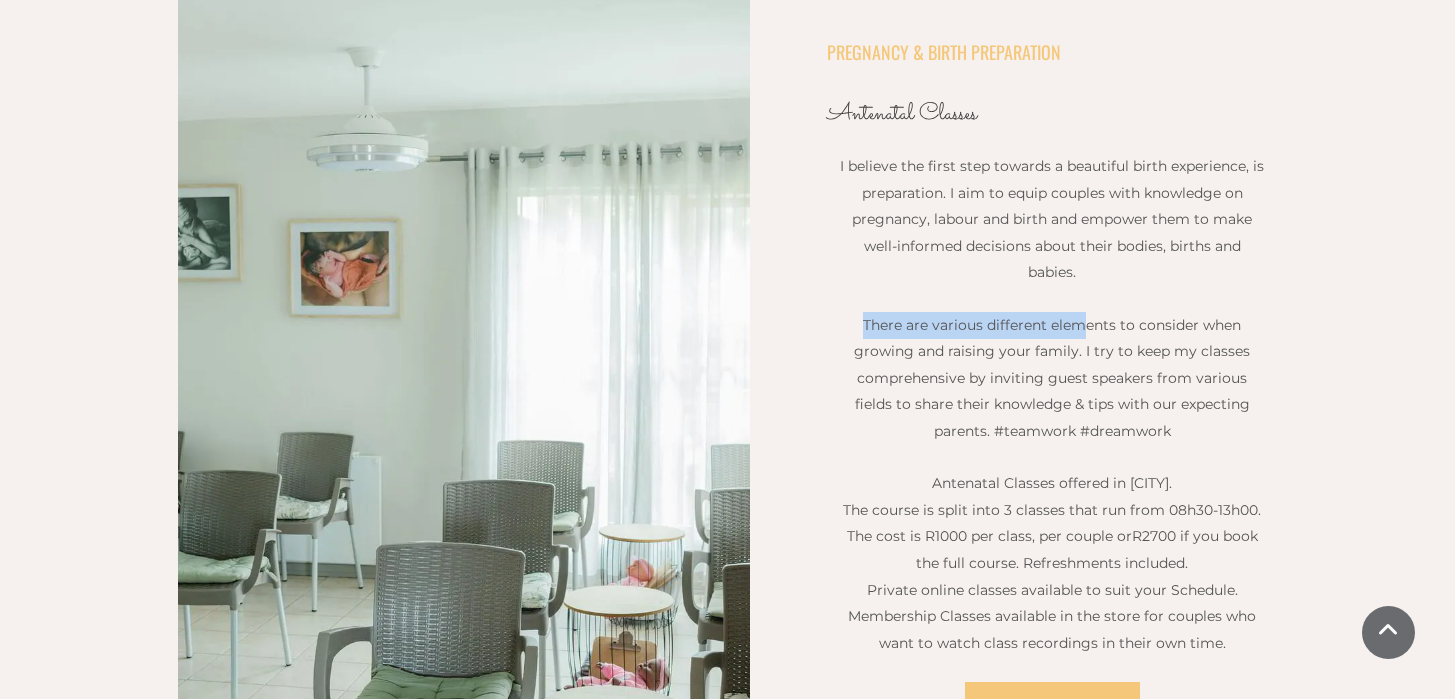 drag, startPoint x: 849, startPoint y: 326, endPoint x: 1084, endPoint y: 328, distance: 235.00851 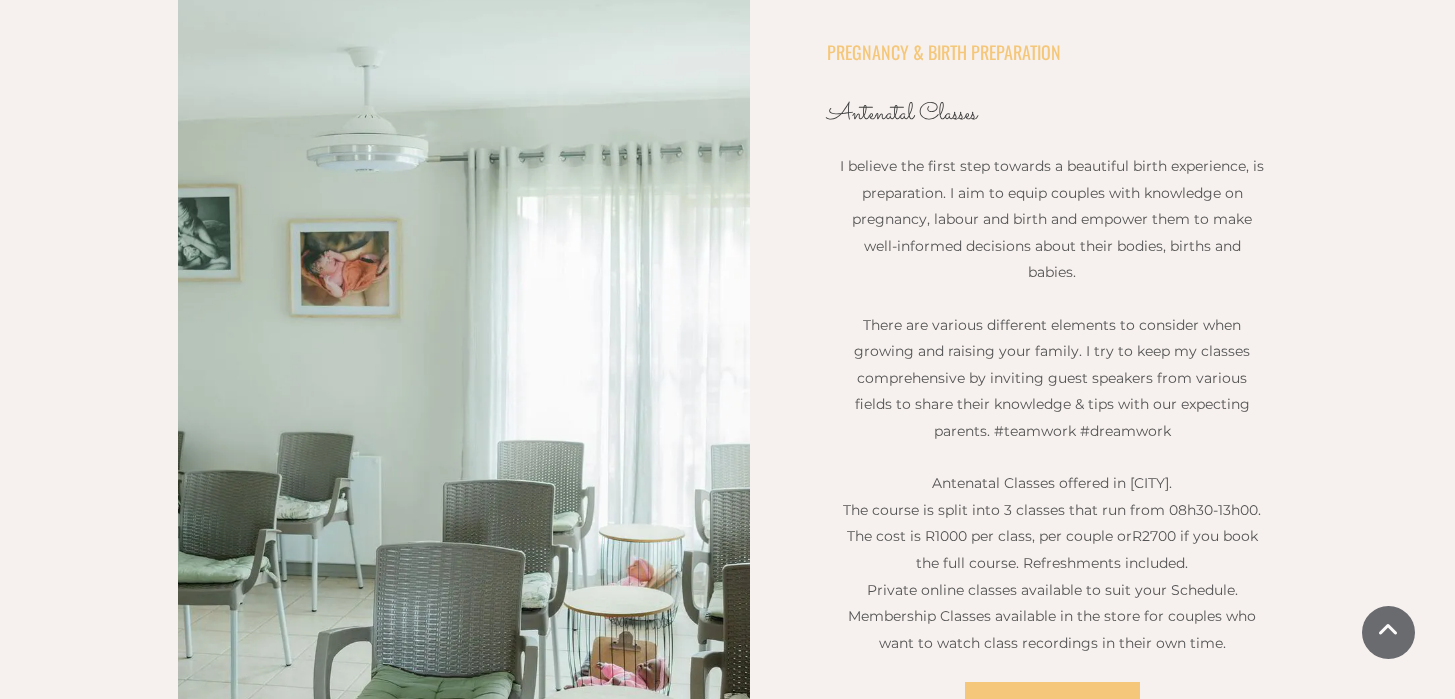 click on "There are various different elements to consider when growing and raising your family.   I try to keep my classes comprehensive by inviting guest speakers from various fields to share their knowle" at bounding box center [1052, 365] 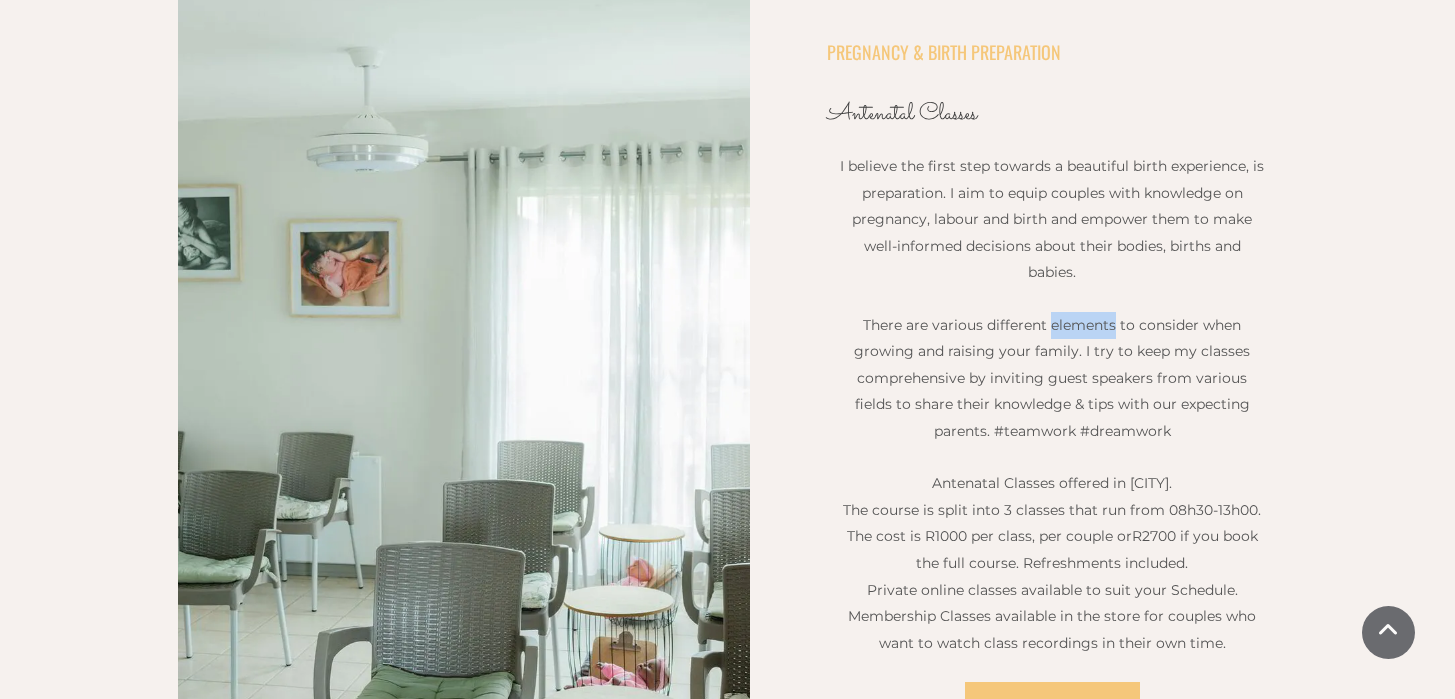 click on "There are various different elements to consider when growing and raising your family.   I try to keep my classes comprehensive by inviting guest speakers from various fields to share their knowle" at bounding box center (1052, 365) 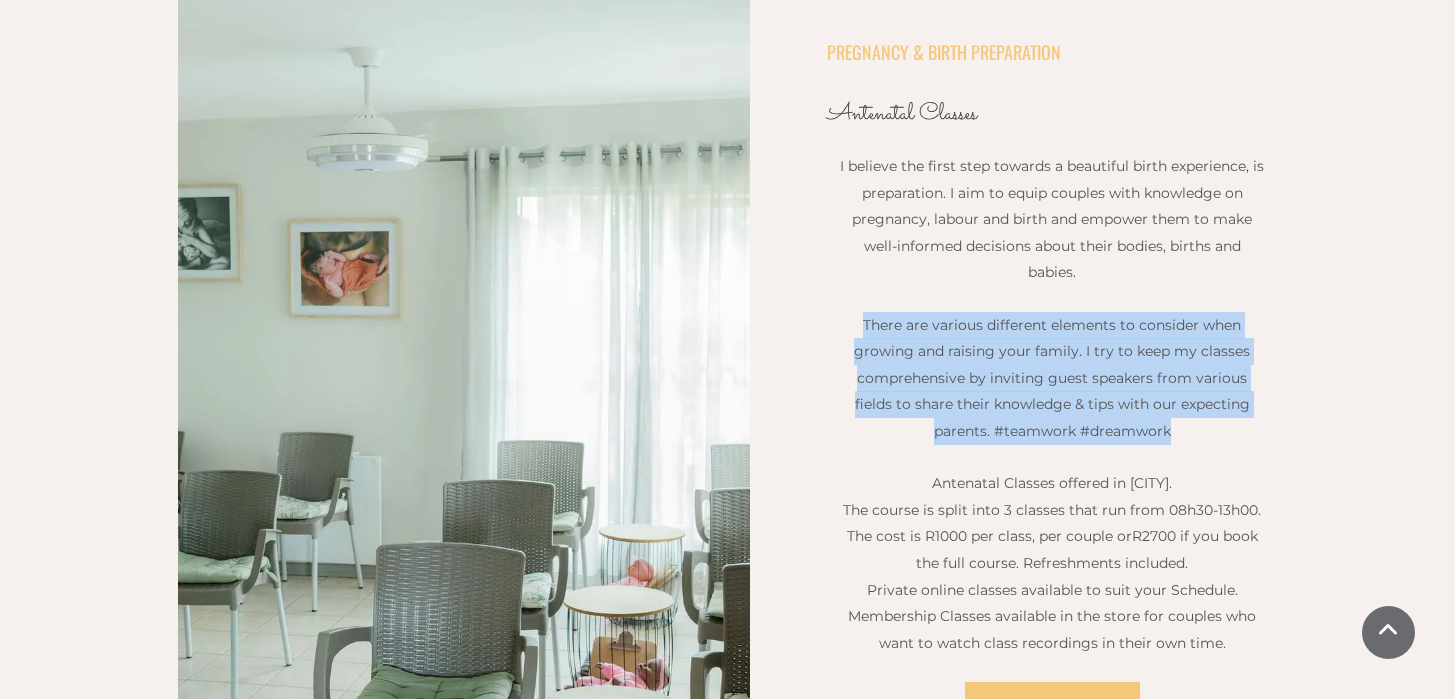click on "There are various different elements to consider when growing and raising your family.   I try to keep my classes comprehensive by inviting guest speakers from various fields to share their knowle" at bounding box center (1052, 365) 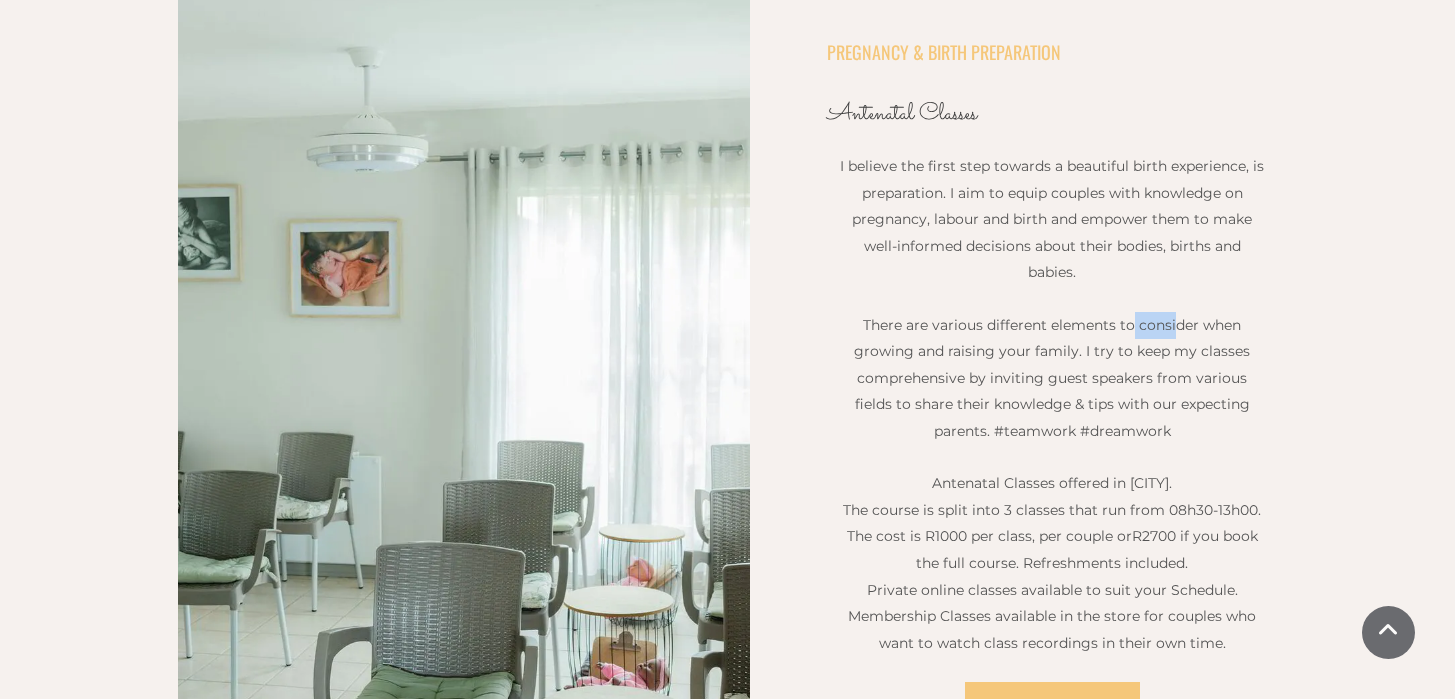 drag, startPoint x: 1182, startPoint y: 330, endPoint x: 1207, endPoint y: 334, distance: 25.317978 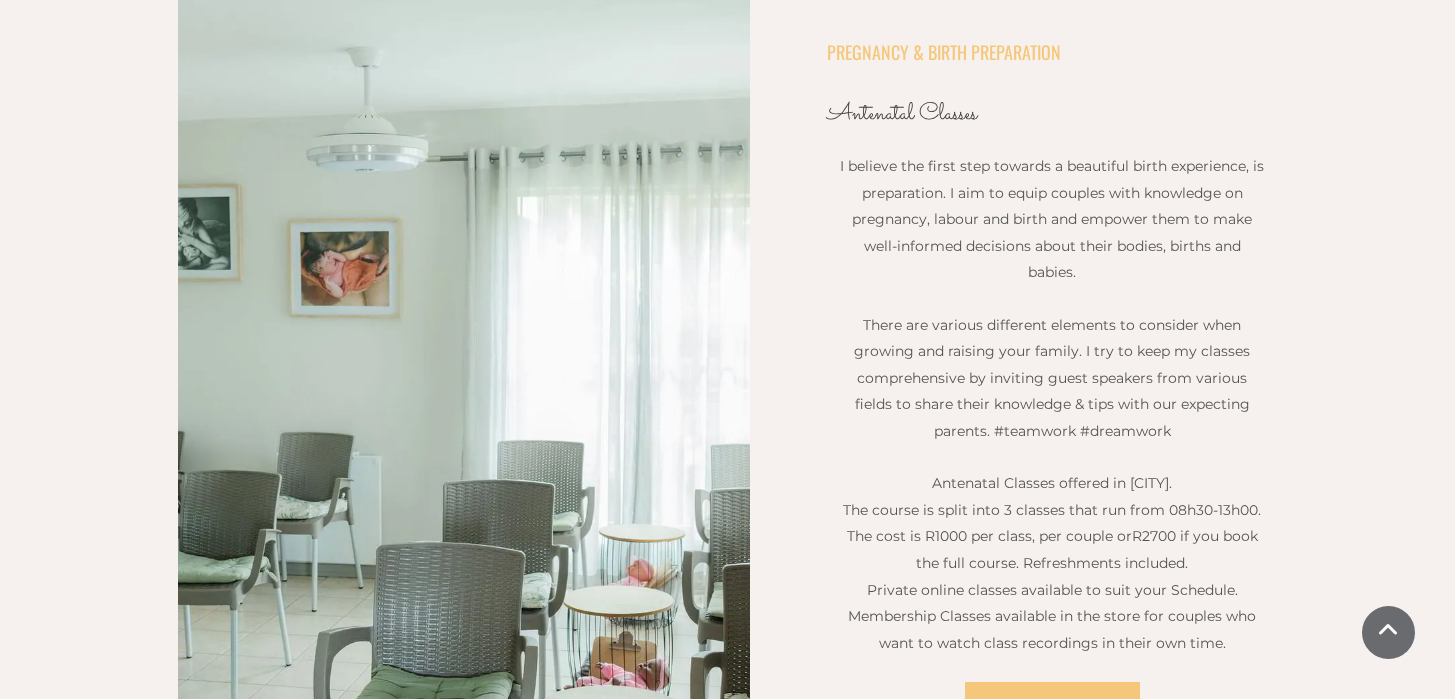 drag, startPoint x: 899, startPoint y: 366, endPoint x: 965, endPoint y: 357, distance: 66.61081 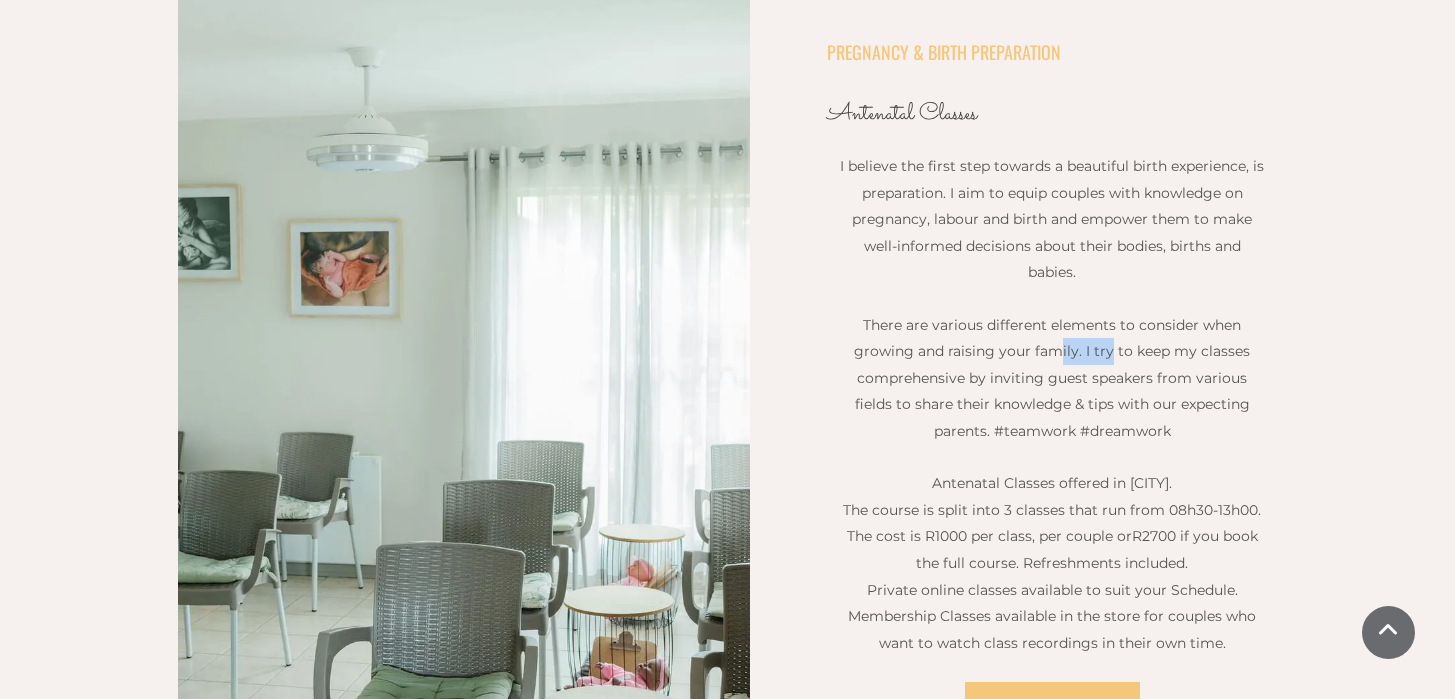 drag, startPoint x: 1071, startPoint y: 352, endPoint x: 1109, endPoint y: 353, distance: 38.013157 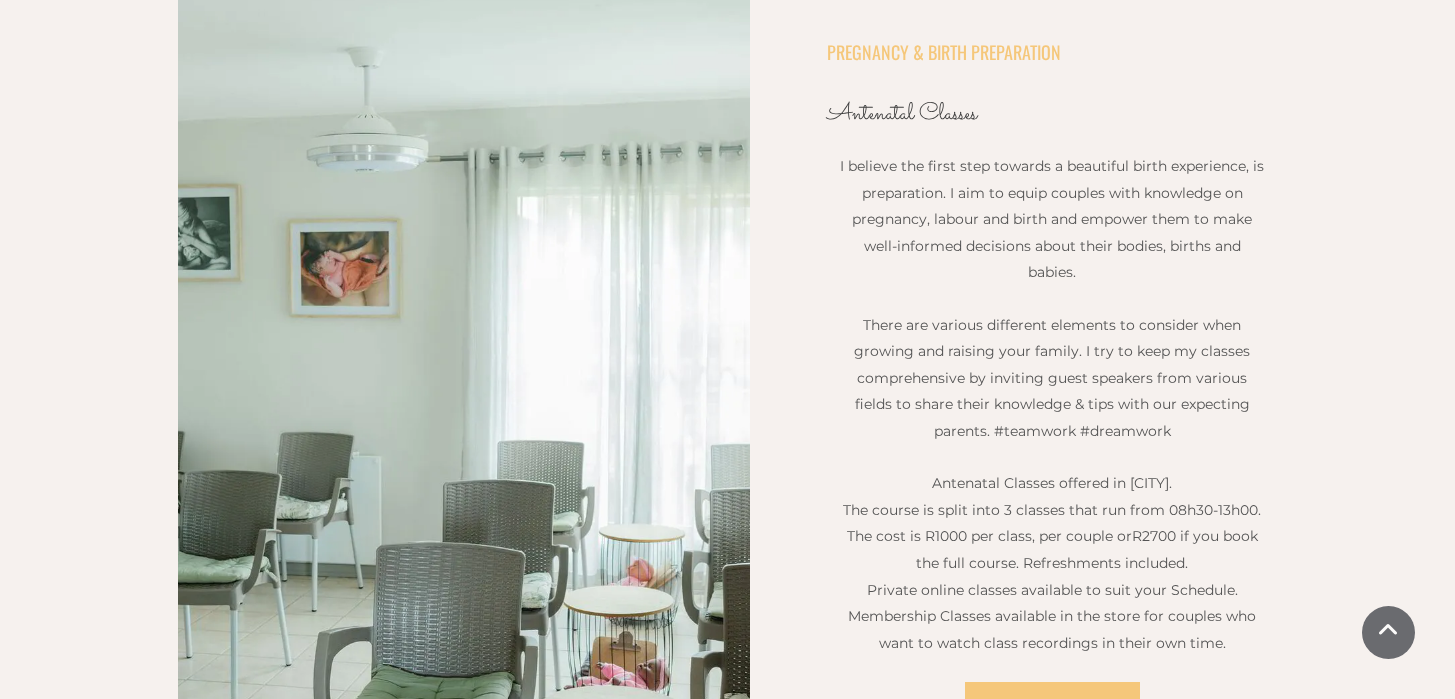 click at bounding box center (1052, 458) 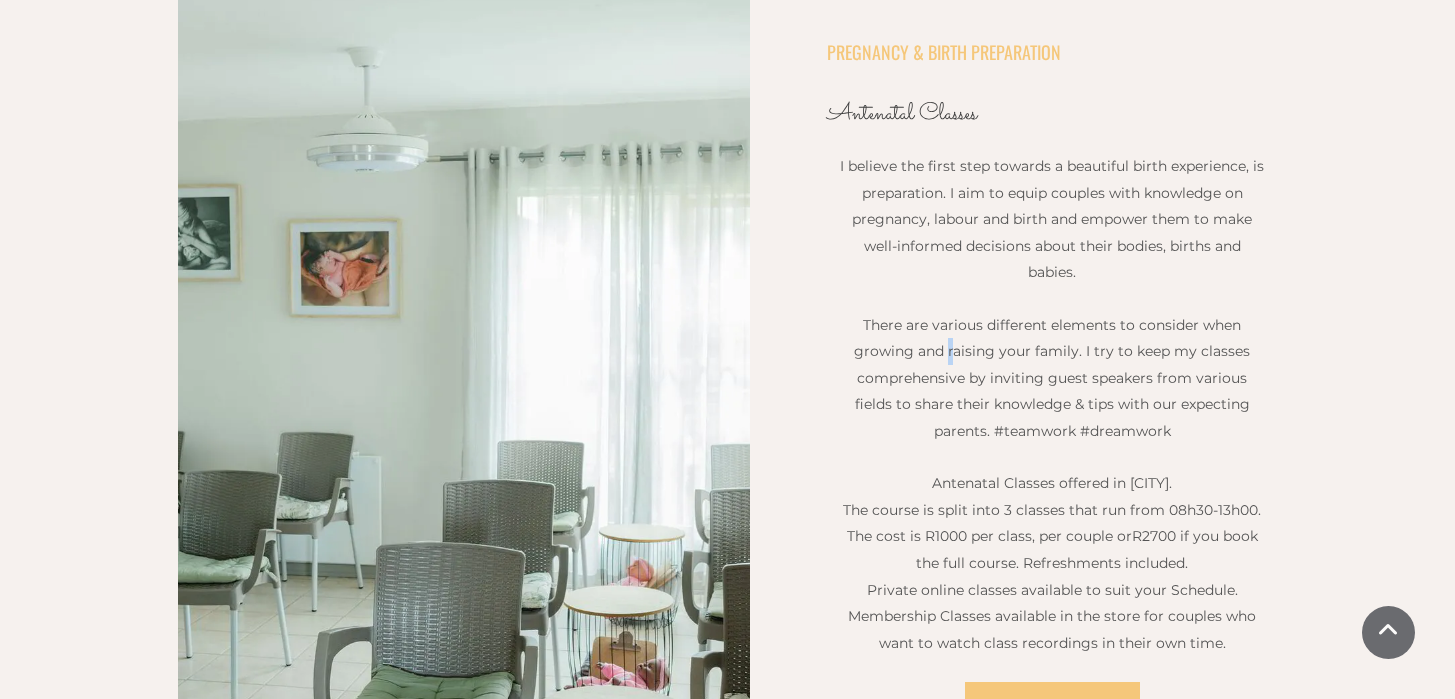 click on "There are various different elements to consider when growing and raising your family.   I try to keep my classes comprehensive by inviting guest speakers from various fields to share their knowle dge & tips with our expecting parents. #teamwork #dreamwork" at bounding box center (1052, 378) 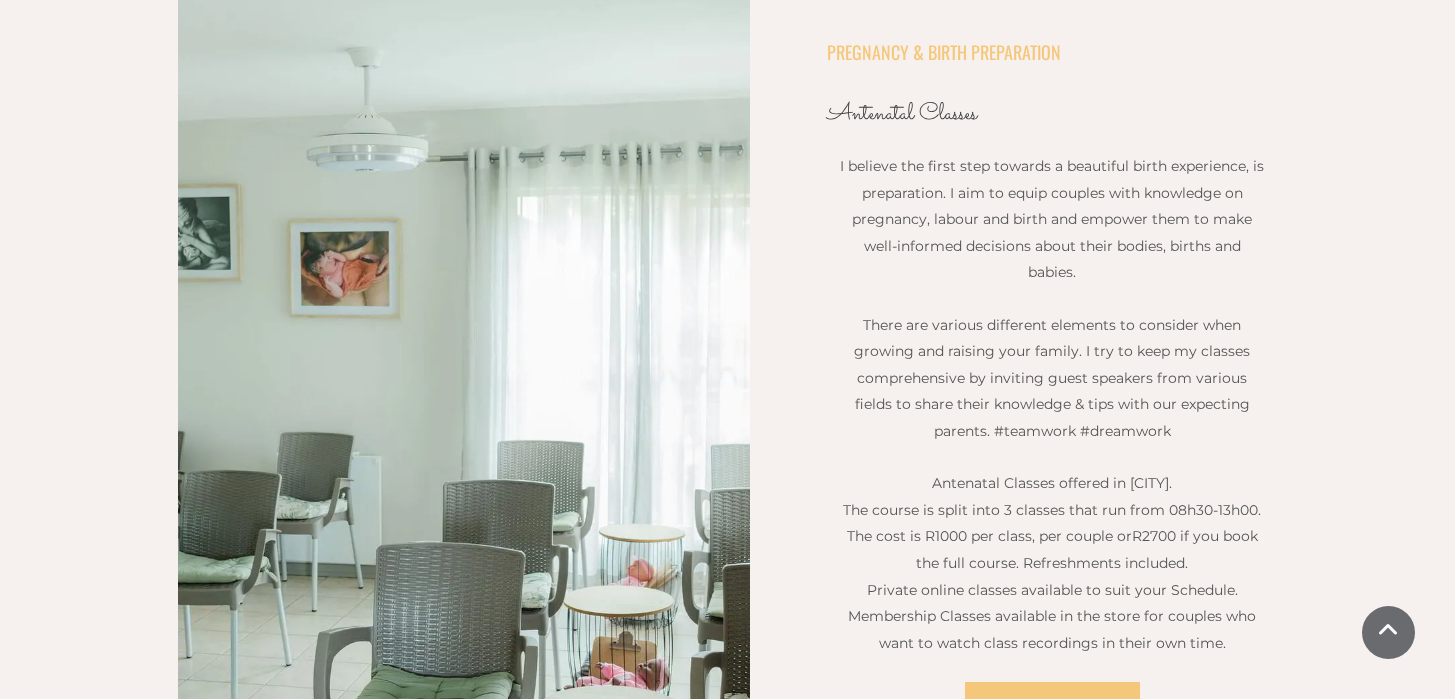 click on "There are various different elements to consider when growing and raising your family.   I try to keep my classes comprehensive by inviting guest speakers from various fields to share their knowle dge & tips with our expecting parents. #teamwork #dreamwork" at bounding box center [1052, 378] 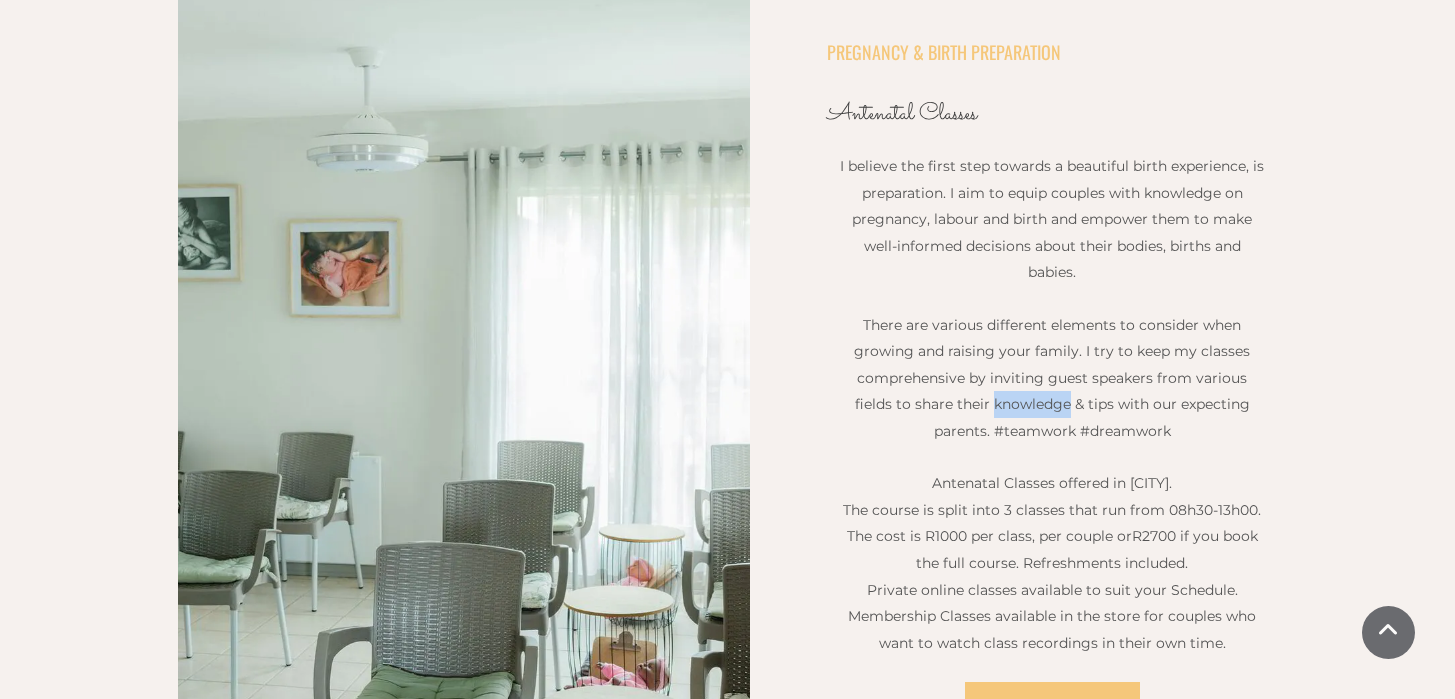 click on "There are various different elements to consider when growing and raising your family.   I try to keep my classes comprehensive by inviting guest speakers from various fields to share their knowle dge & tips with our expecting parents. #teamwork #dreamwork" at bounding box center [1052, 378] 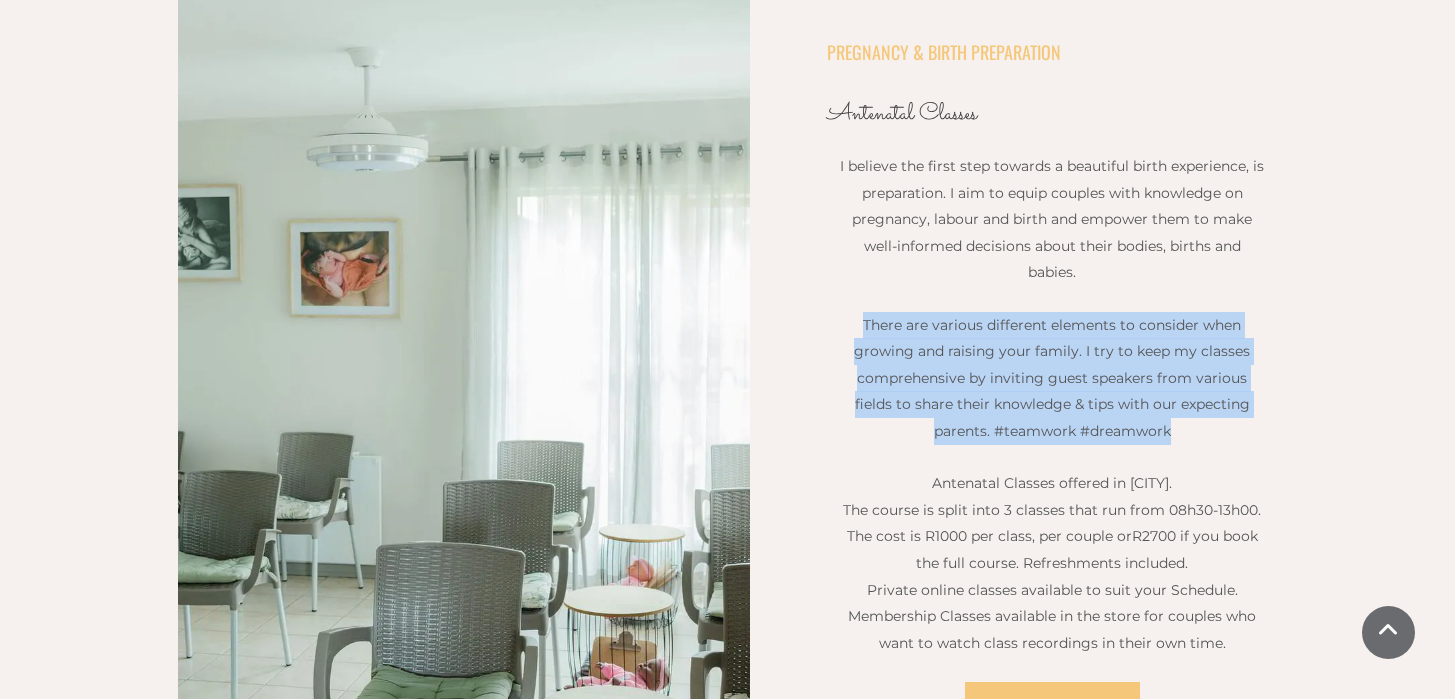 click on "There are various different elements to consider when growing and raising your family.   I try to keep my classes comprehensive by inviting guest speakers from various fields to share their knowle dge & tips with our expecting parents. #teamwork #dreamwork" at bounding box center (1052, 378) 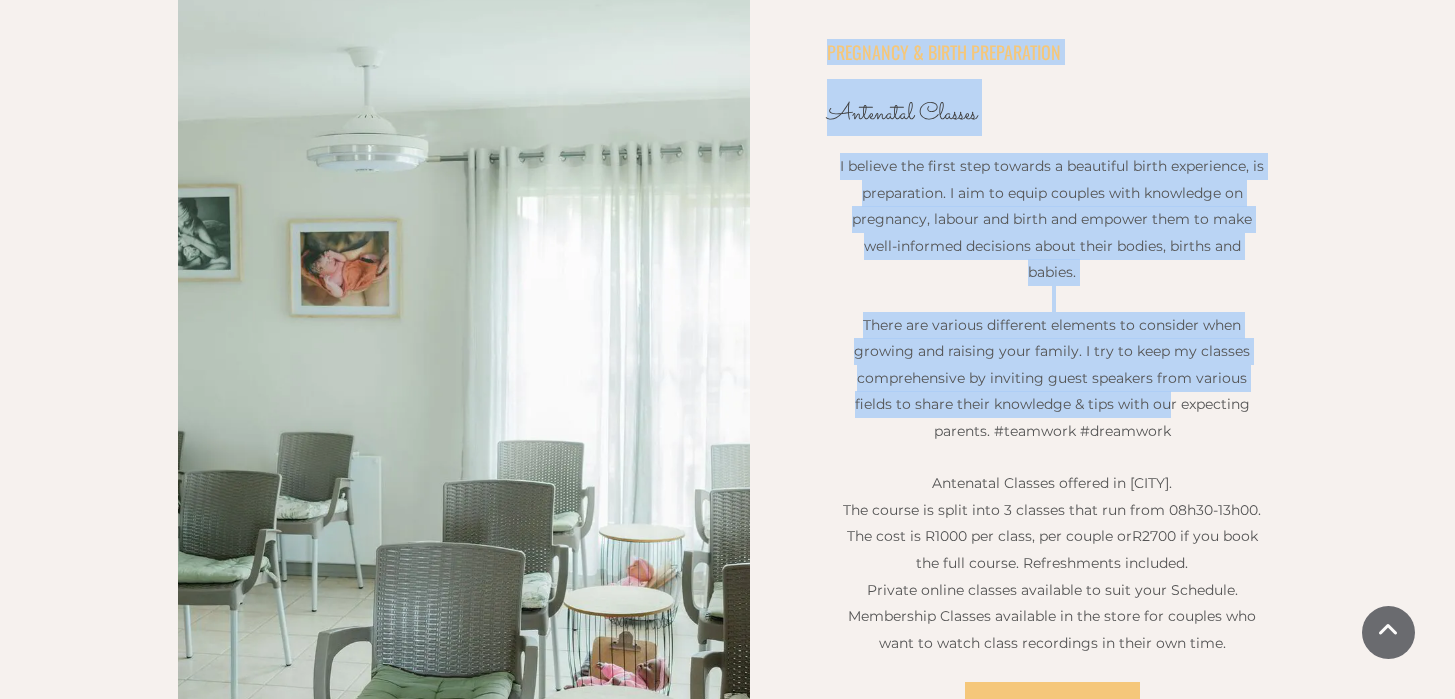 drag, startPoint x: 824, startPoint y: 357, endPoint x: 1121, endPoint y: 390, distance: 298.8277 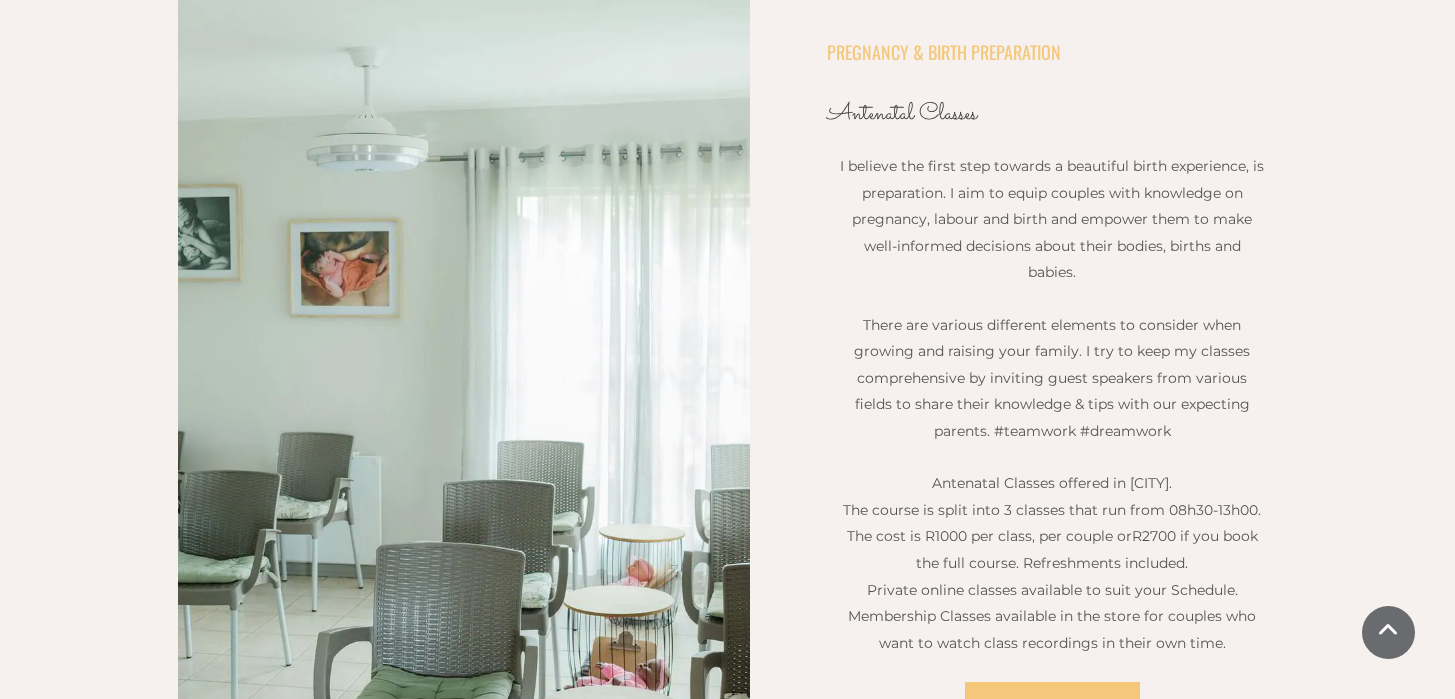 click on "dge & tips with our expecting parents. #teamwork #dreamwork" at bounding box center (1092, 417) 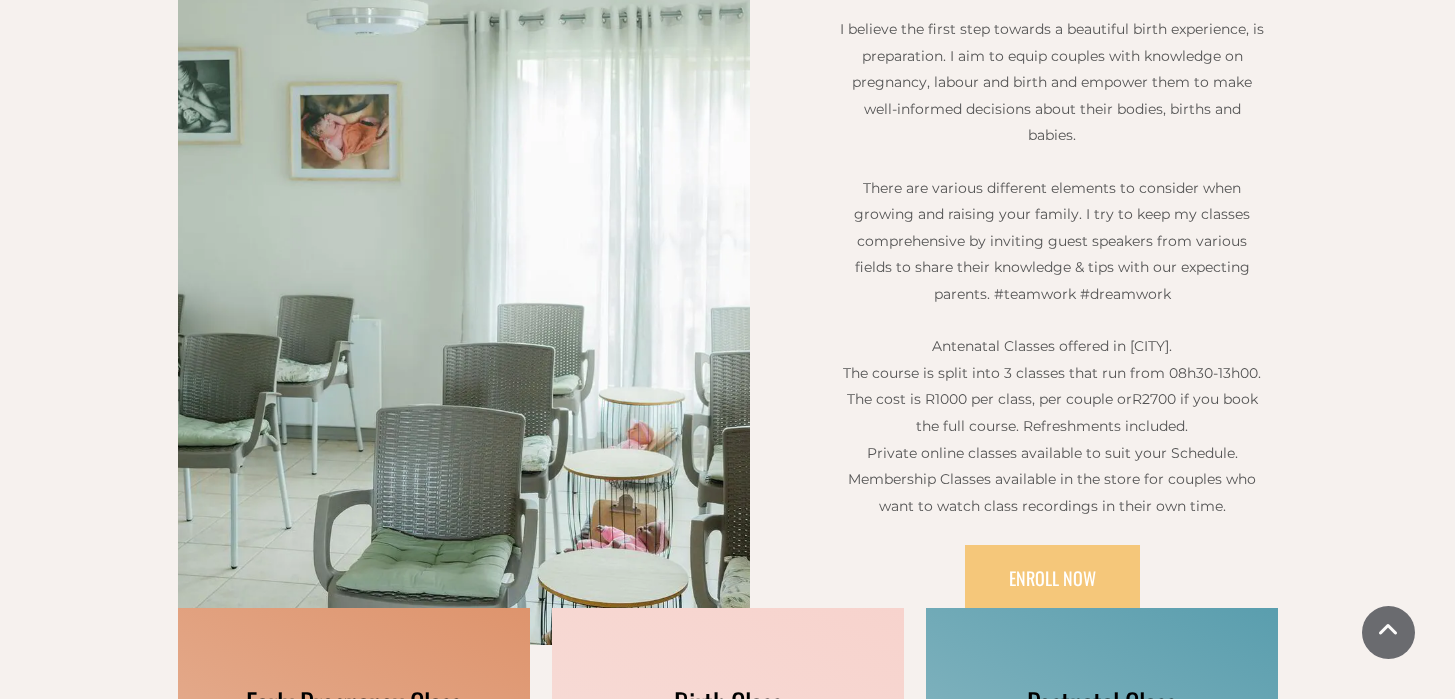 scroll, scrollTop: 710, scrollLeft: 0, axis: vertical 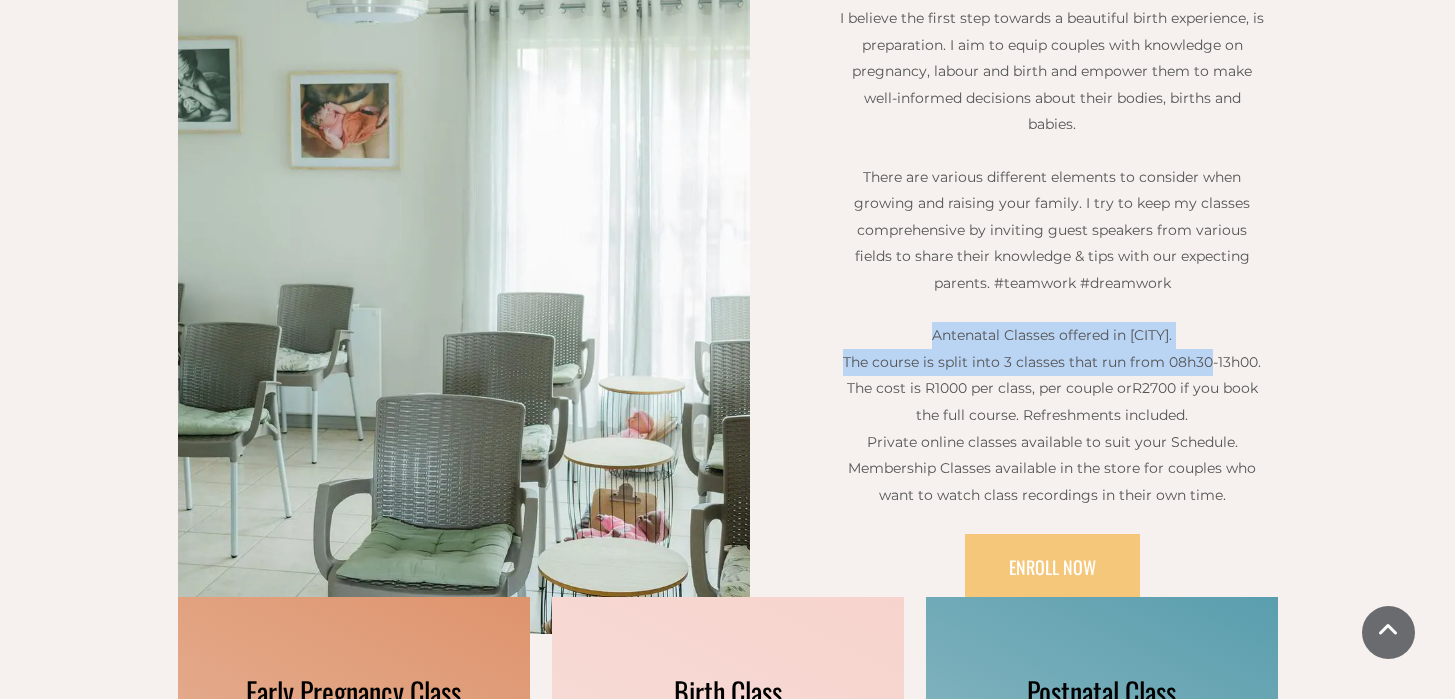 drag, startPoint x: 920, startPoint y: 341, endPoint x: 1231, endPoint y: 426, distance: 322.4066 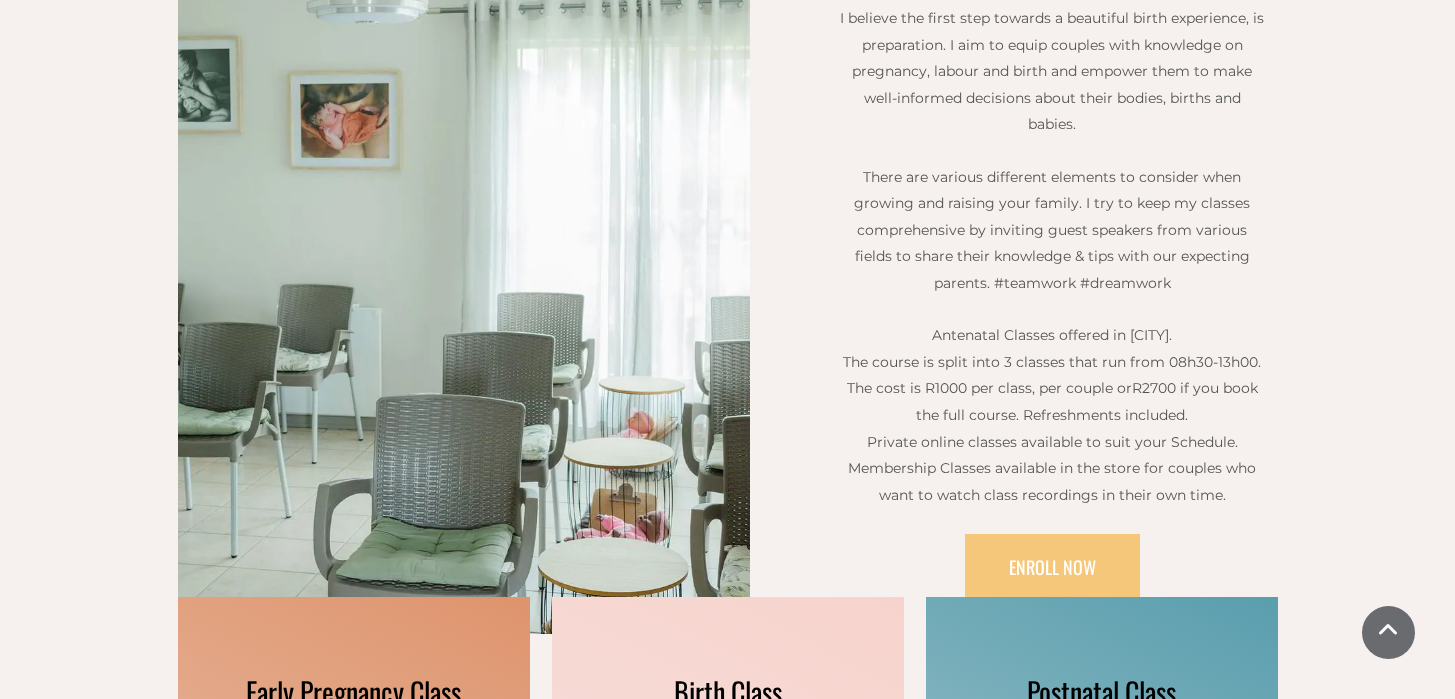 click on "Membership Classes available in the store for couples who want to watch class recordings in their own time." at bounding box center [1052, 481] 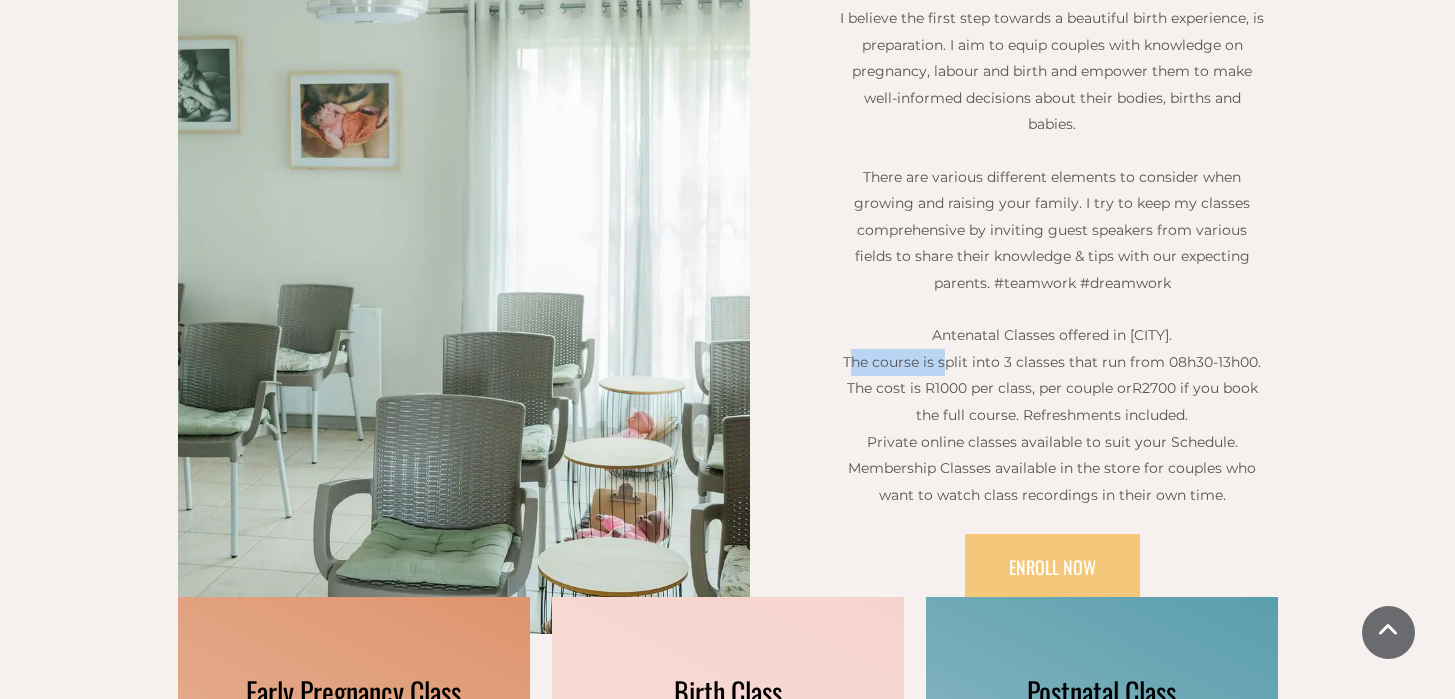 drag, startPoint x: 852, startPoint y: 368, endPoint x: 950, endPoint y: 368, distance: 98 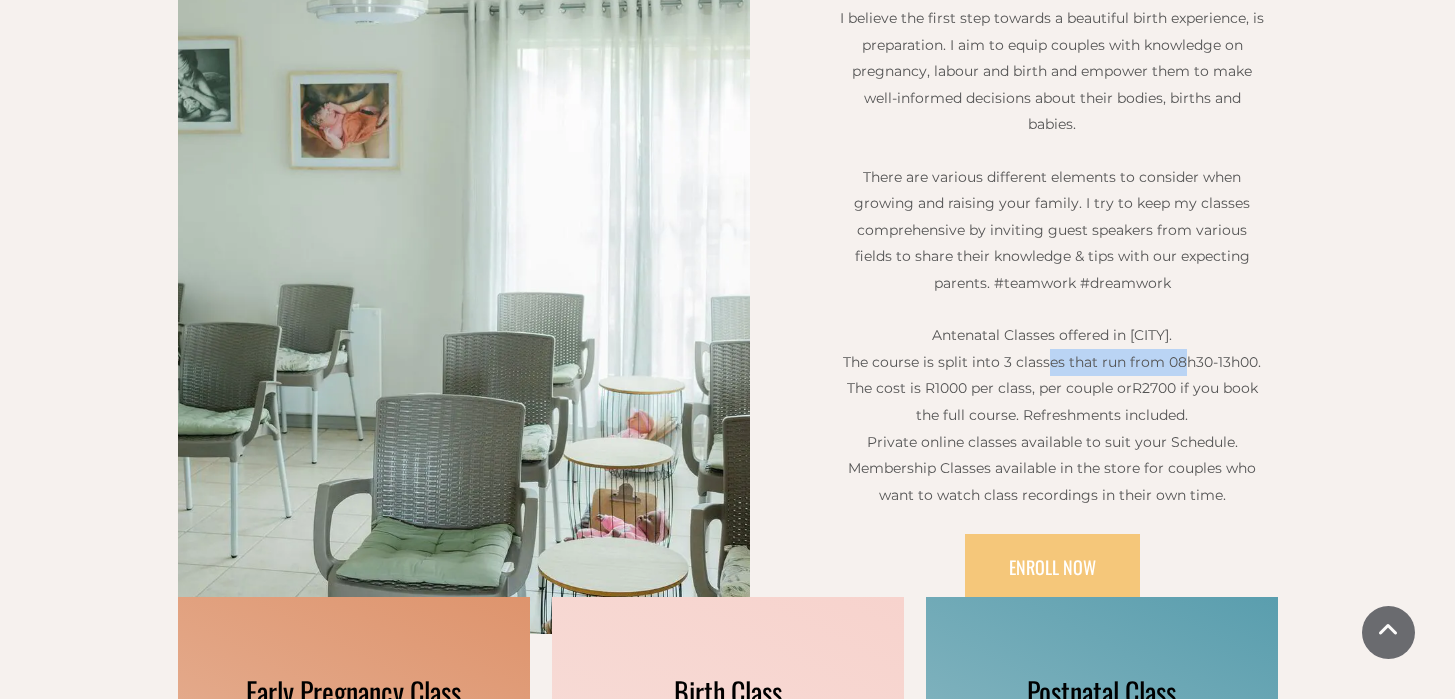 drag, startPoint x: 1079, startPoint y: 367, endPoint x: 1210, endPoint y: 370, distance: 131.03435 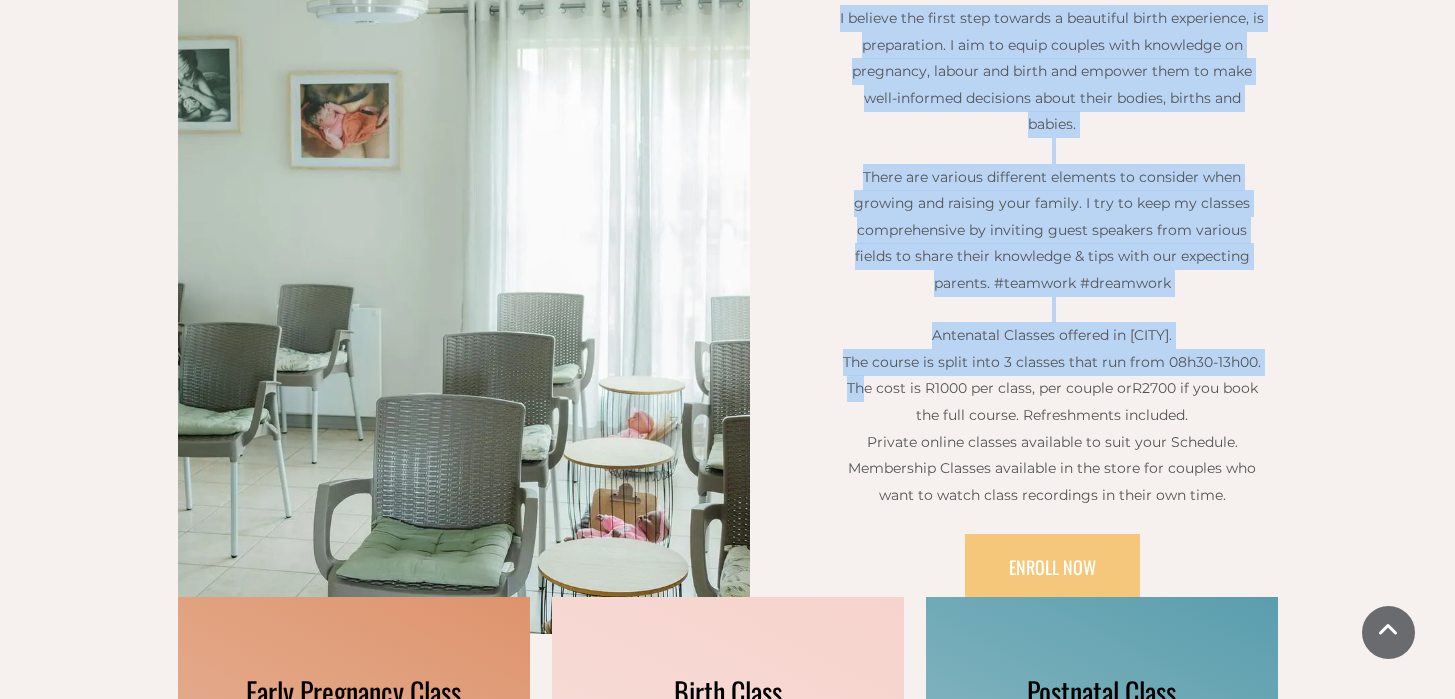 drag, startPoint x: 1268, startPoint y: 379, endPoint x: 861, endPoint y: 390, distance: 407.14862 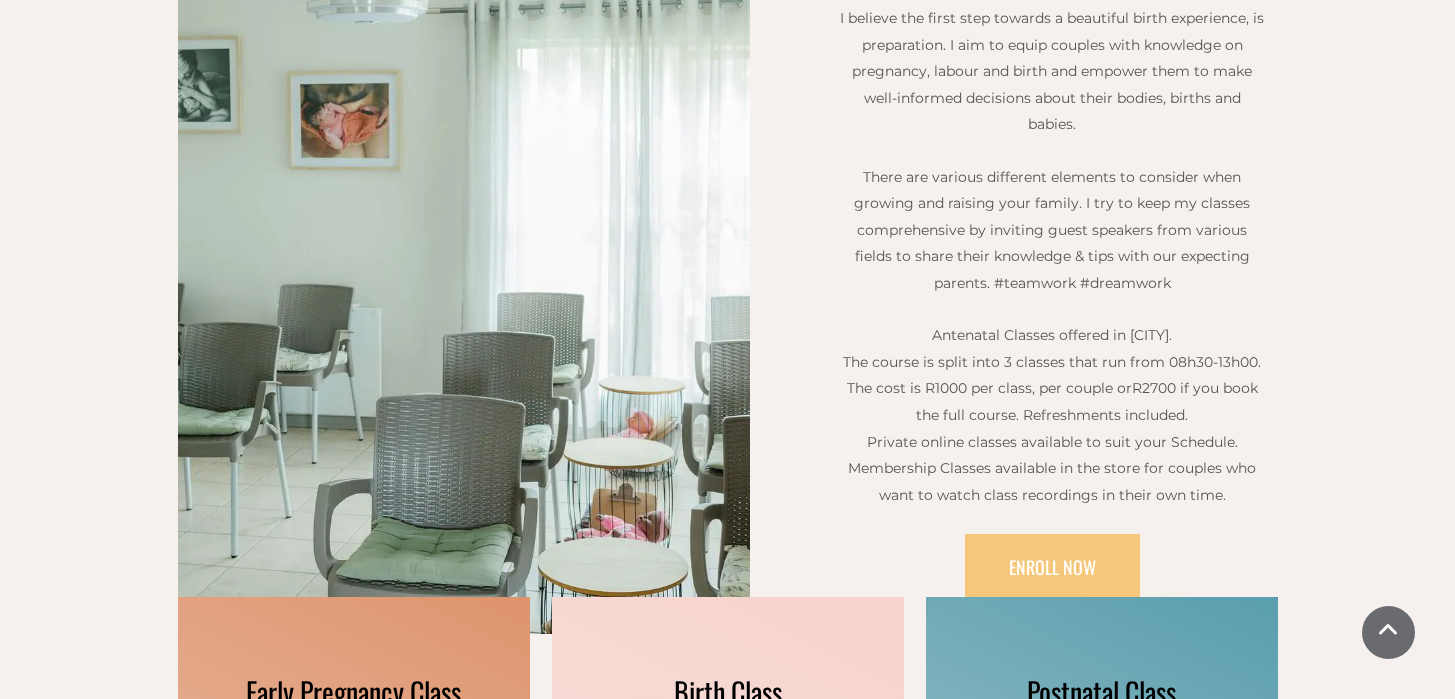 click on "The course is split into 3 classes that run from 08h30-13h00.   The cost is R1000 per class, per couple or" at bounding box center [1052, 375] 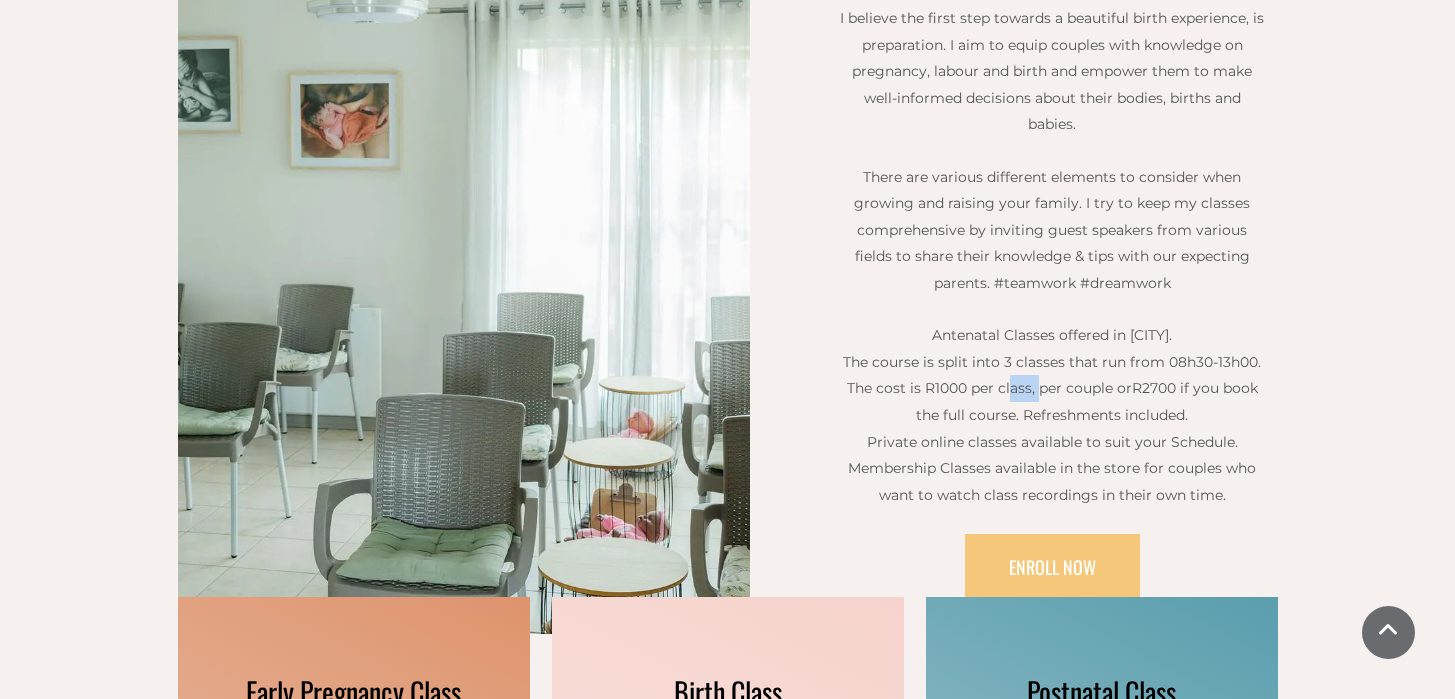 click on "The course is split into 3 classes that run from 08h30-13h00.   The cost is R1000 per class, per couple or" at bounding box center [1052, 375] 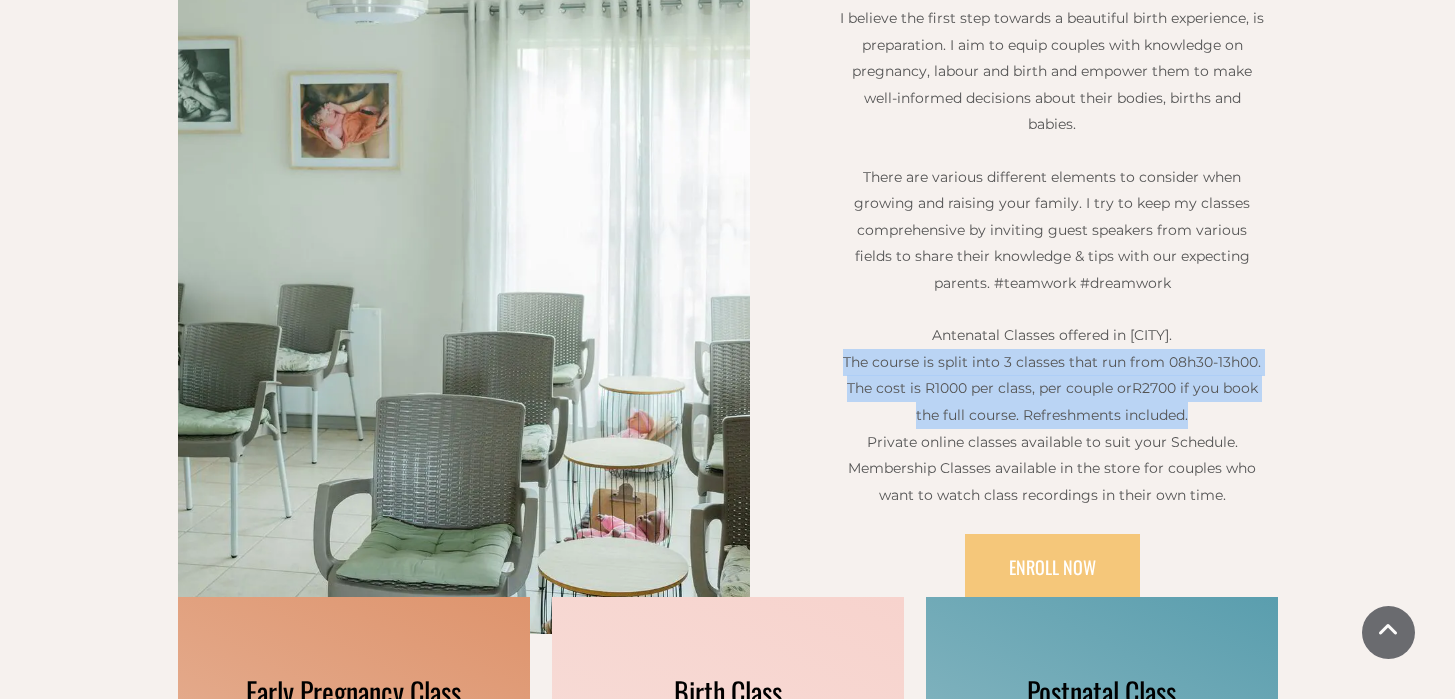 click on "The course is split into 3 classes that run from 08h30-13h00.   The cost is R1000 per class, per couple or" at bounding box center [1052, 375] 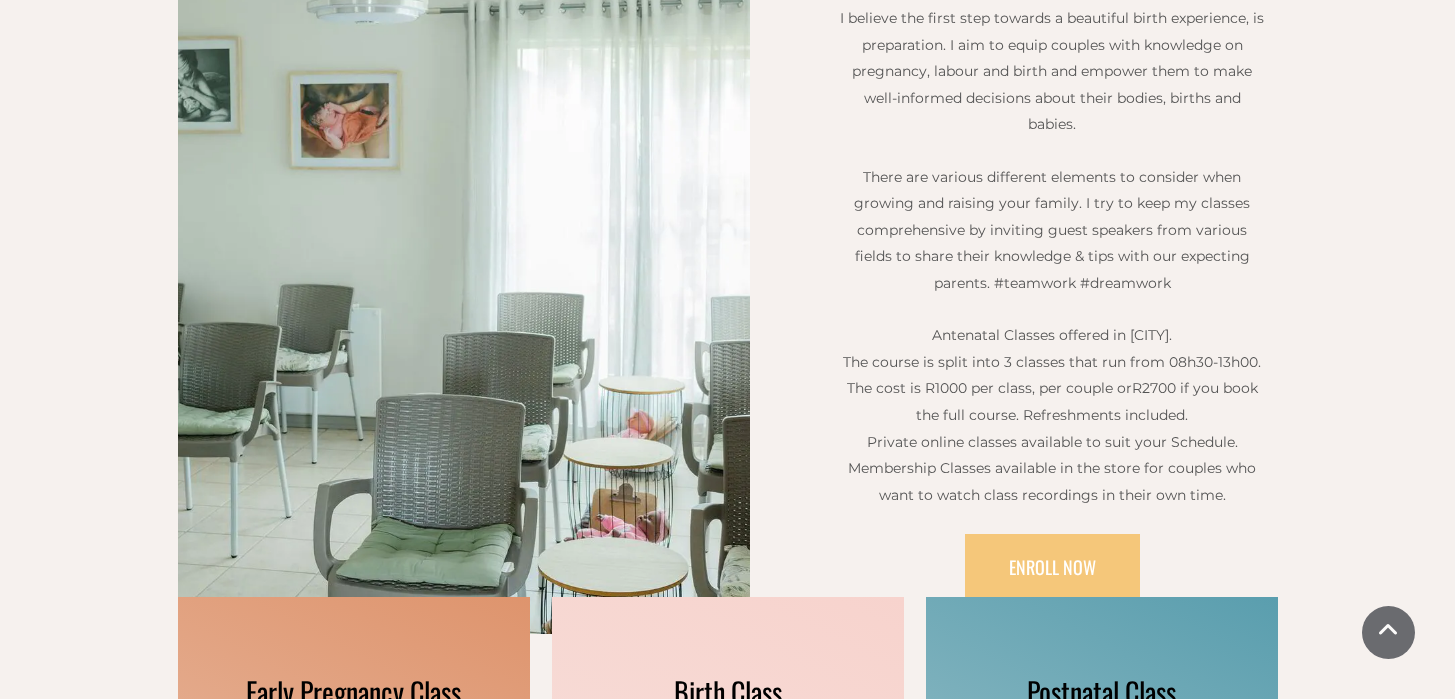click on "The course is split into 3 classes that run from 08h30-13h00.   The cost is R1000 per class, per couple or  R2700 if you book the full course. Refreshments included." at bounding box center [1052, 389] 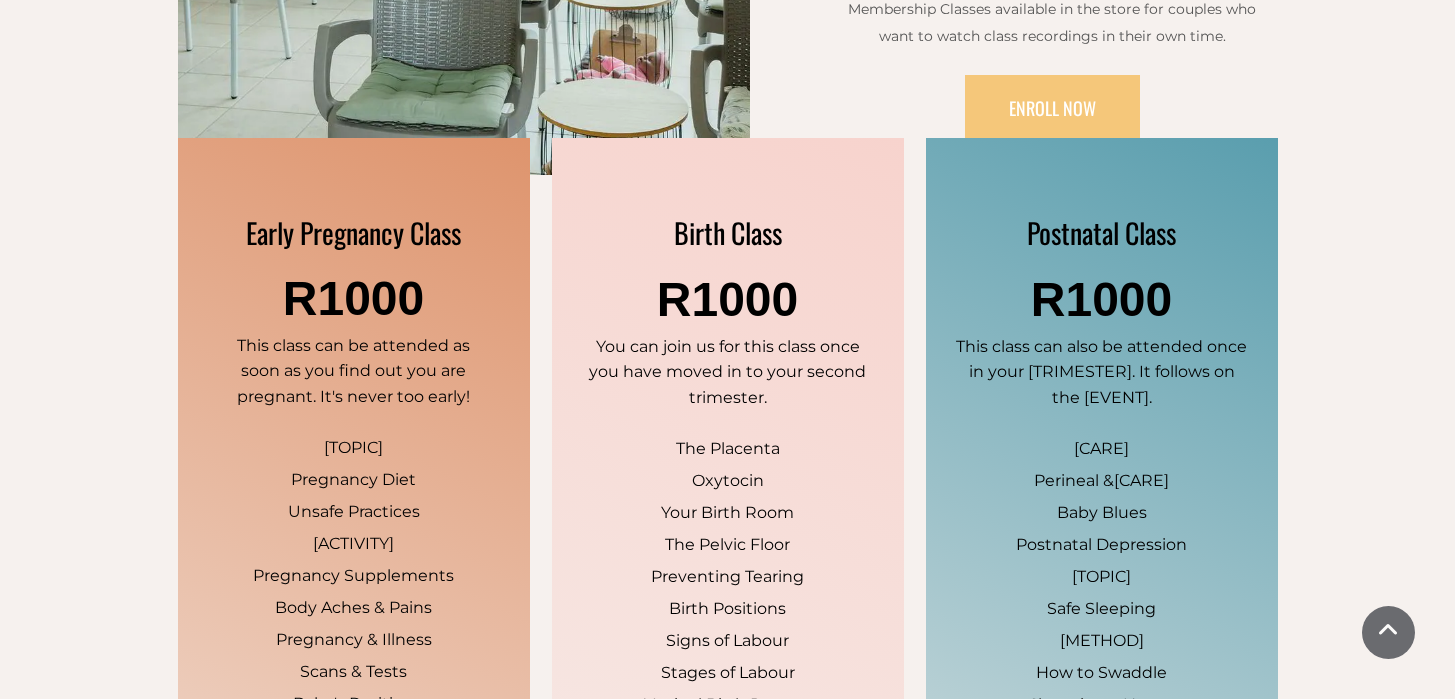 scroll, scrollTop: 1171, scrollLeft: 0, axis: vertical 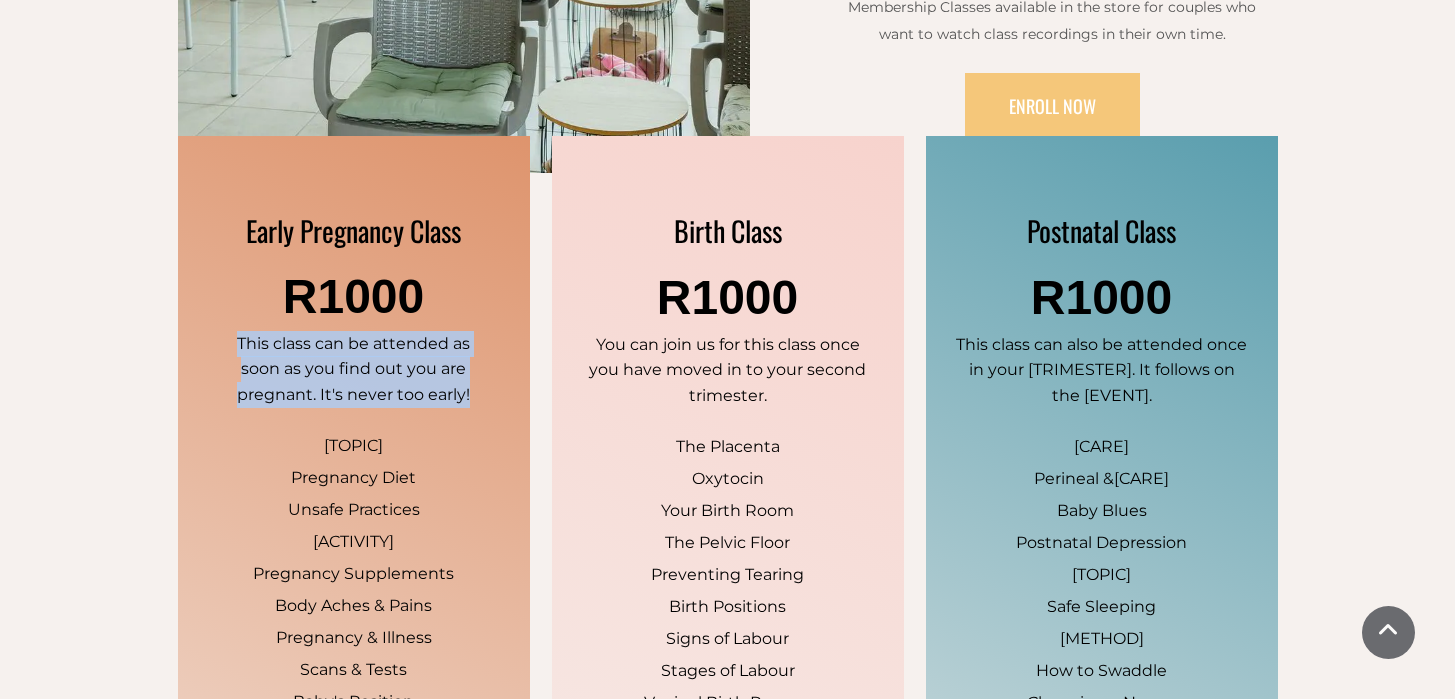 drag, startPoint x: 248, startPoint y: 353, endPoint x: 481, endPoint y: 390, distance: 235.91948 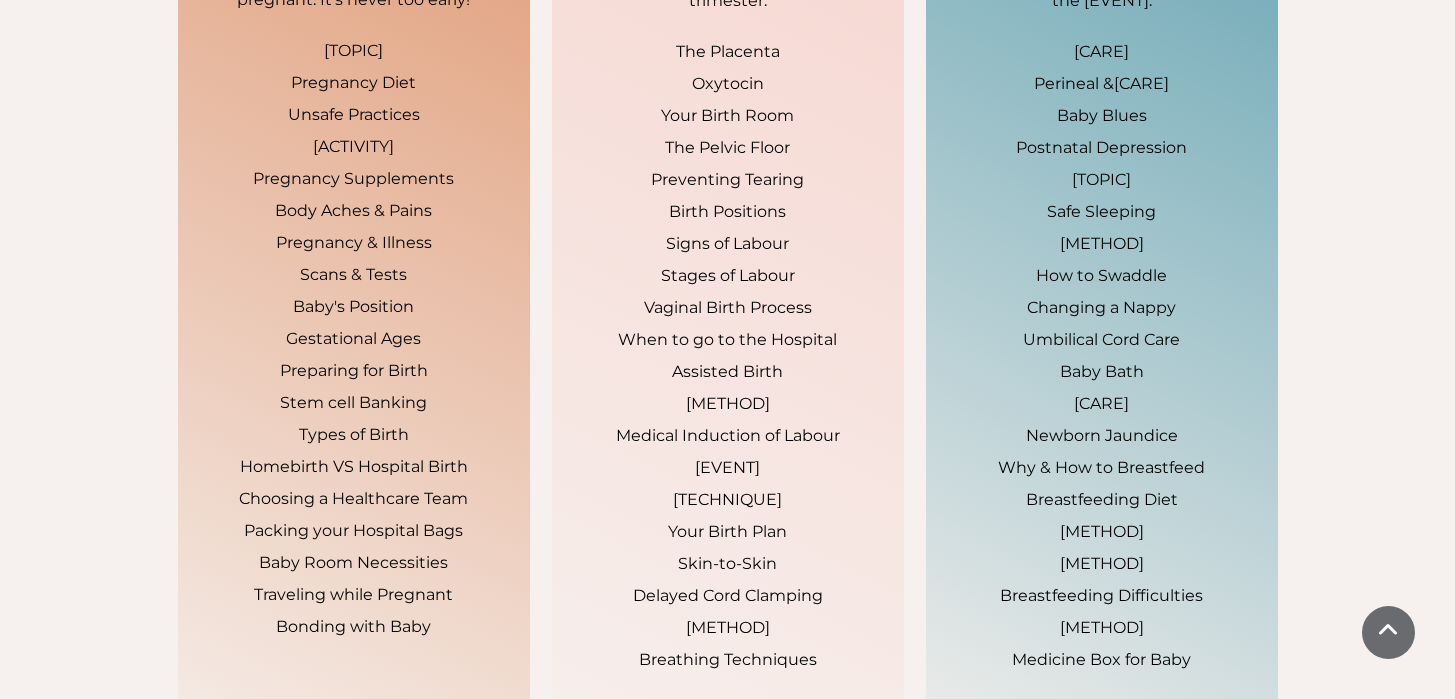 scroll, scrollTop: 1817, scrollLeft: 0, axis: vertical 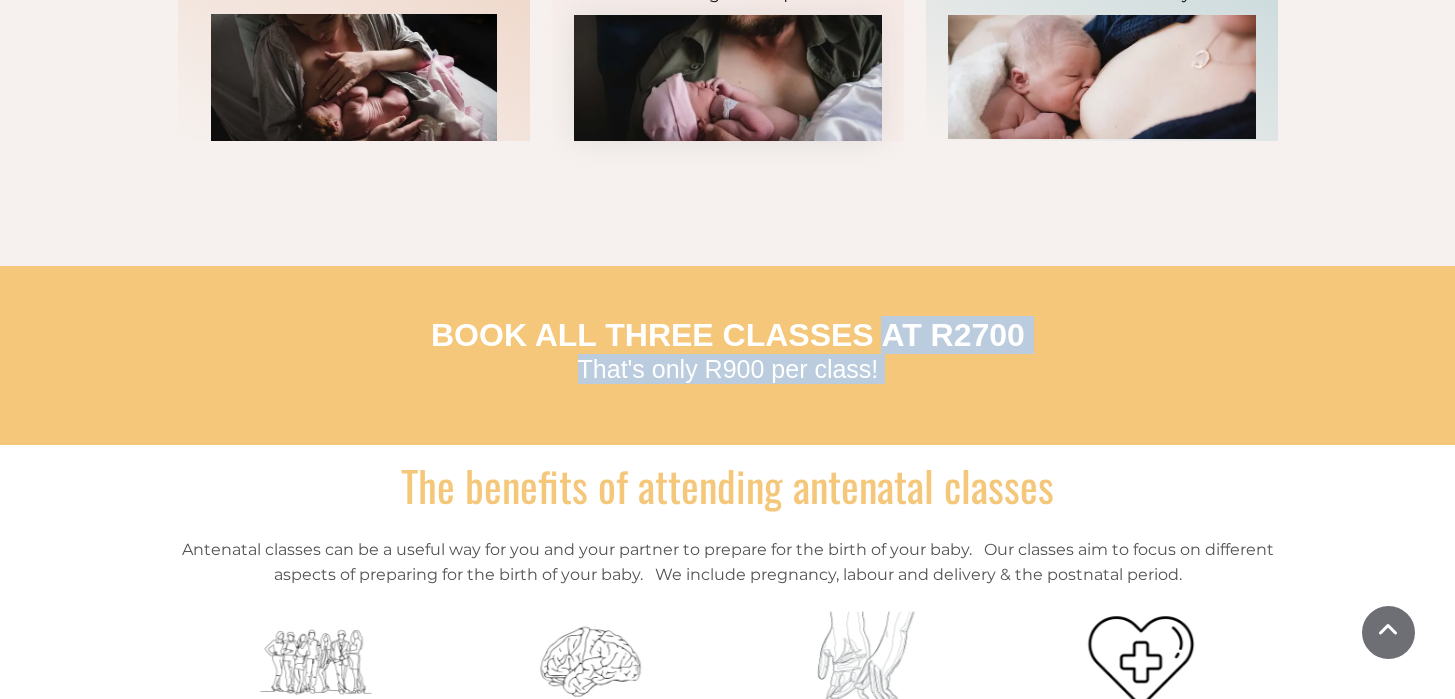drag, startPoint x: 382, startPoint y: 345, endPoint x: 972, endPoint y: 414, distance: 594.02106 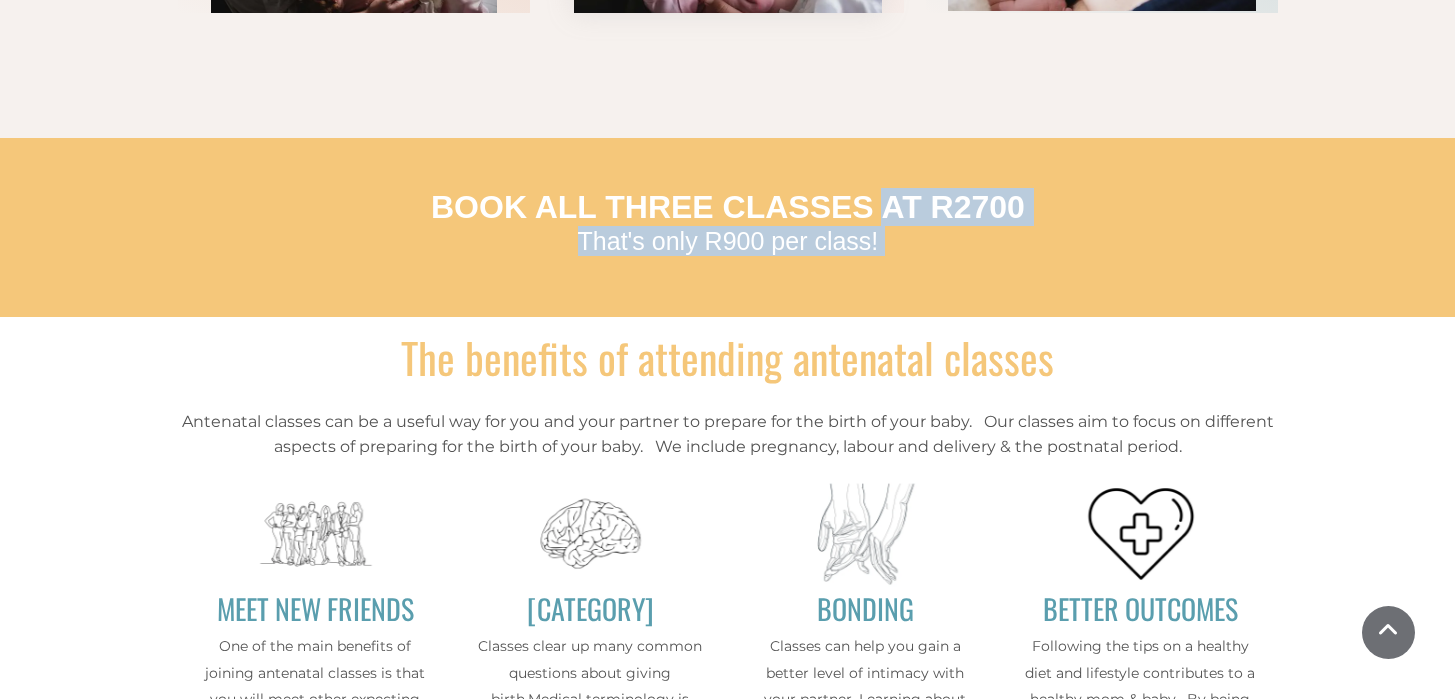 scroll, scrollTop: 2576, scrollLeft: 0, axis: vertical 